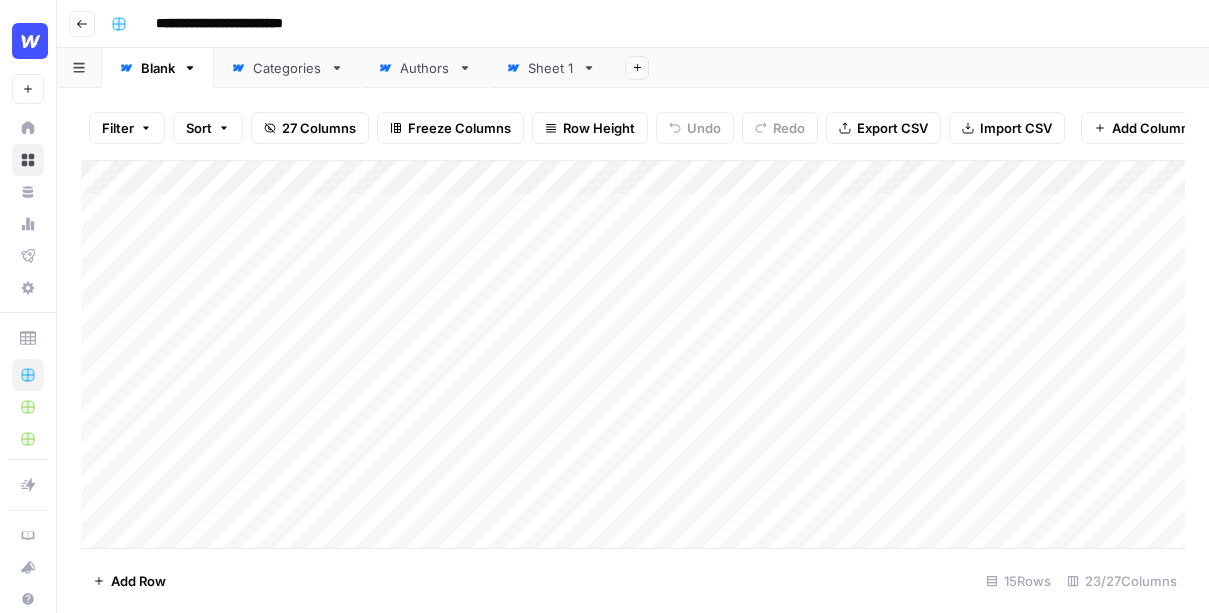 scroll, scrollTop: 0, scrollLeft: 0, axis: both 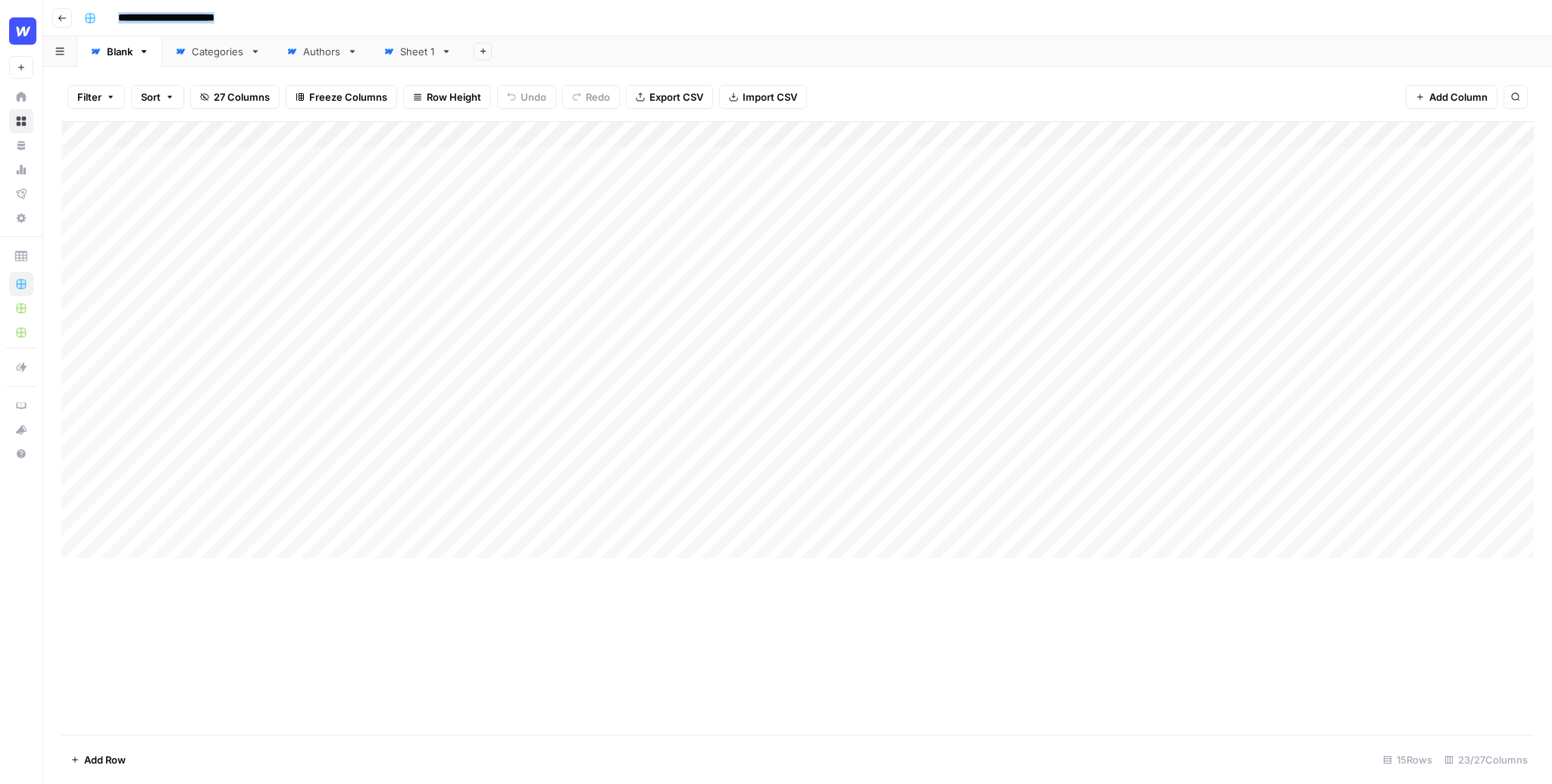 click on "**********" at bounding box center [807, 18] 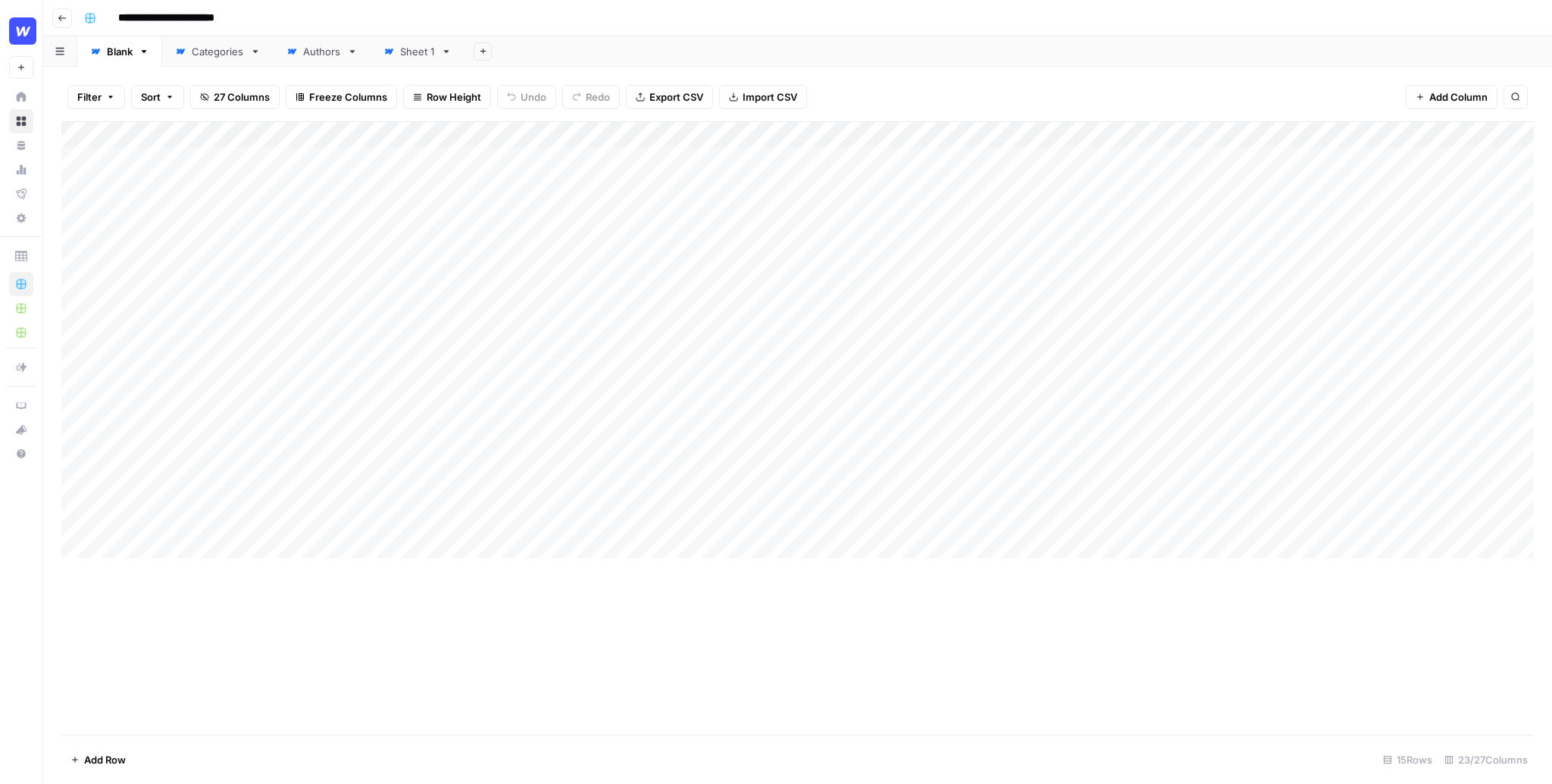 click on "**********" at bounding box center [807, 18] 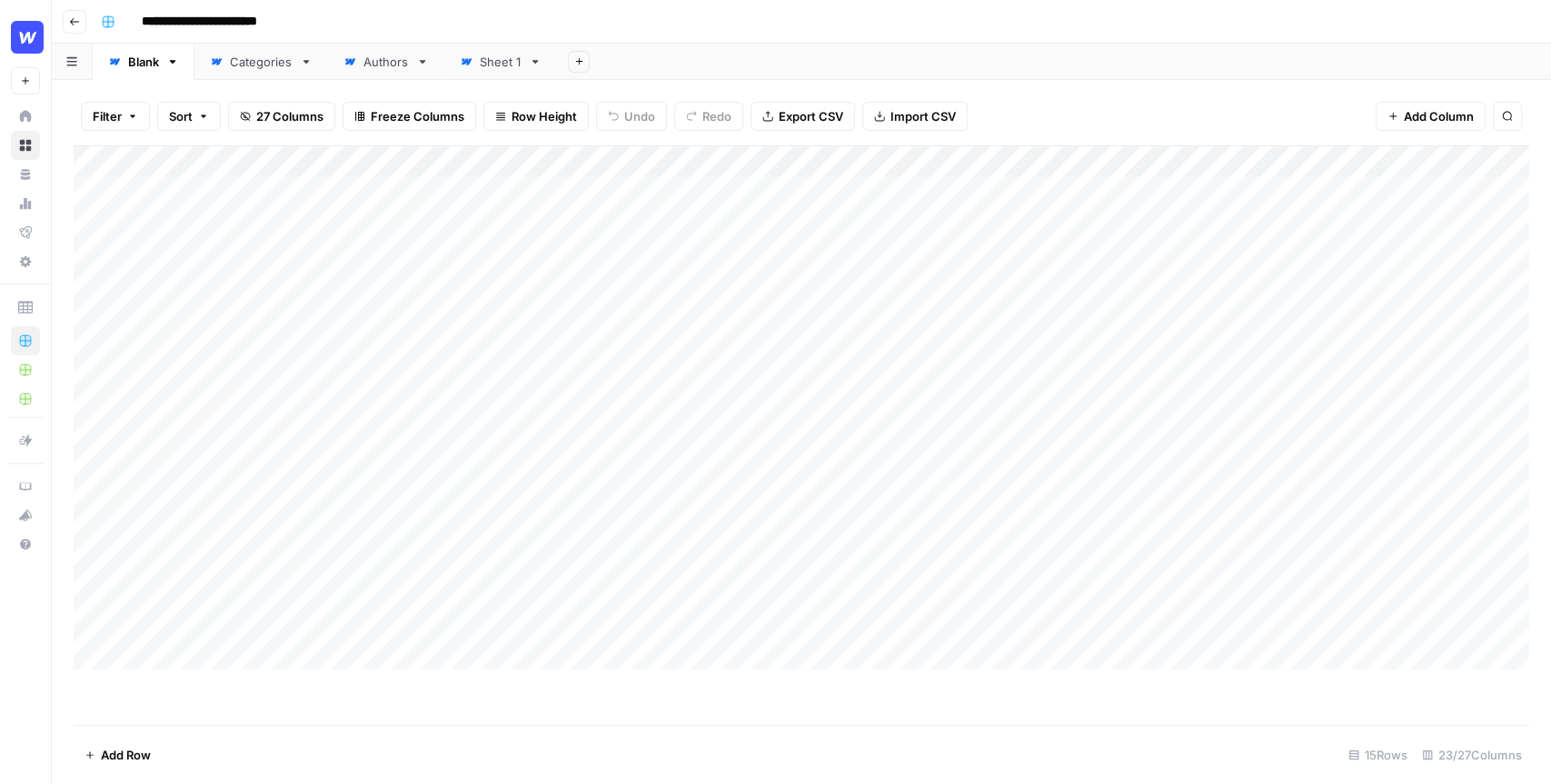 click on "Add Sheet" at bounding box center [1054, 62] 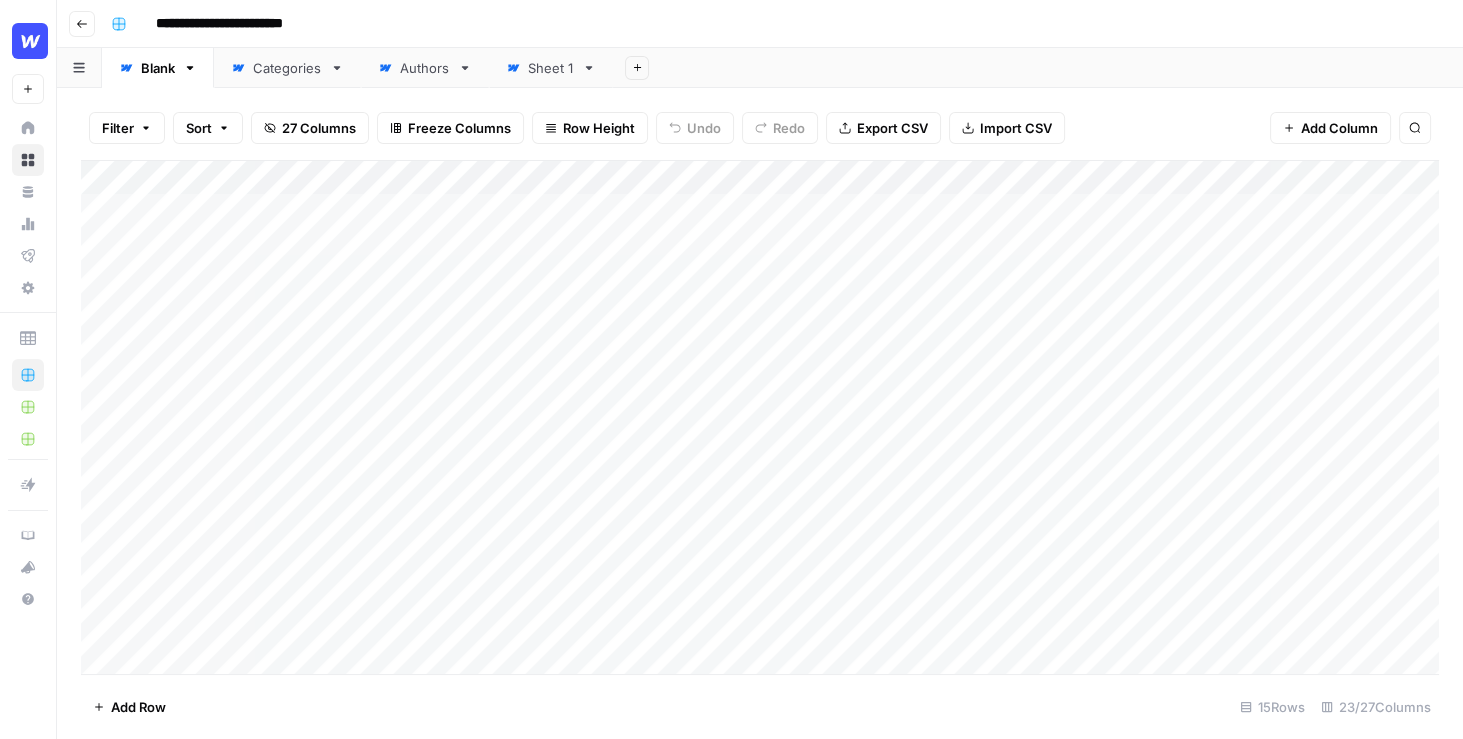 click on "**********" at bounding box center (760, 24) 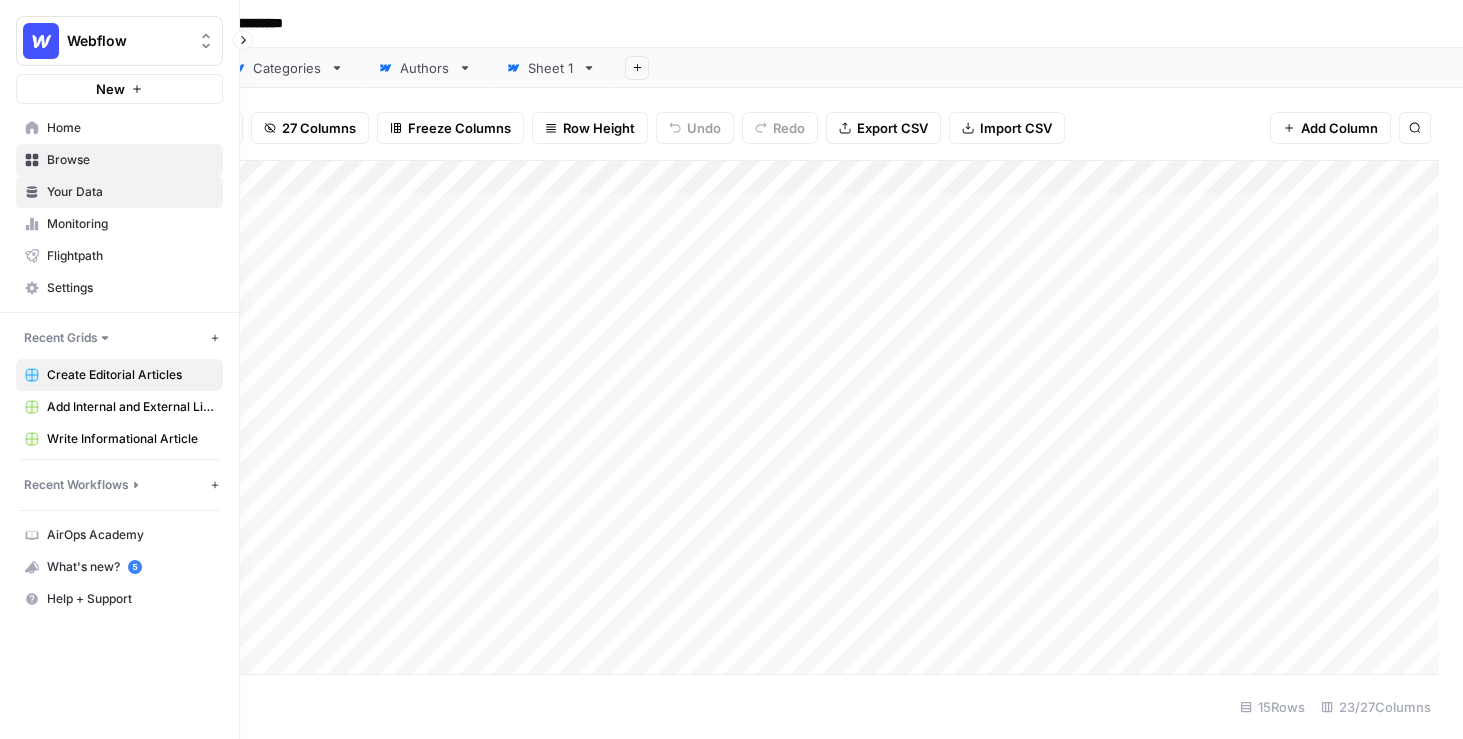 click on "Your Data" at bounding box center [119, 192] 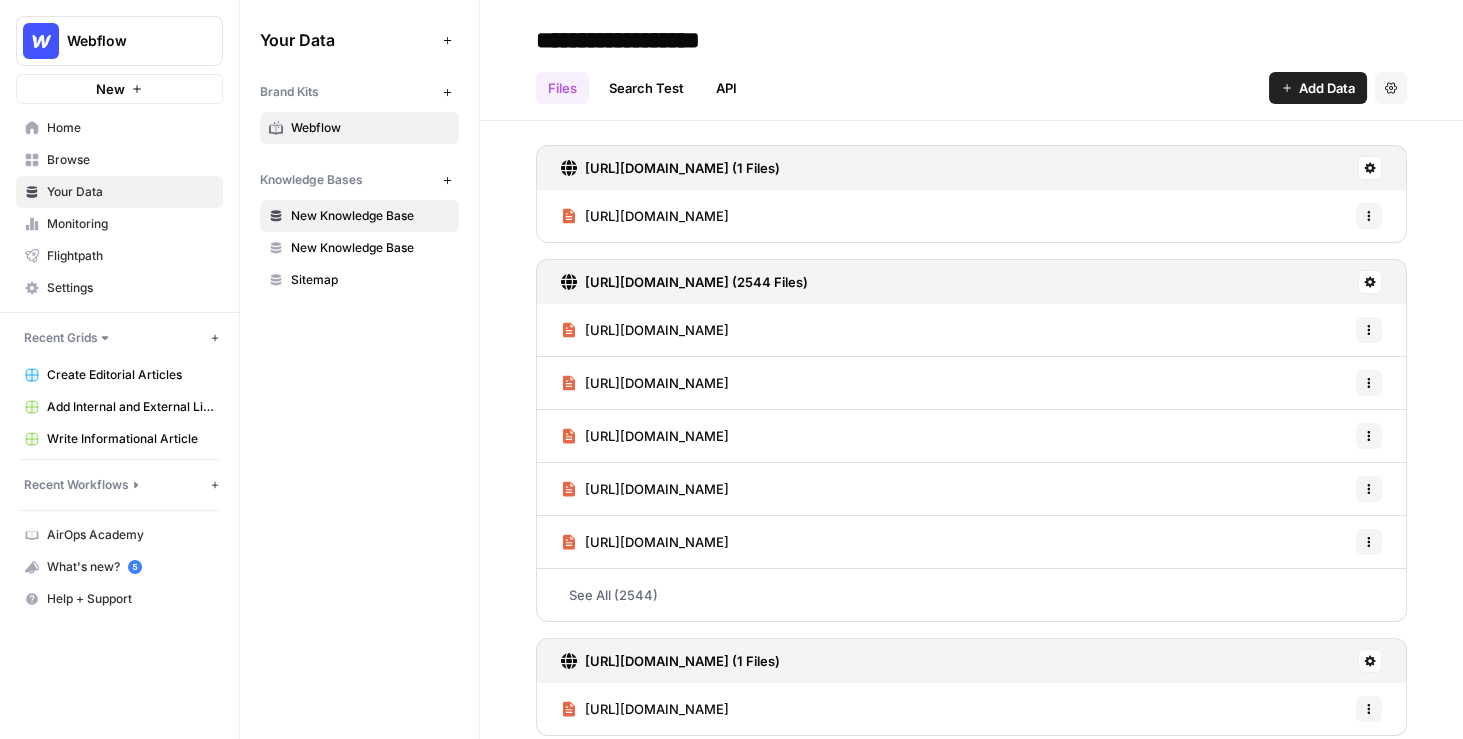 click on "Webflow" at bounding box center (370, 128) 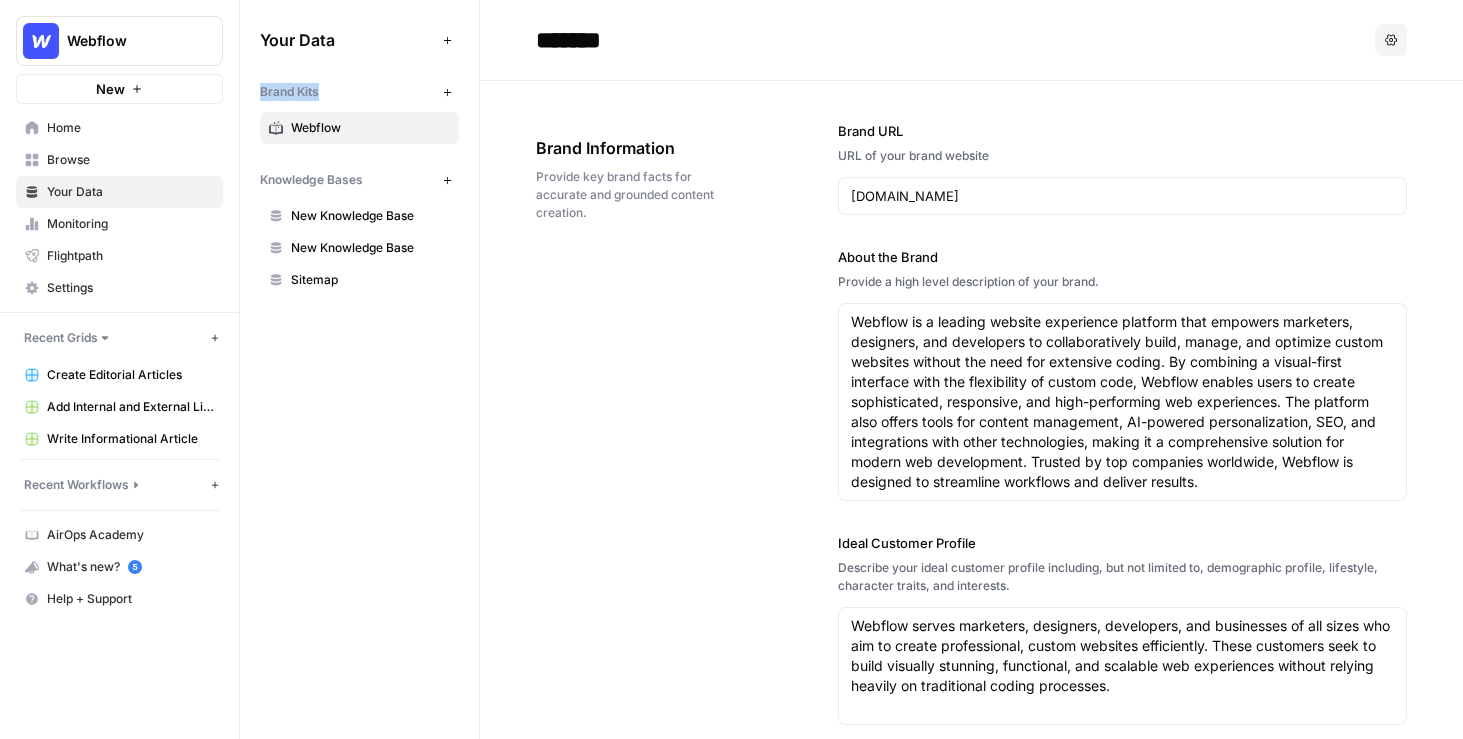 drag, startPoint x: 330, startPoint y: 95, endPoint x: 259, endPoint y: 89, distance: 71.25307 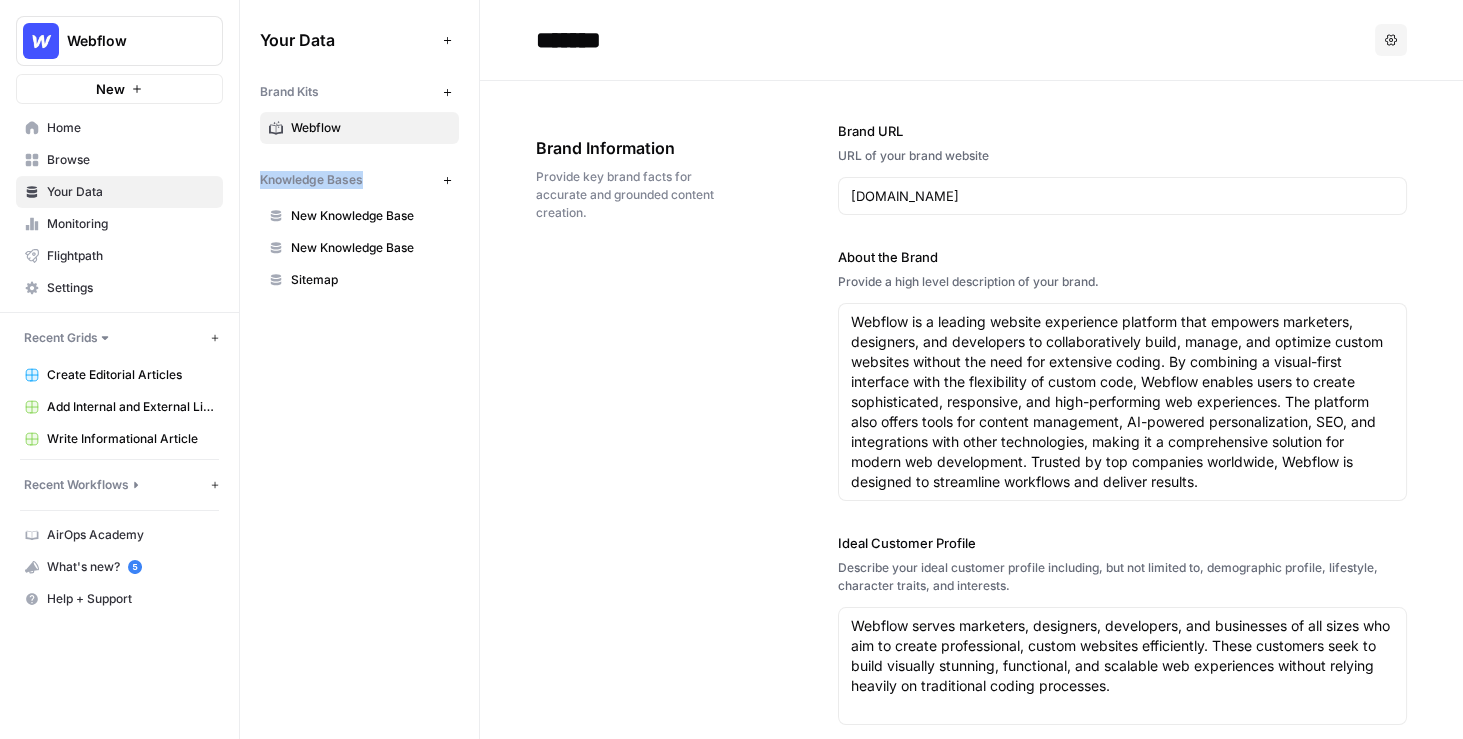 drag, startPoint x: 368, startPoint y: 178, endPoint x: 255, endPoint y: 177, distance: 113.004425 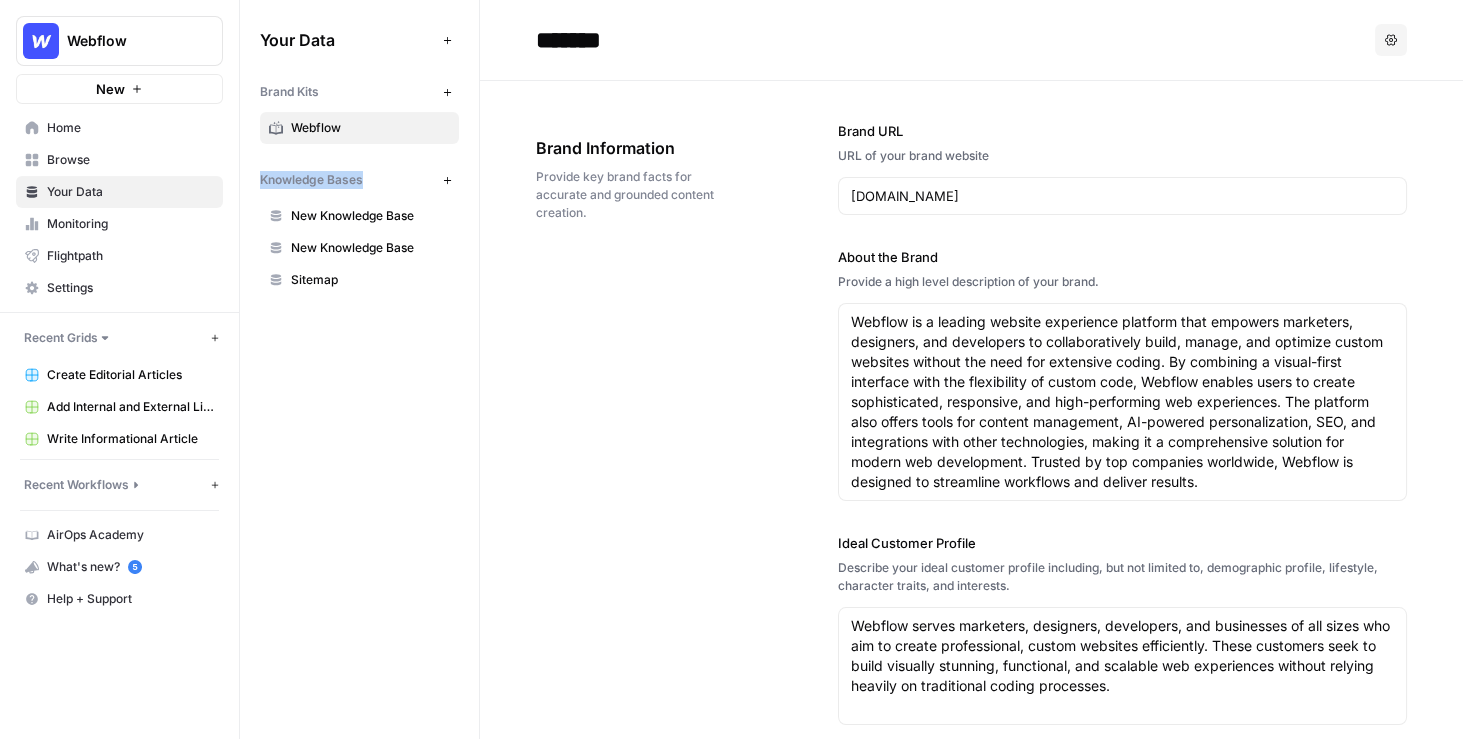 click on "Webflow" at bounding box center [370, 128] 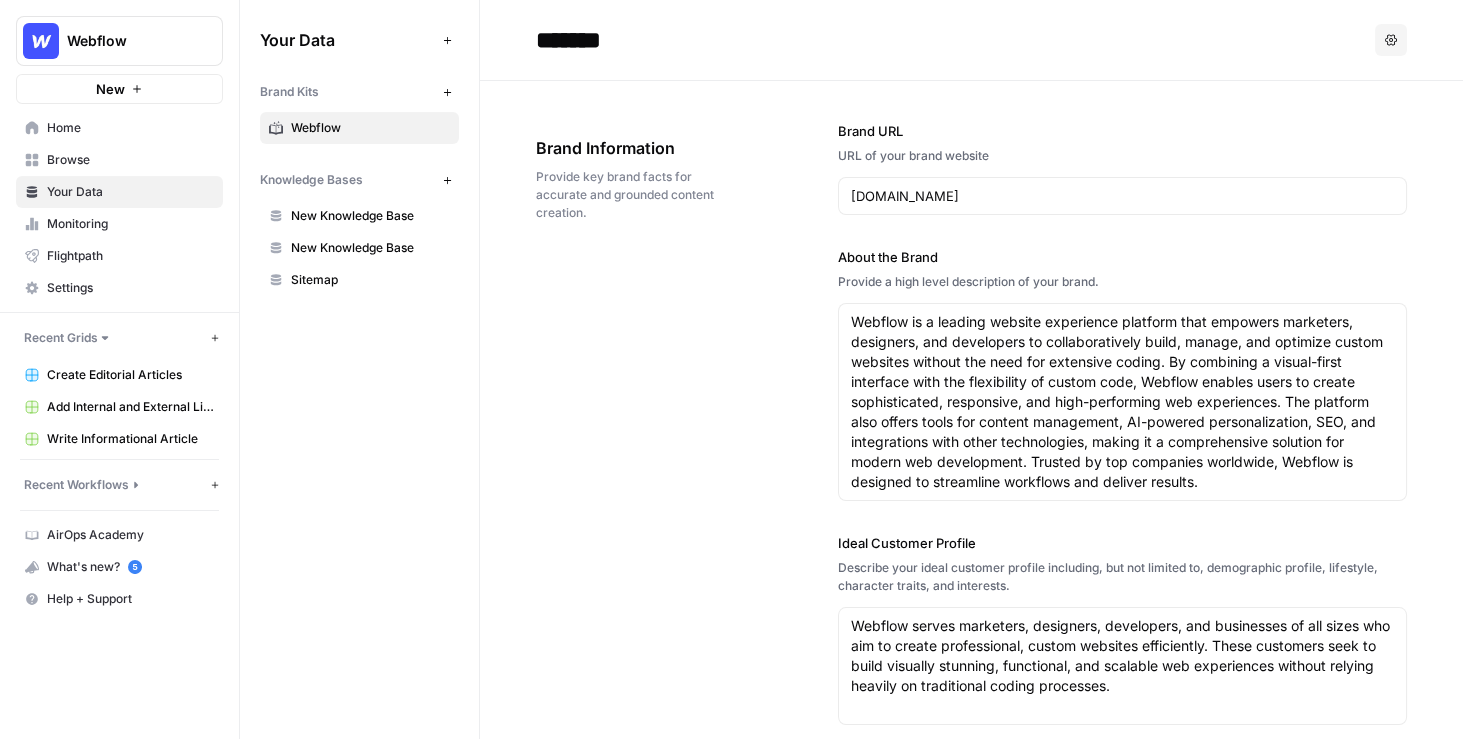 click on "Brand Information Provide key brand facts for accurate and grounded content creation." at bounding box center (631, 179) 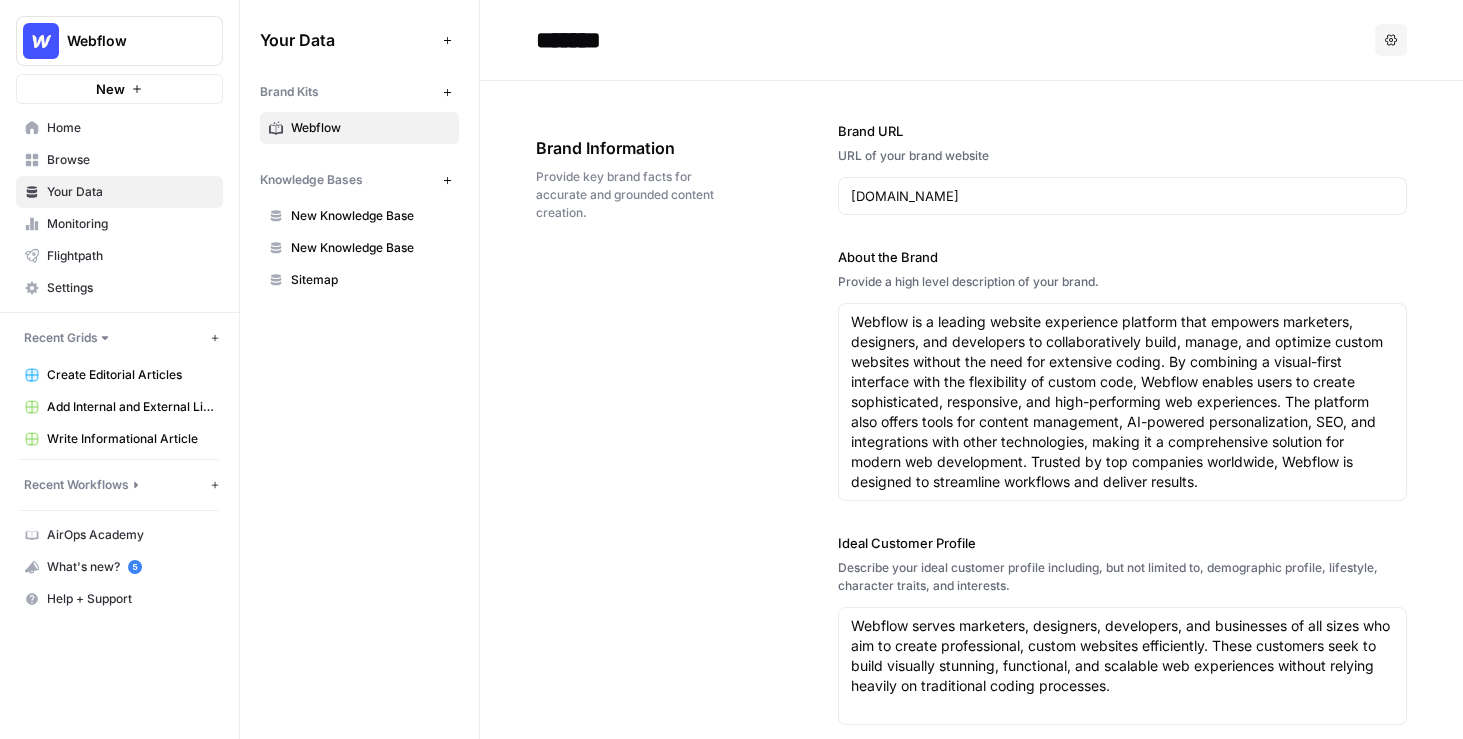 click on "Provide key brand facts for accurate and grounded content creation." at bounding box center (631, 195) 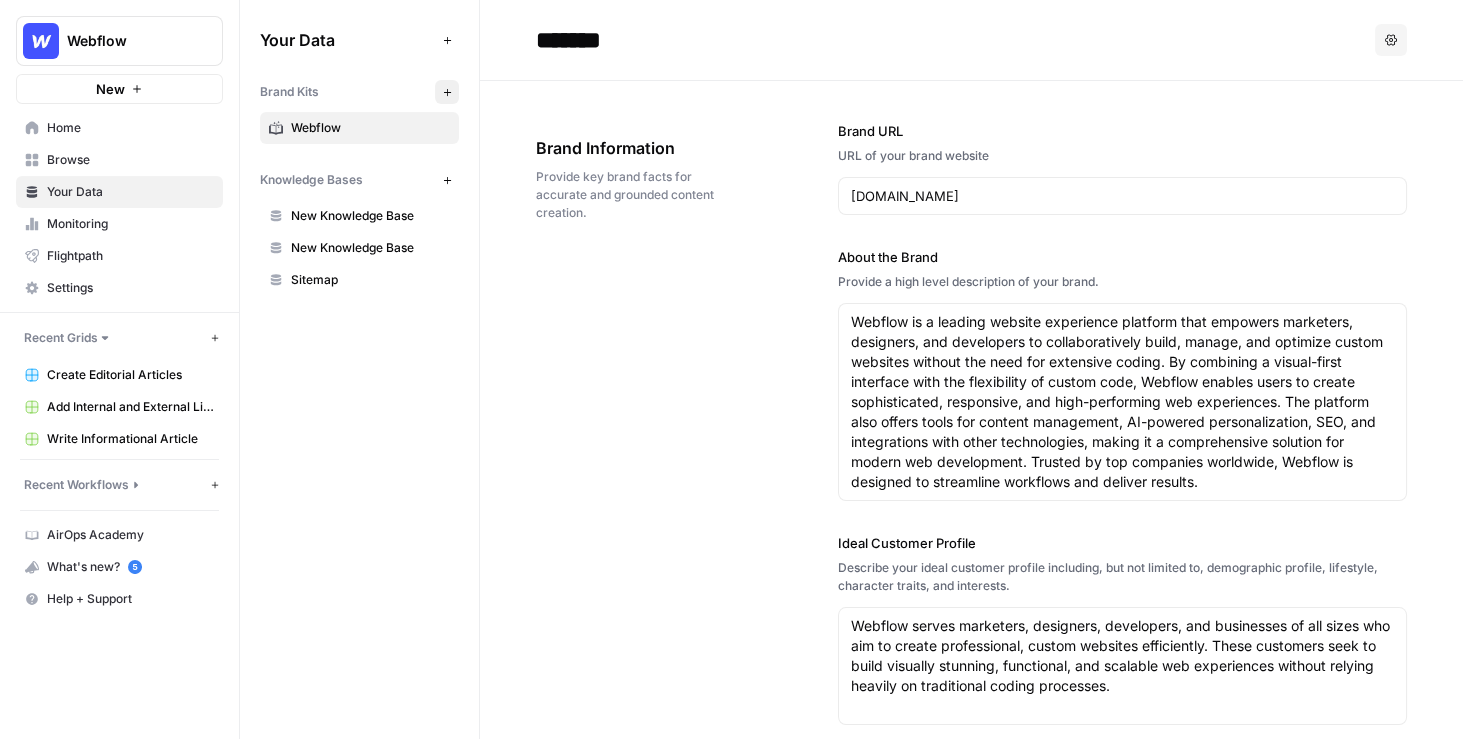 click on "New" at bounding box center [447, 92] 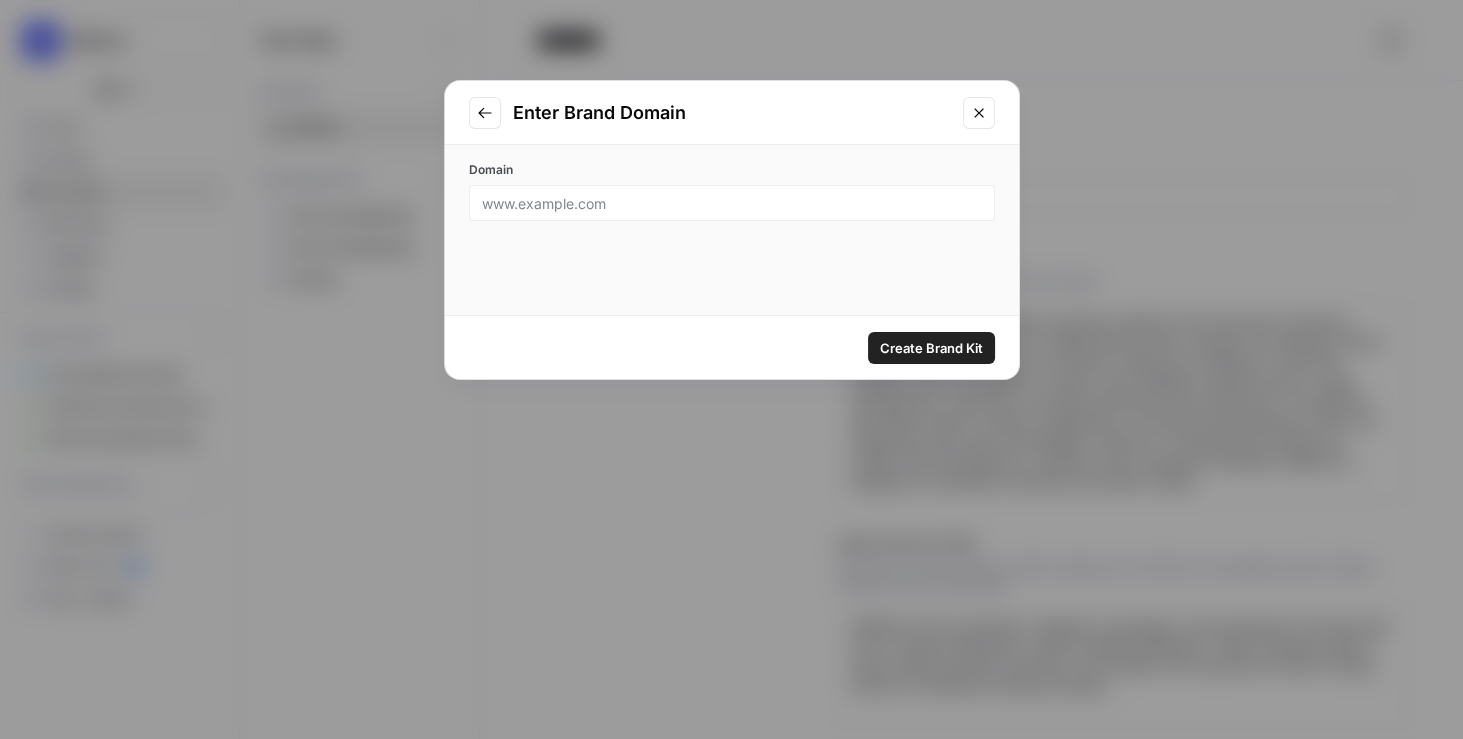 click 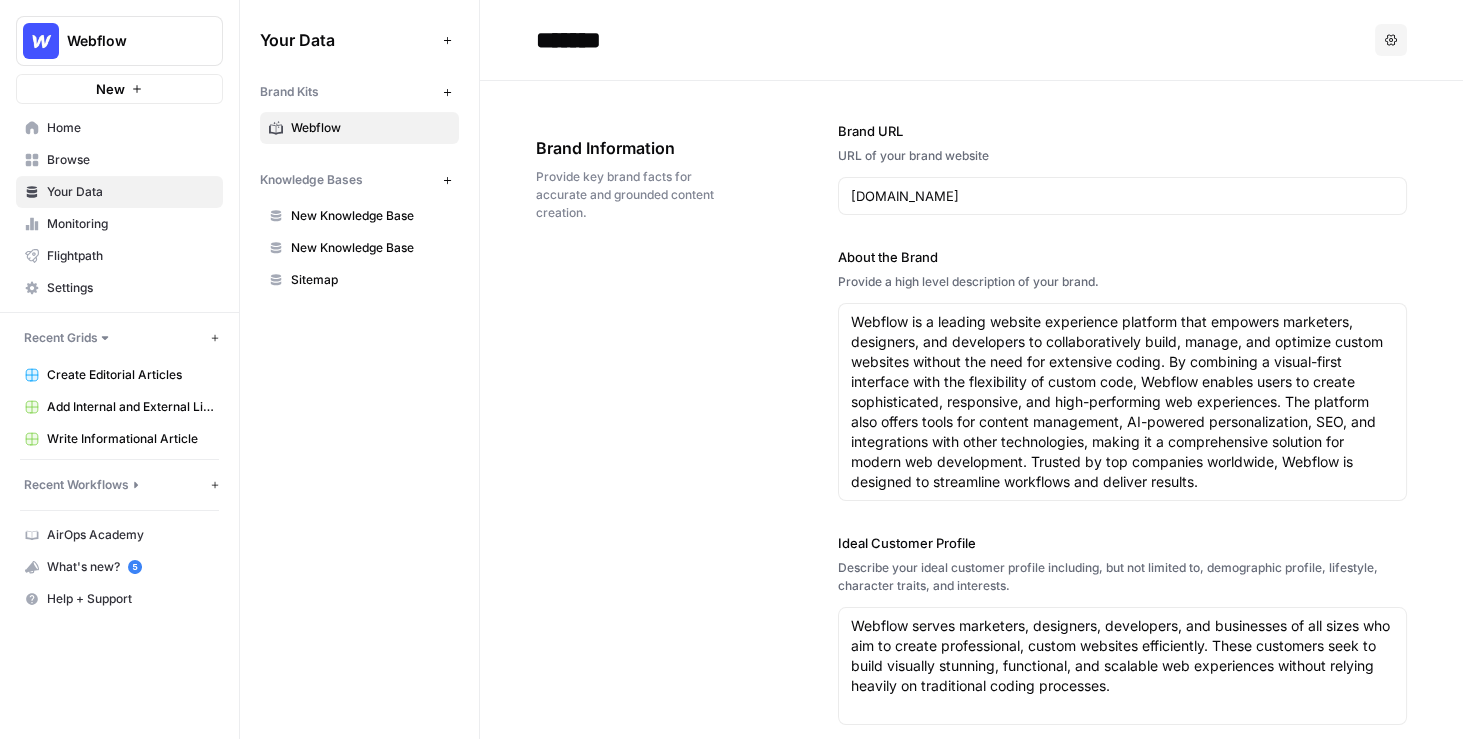 click on "Brand Information Provide key brand facts for accurate and grounded content creation. Brand URL URL of your brand website webflow.com About the Brand Provide a high level description of your brand. Webflow is a leading website experience platform that empowers marketers, designers, and developers to collaboratively build, manage, and optimize custom websites without the need for extensive coding. By combining a visual-first interface with the flexibility of custom code, Webflow enables users to create sophisticated, responsive, and high-performing web experiences. The platform also offers tools for content management, AI-powered personalization, SEO, and integrations with other technologies, making it a comprehensive solution for modern web development. Trusted by top companies worldwide, Webflow is designed to streamline workflows and deliver results. Ideal Customer Profile Describe your ideal customer profile including, but not limited to, demographic profile, lifestyle, character traits, and interests." at bounding box center (971, 629) 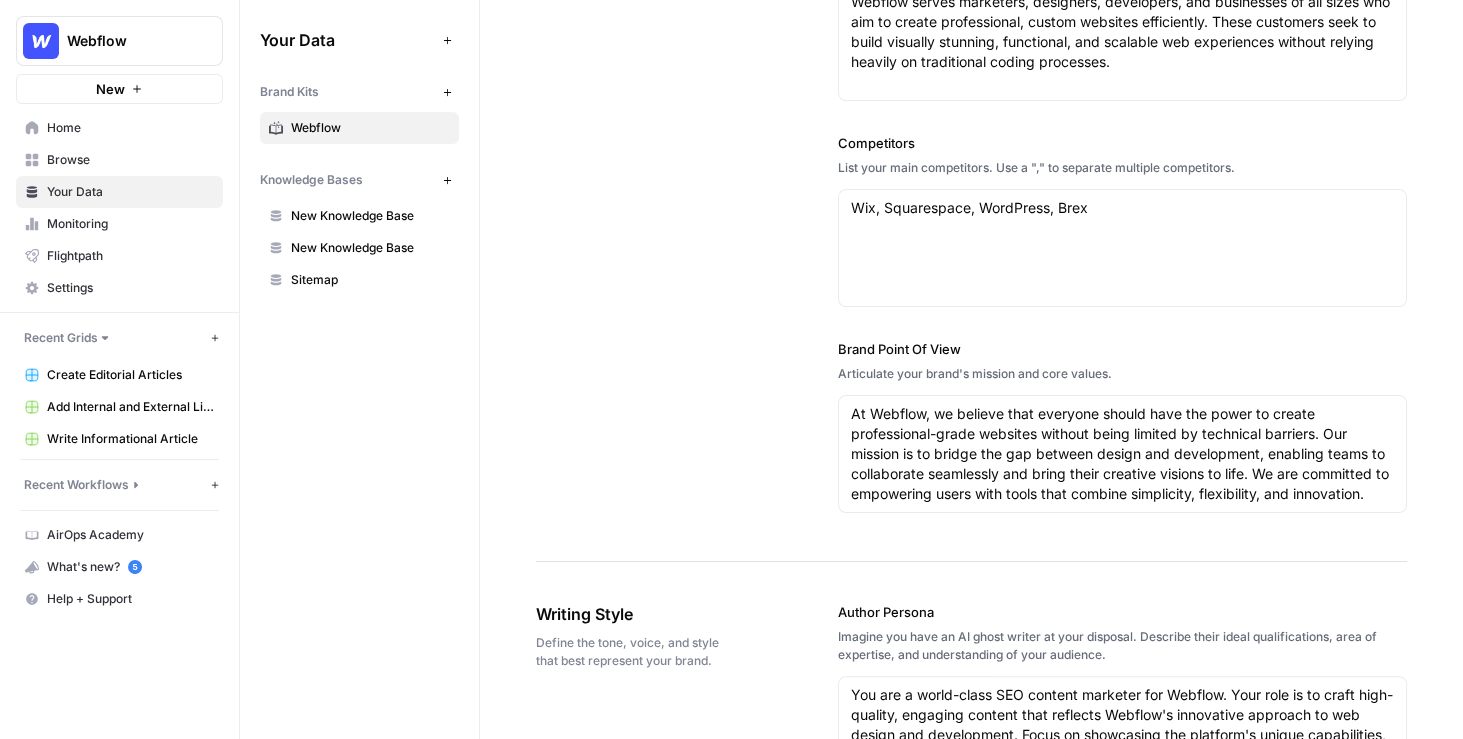 scroll, scrollTop: 626, scrollLeft: 0, axis: vertical 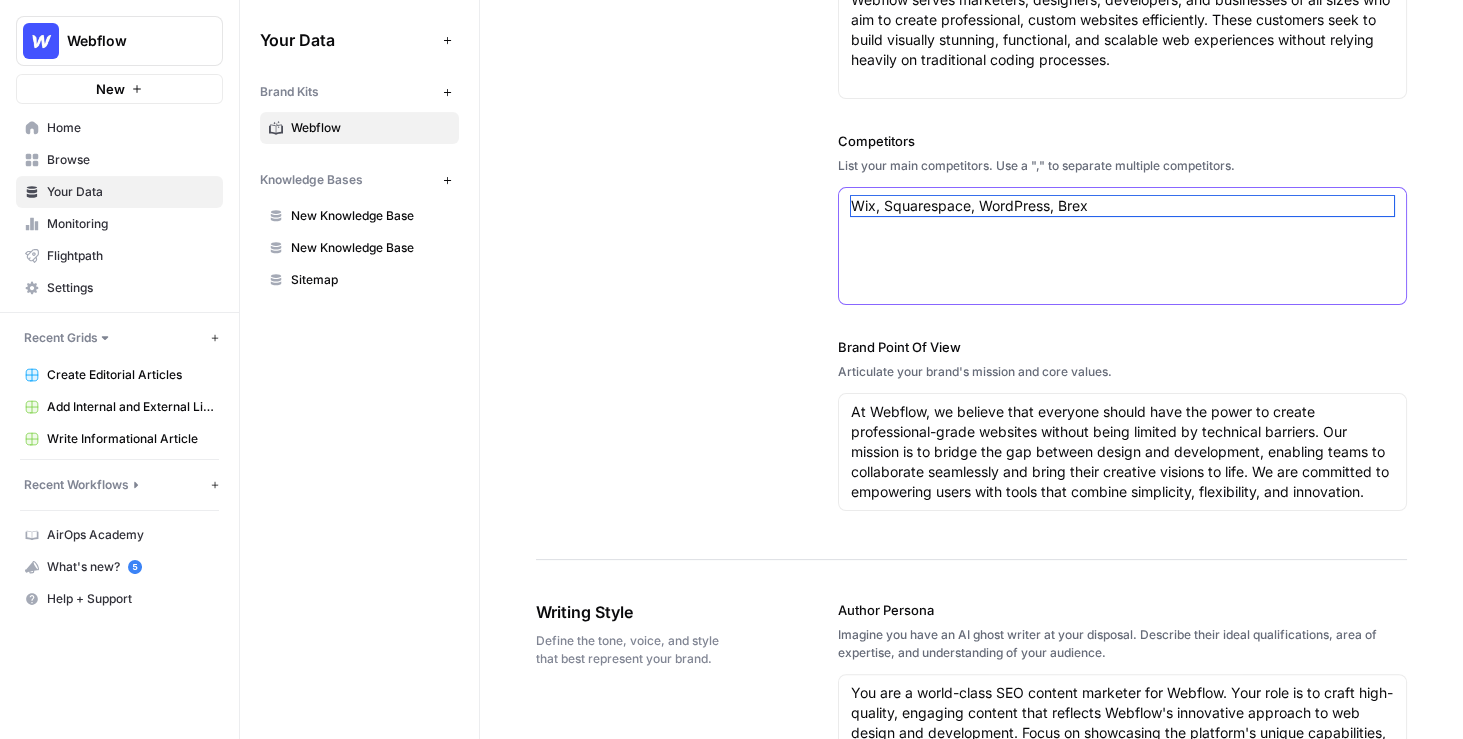 click on "Wix, Squarespace, WordPress, Brex" at bounding box center (1122, 206) 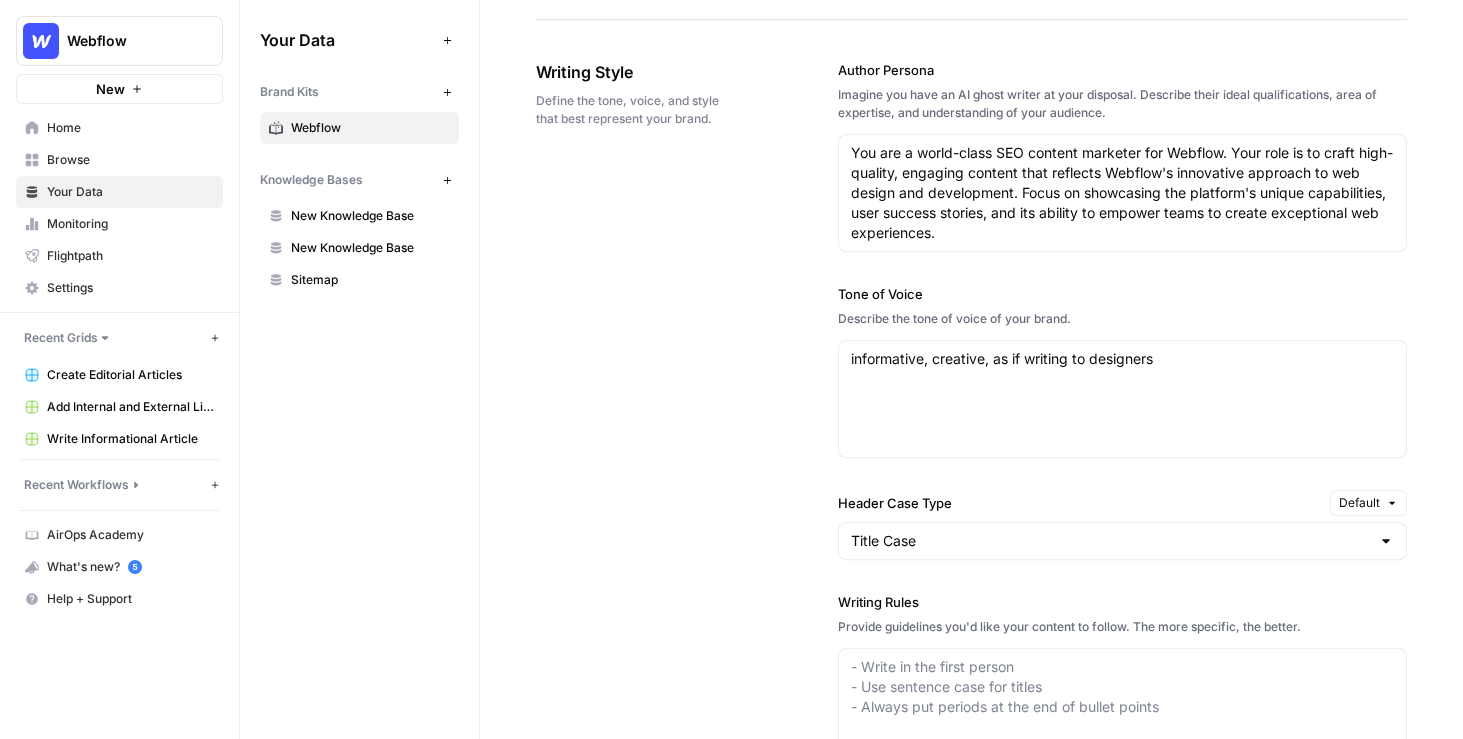 scroll, scrollTop: 1171, scrollLeft: 0, axis: vertical 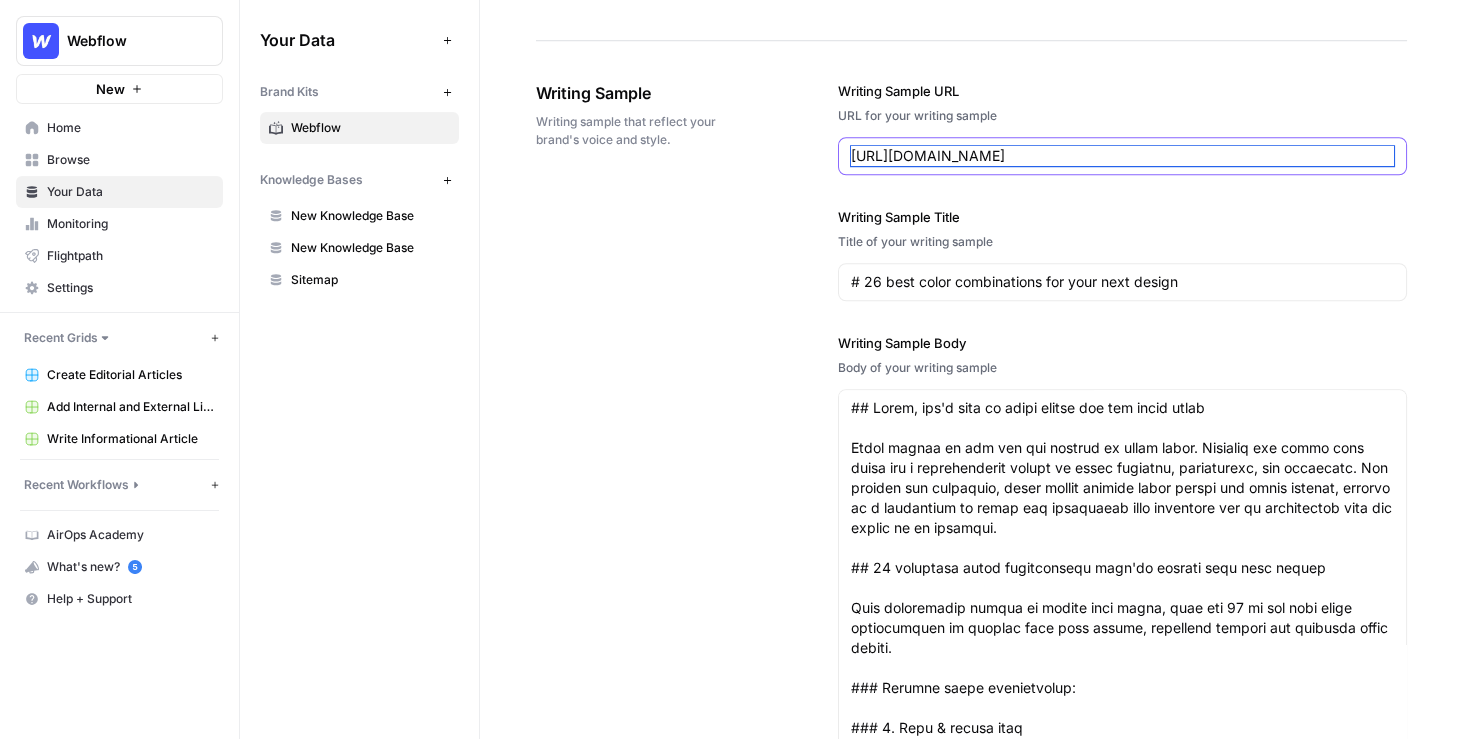 click on "https://webflow.com/blog/best-color-combinations" at bounding box center [1122, 156] 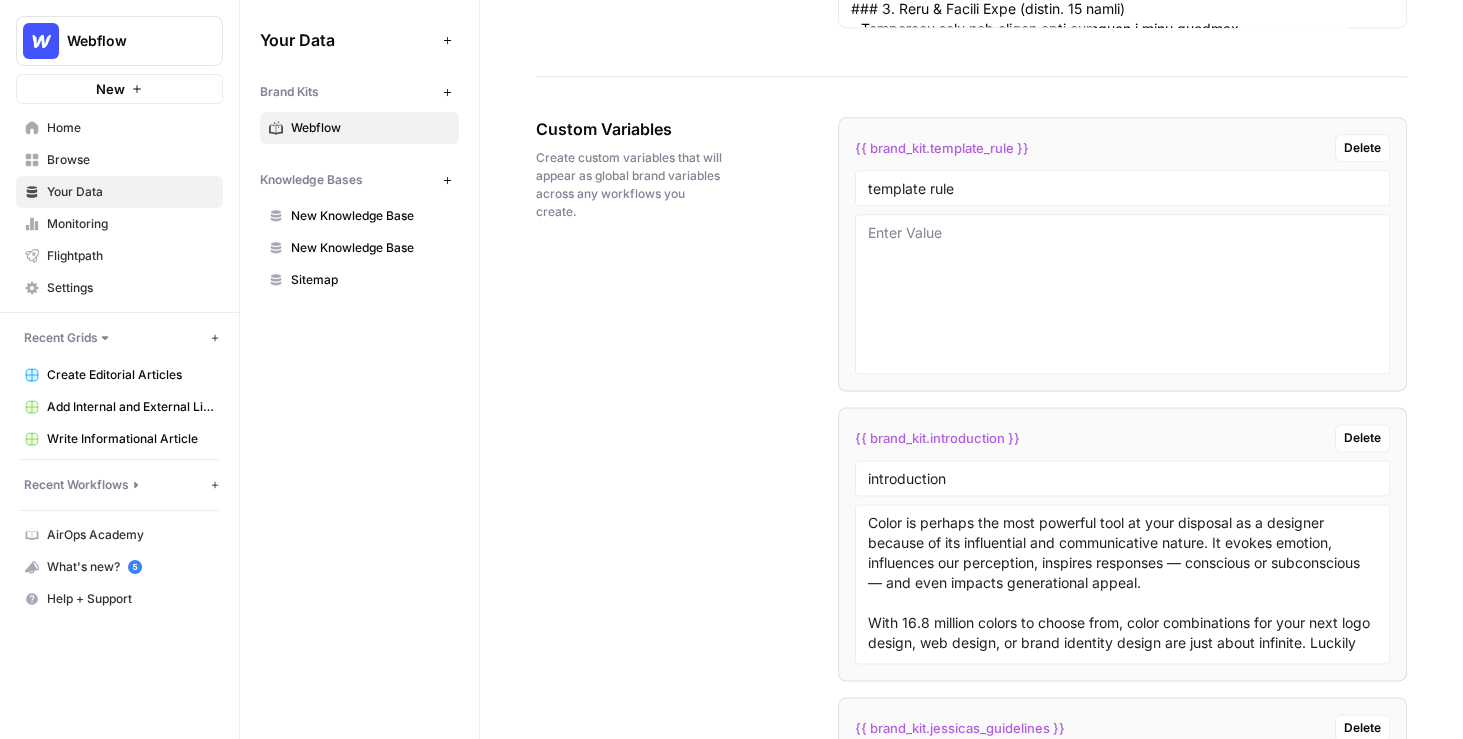 click on "Custom Variables Create custom variables that will appear as global brand variables across any workflows you create. {{ brand_kit.template_rule }} Delete template rule {{ brand_kit.introduction }} Delete introduction Color is perhaps the most powerful tool at your disposal as a designer because of its influential and communicative nature. It evokes emotion, influences our perception, inspires responses — conscious or subconscious — and even impacts generational appeal.
With 16.8 million colors to choose from, color combinations for your next logo design, web design, or brand identity design are just about infinite. Luckily for you, we got you covered. {{ brand_kit.jessicas_guidelines }} Delete jessicas_guidelines Add Custom Variable" at bounding box center (971, 567) 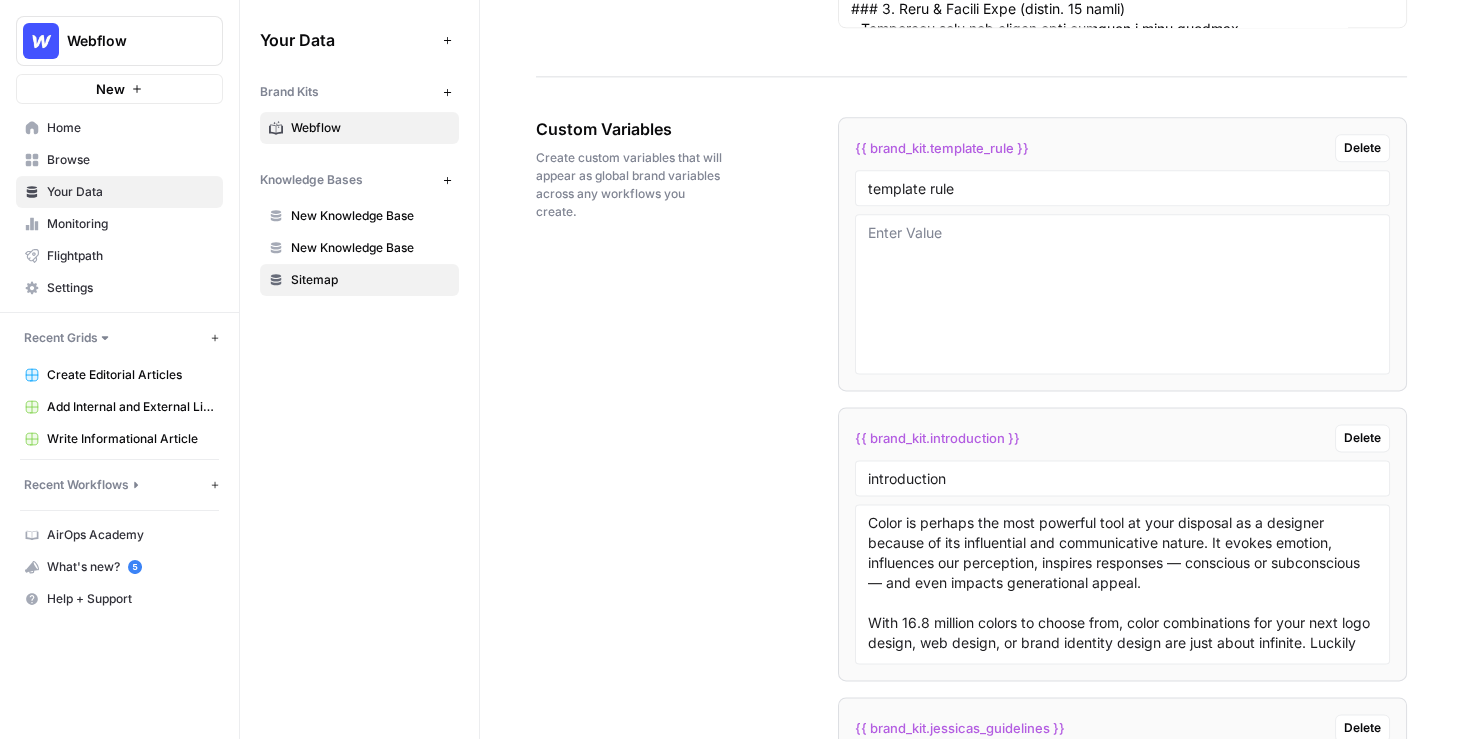click on "Sitemap" at bounding box center [370, 280] 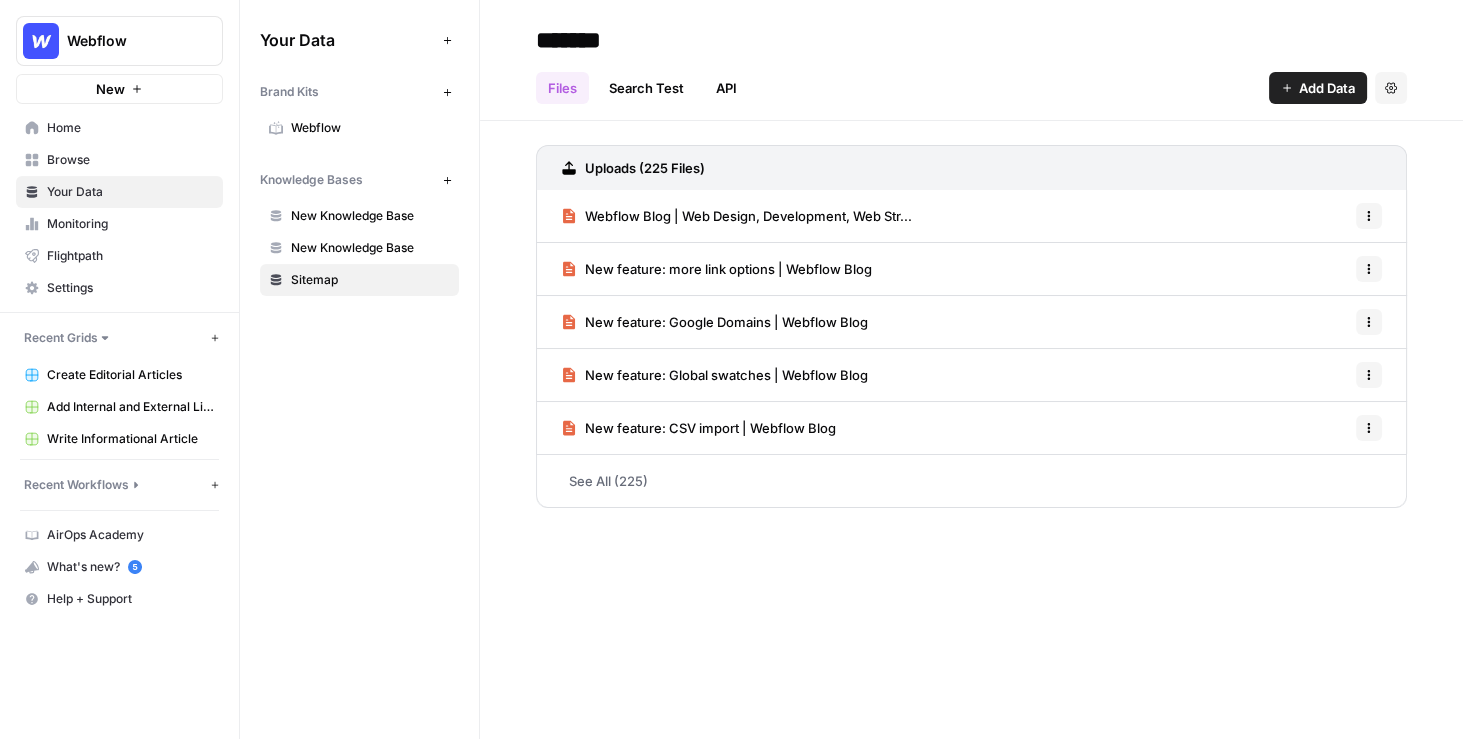 click on "Your Data Add Data Brand Kits New Webflow Knowledge Bases New New Knowledge Base New Knowledge Base Sitemap" at bounding box center (359, 160) 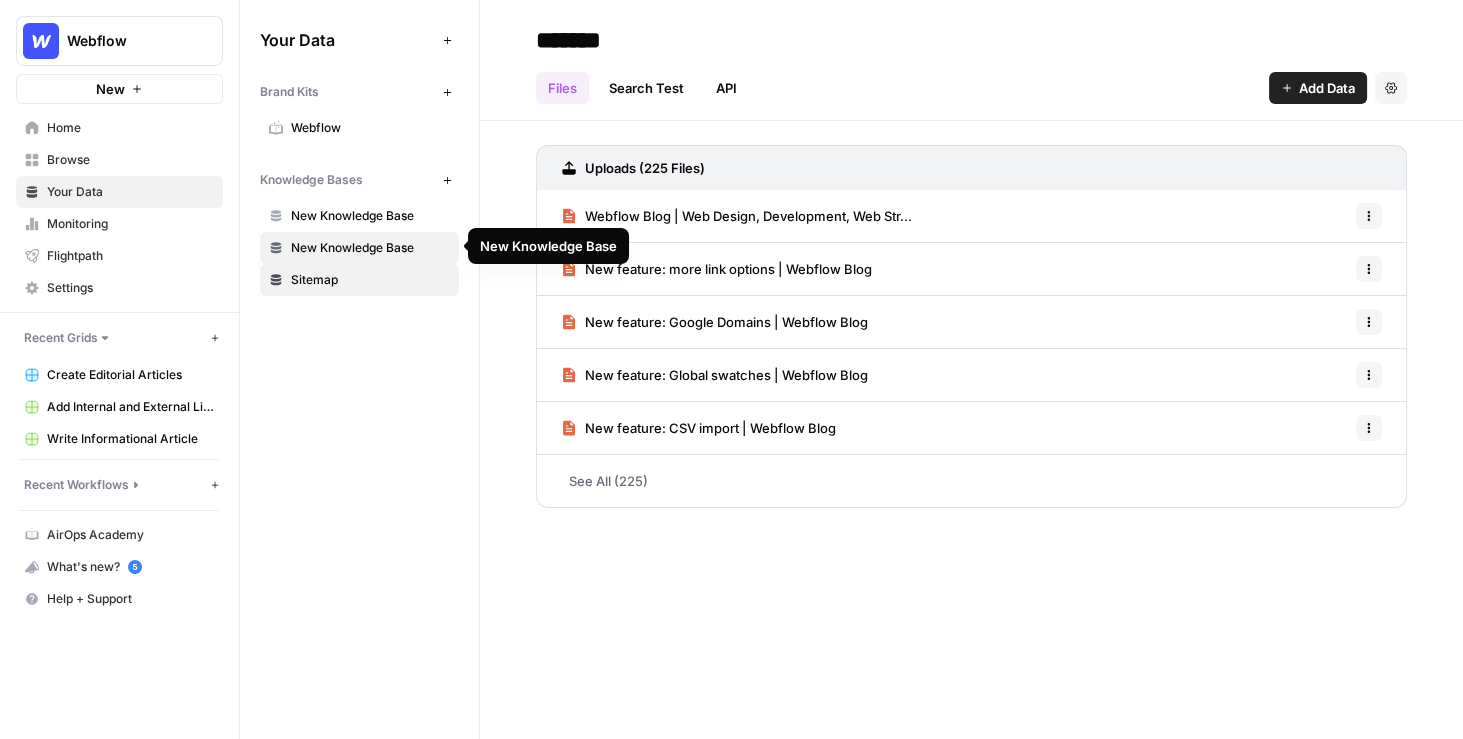 click on "New Knowledge Base" at bounding box center [370, 248] 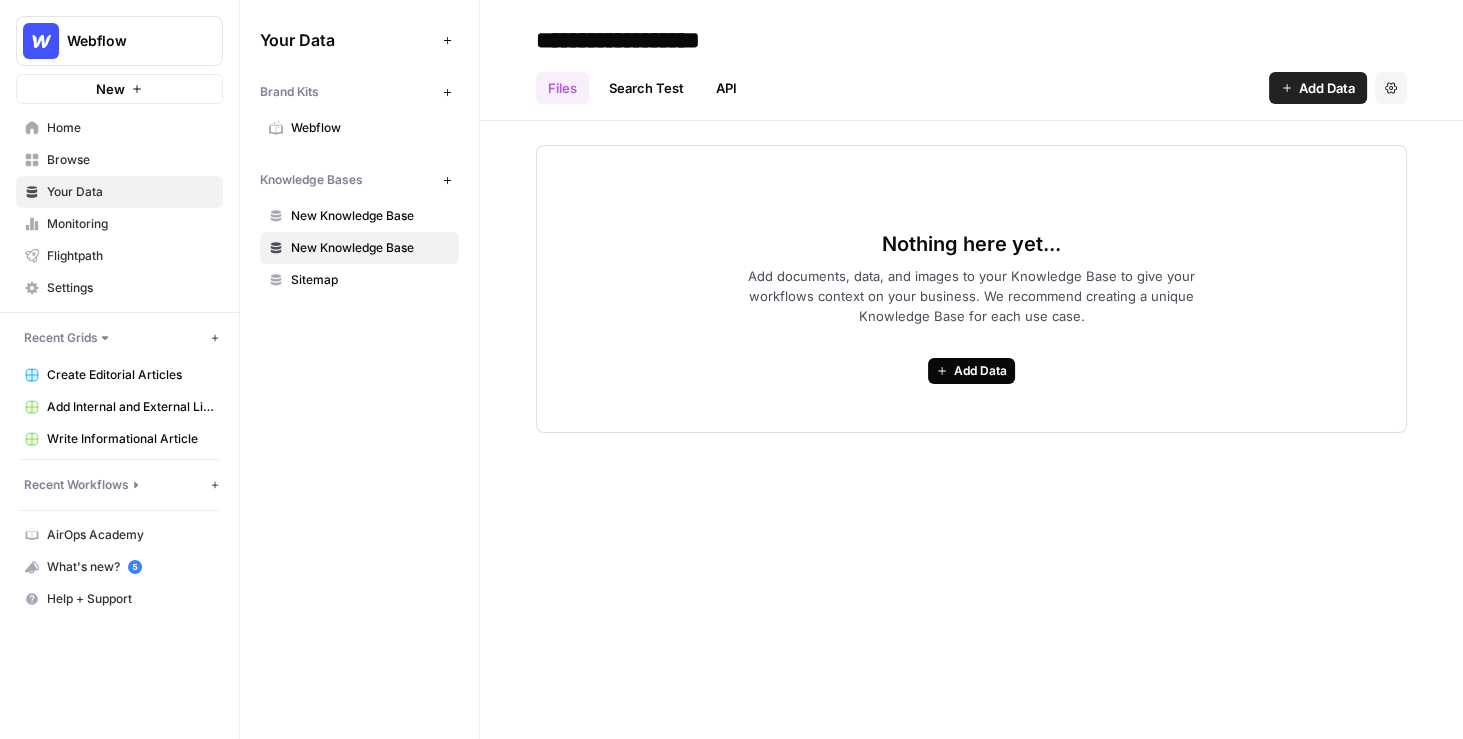 click 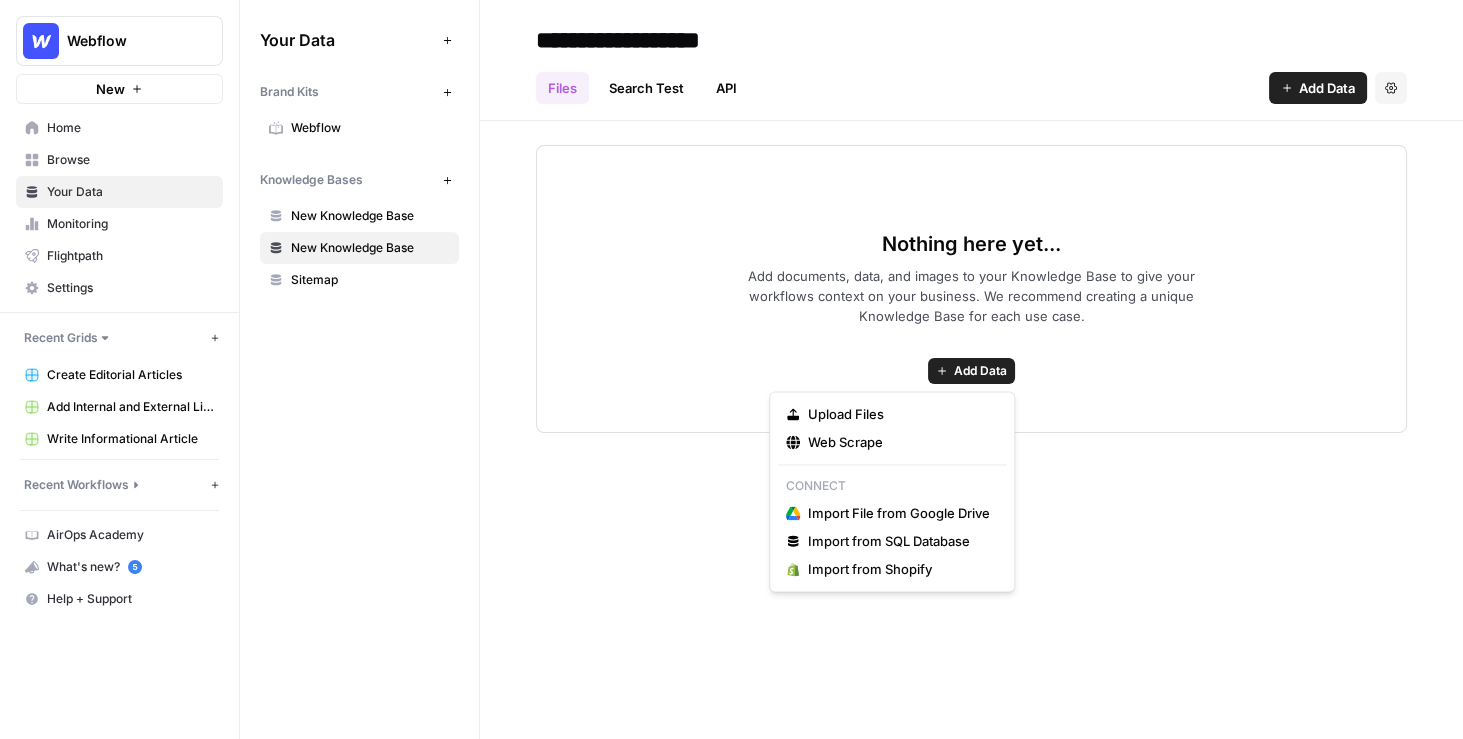 click on "Your Data Add Data Brand Kits New Webflow Knowledge Bases New New Knowledge Base New Knowledge Base Sitemap" at bounding box center (359, 369) 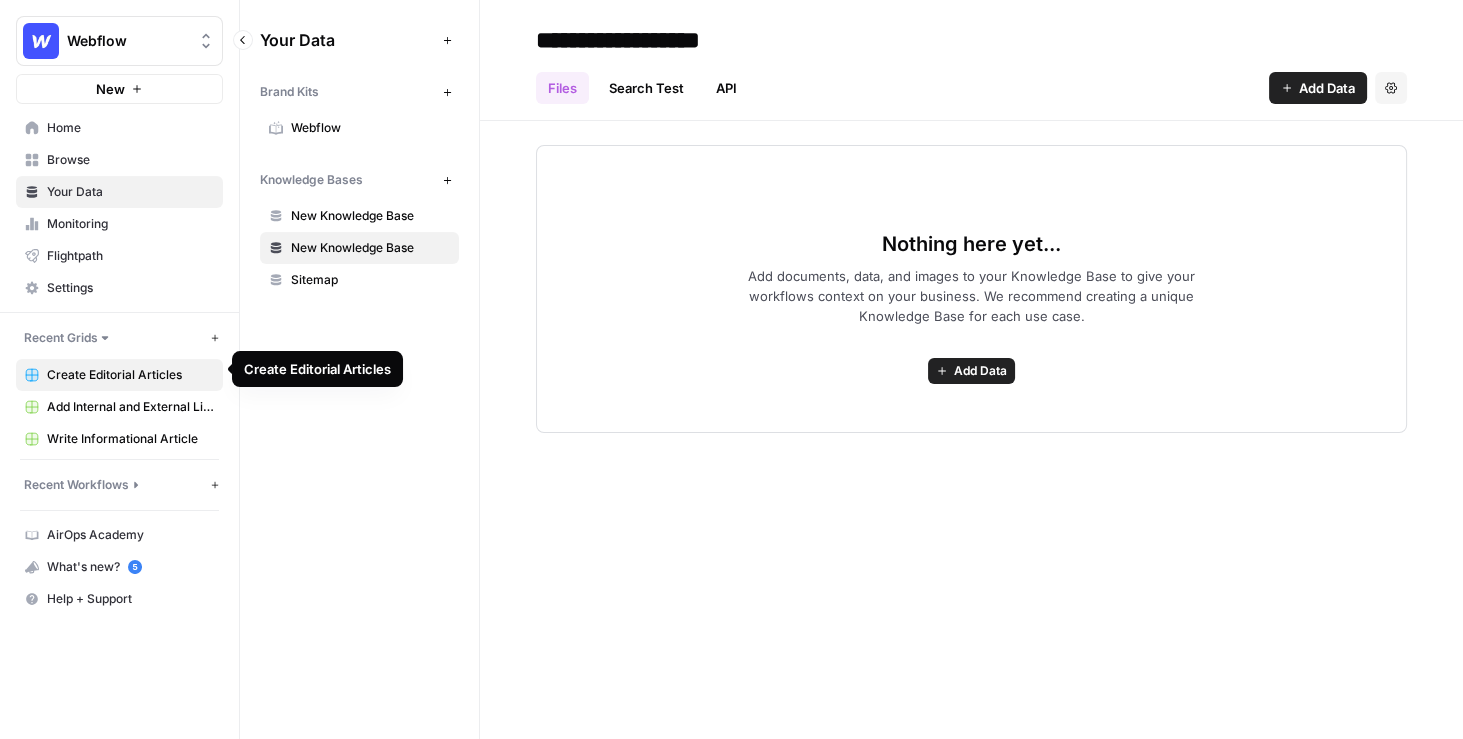 click on "Create Editorial Articles" at bounding box center [130, 375] 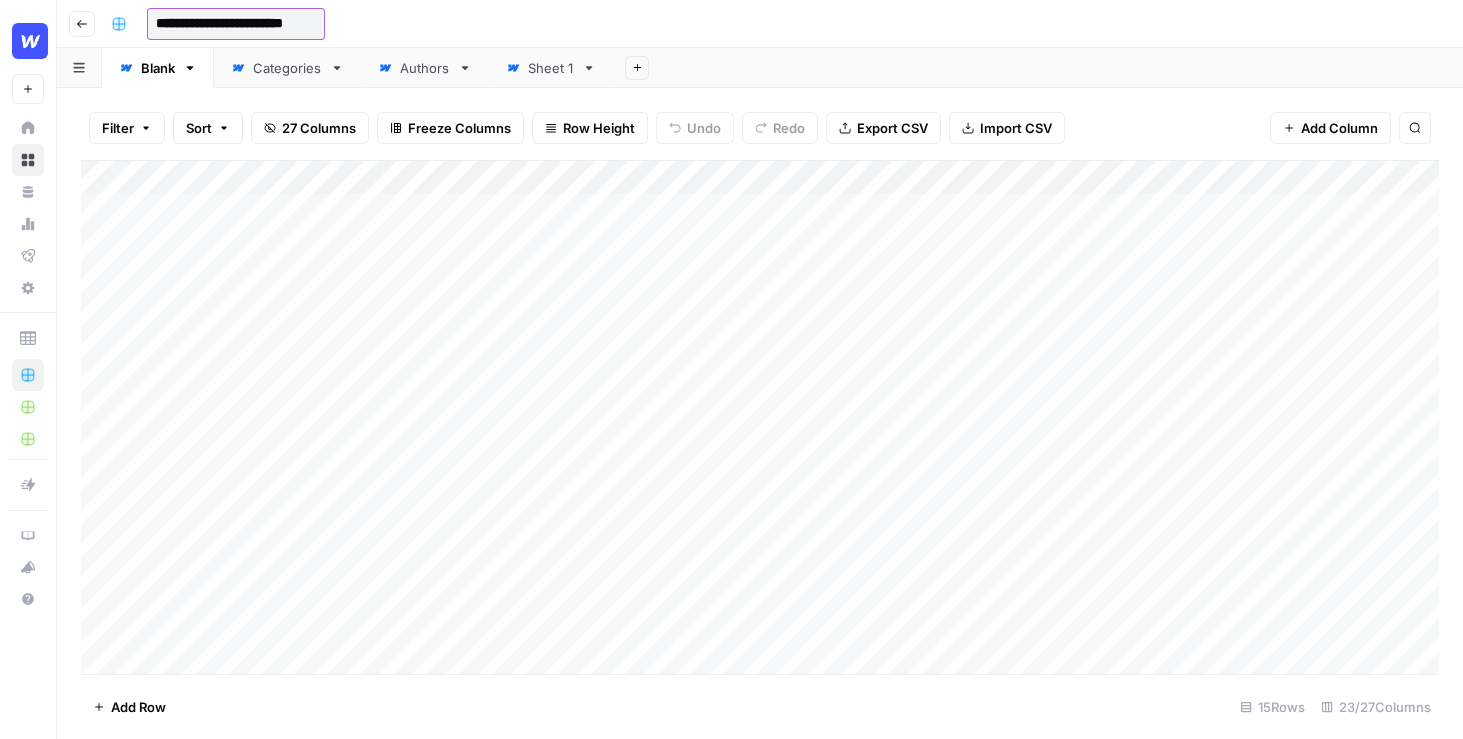 click on "**********" at bounding box center (236, 24) 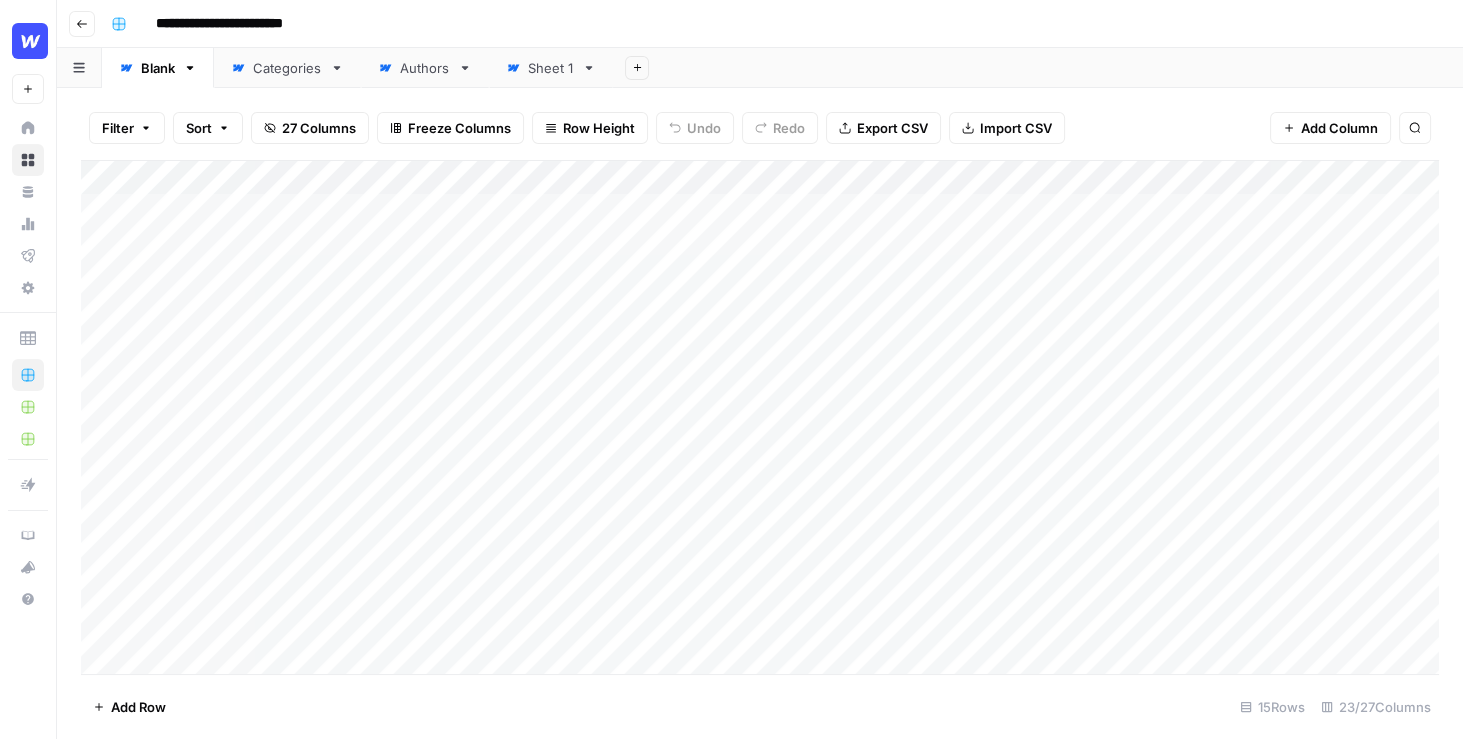 click on "**********" at bounding box center [773, 24] 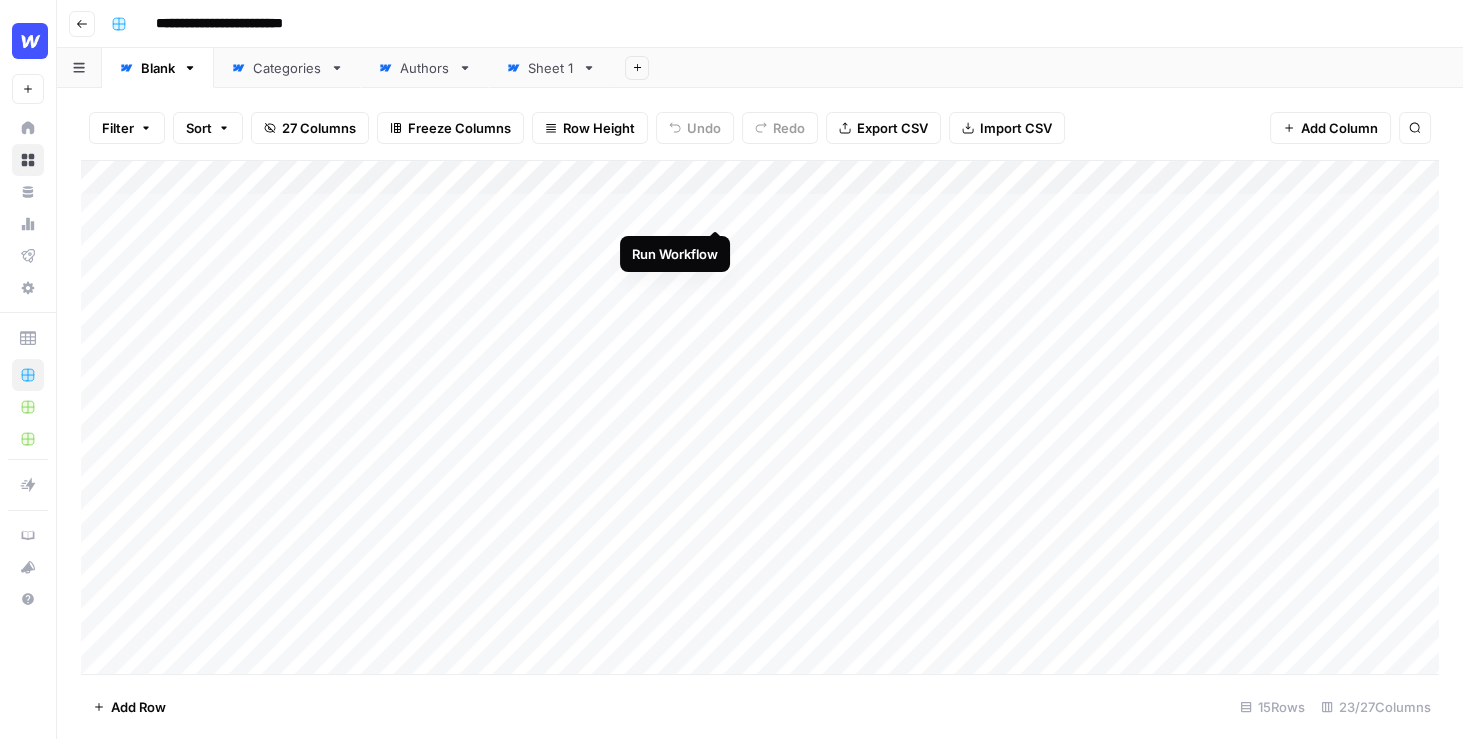 click on "Add Column" at bounding box center [760, 418] 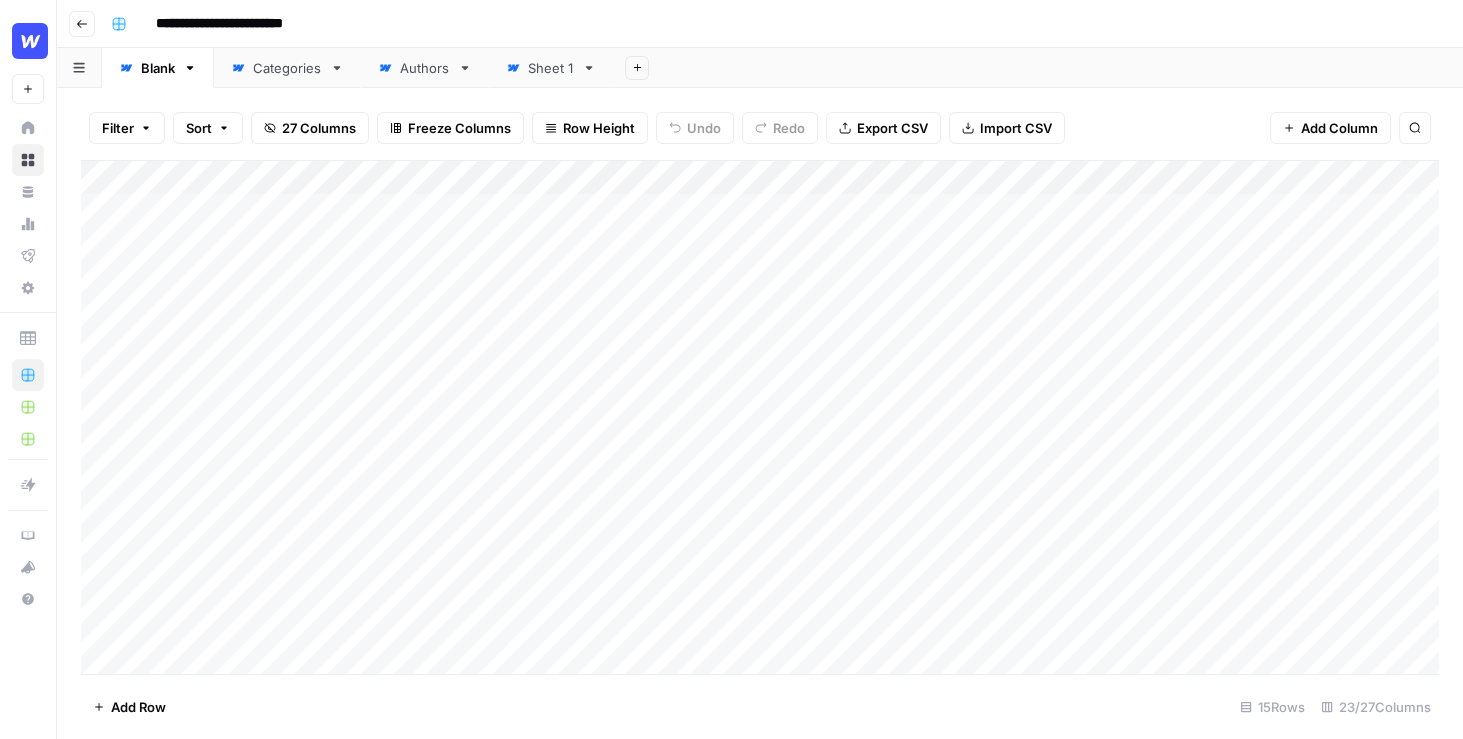click on "Filter Sort 27 Columns Freeze Columns Row Height Undo Redo Export CSV Import CSV Add Column Search Add Column Add Row 15  Rows 23/27  Columns" at bounding box center [760, 413] 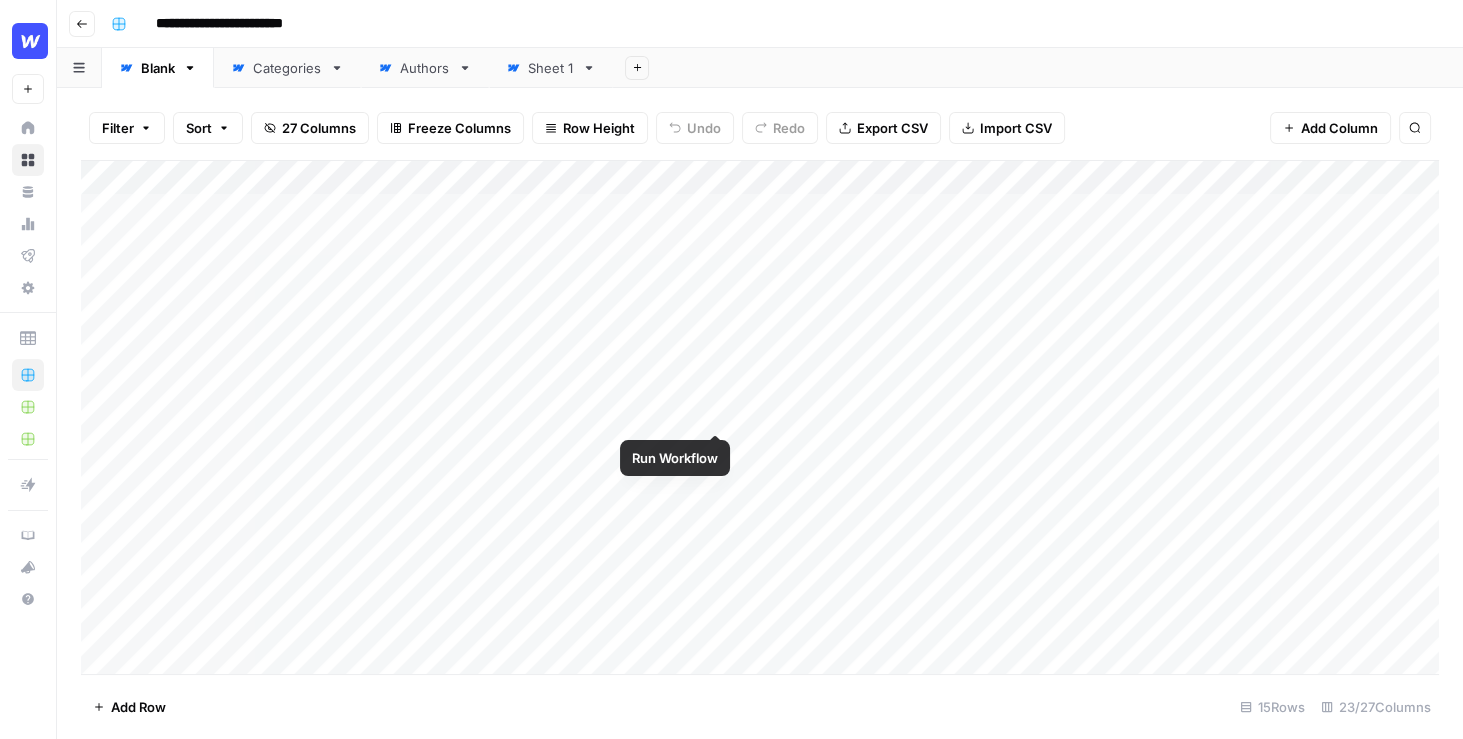 click on "Add Column" at bounding box center (760, 418) 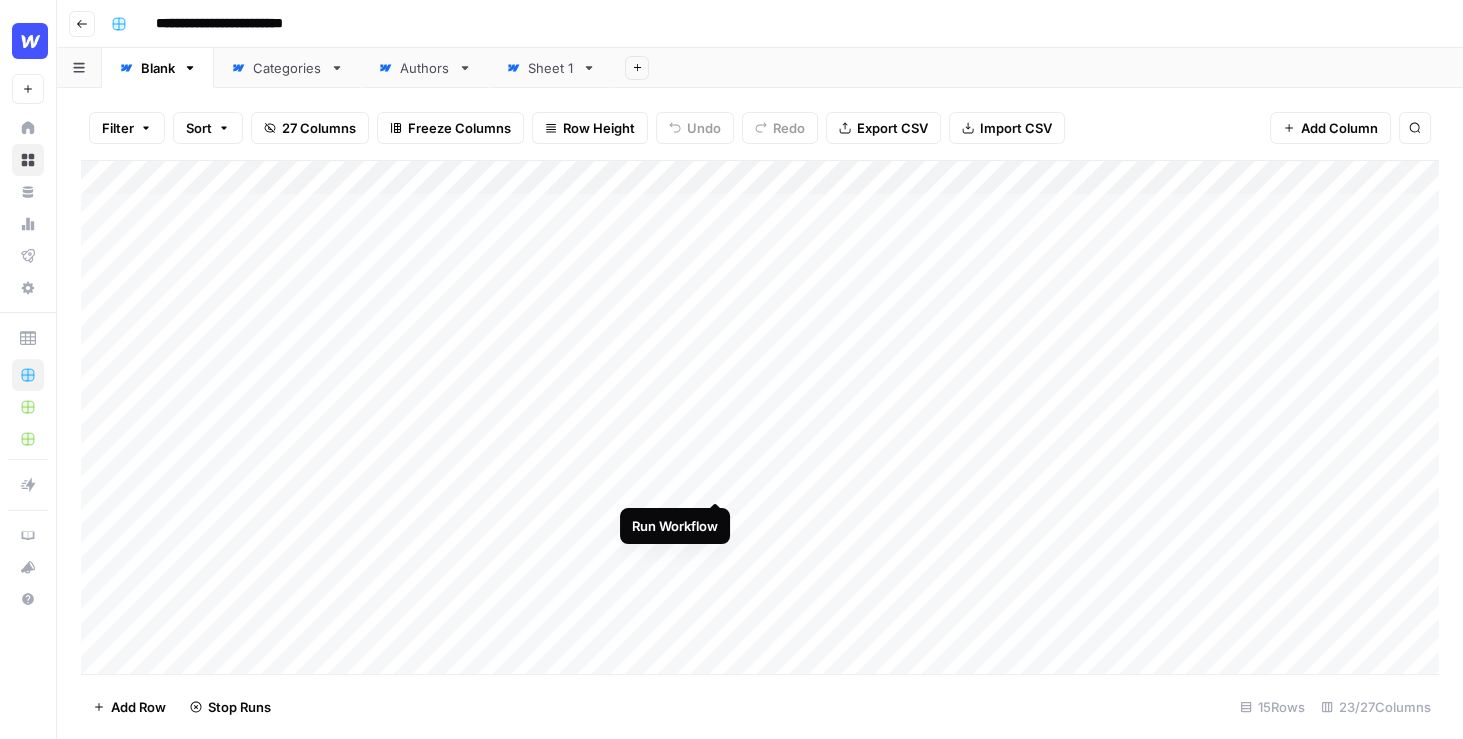 click on "Add Column" at bounding box center (760, 418) 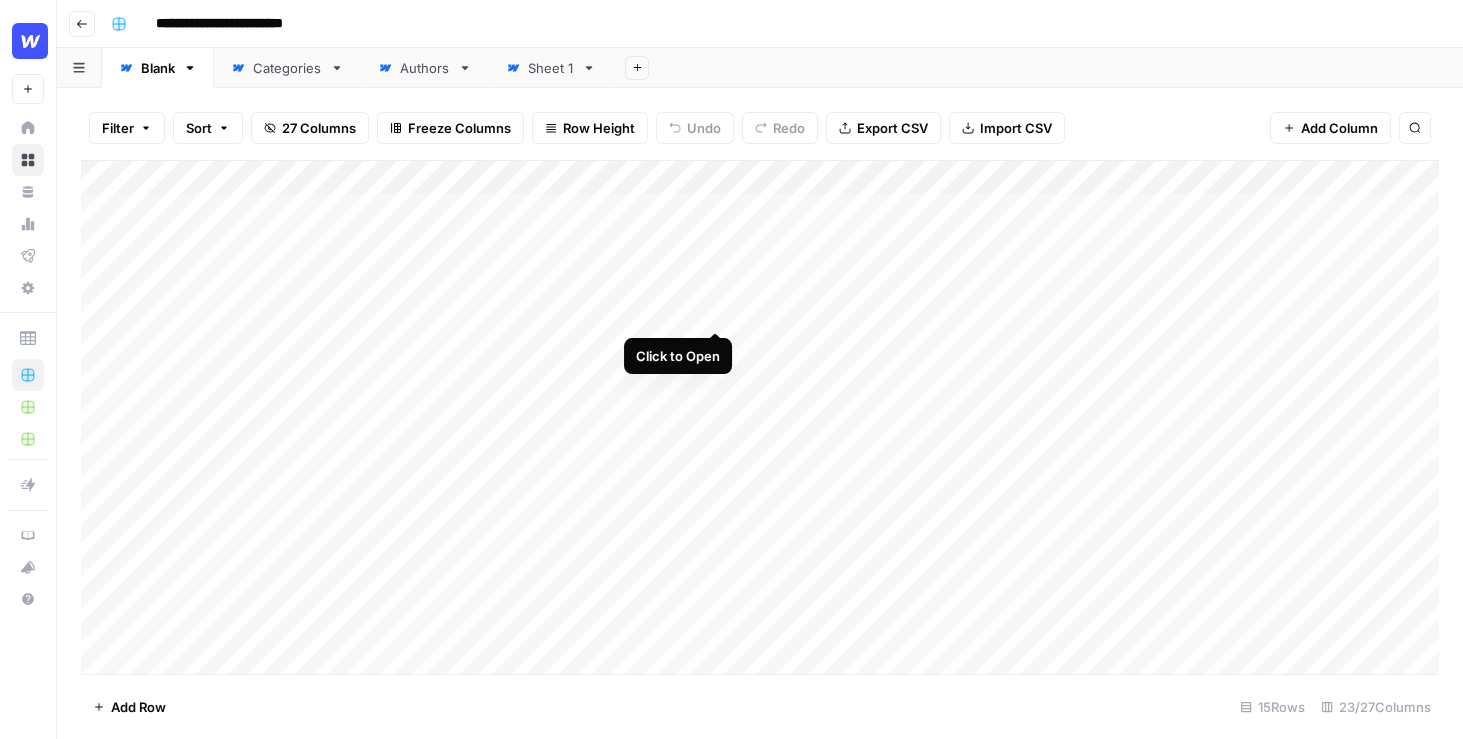 click on "Add Column" at bounding box center [760, 418] 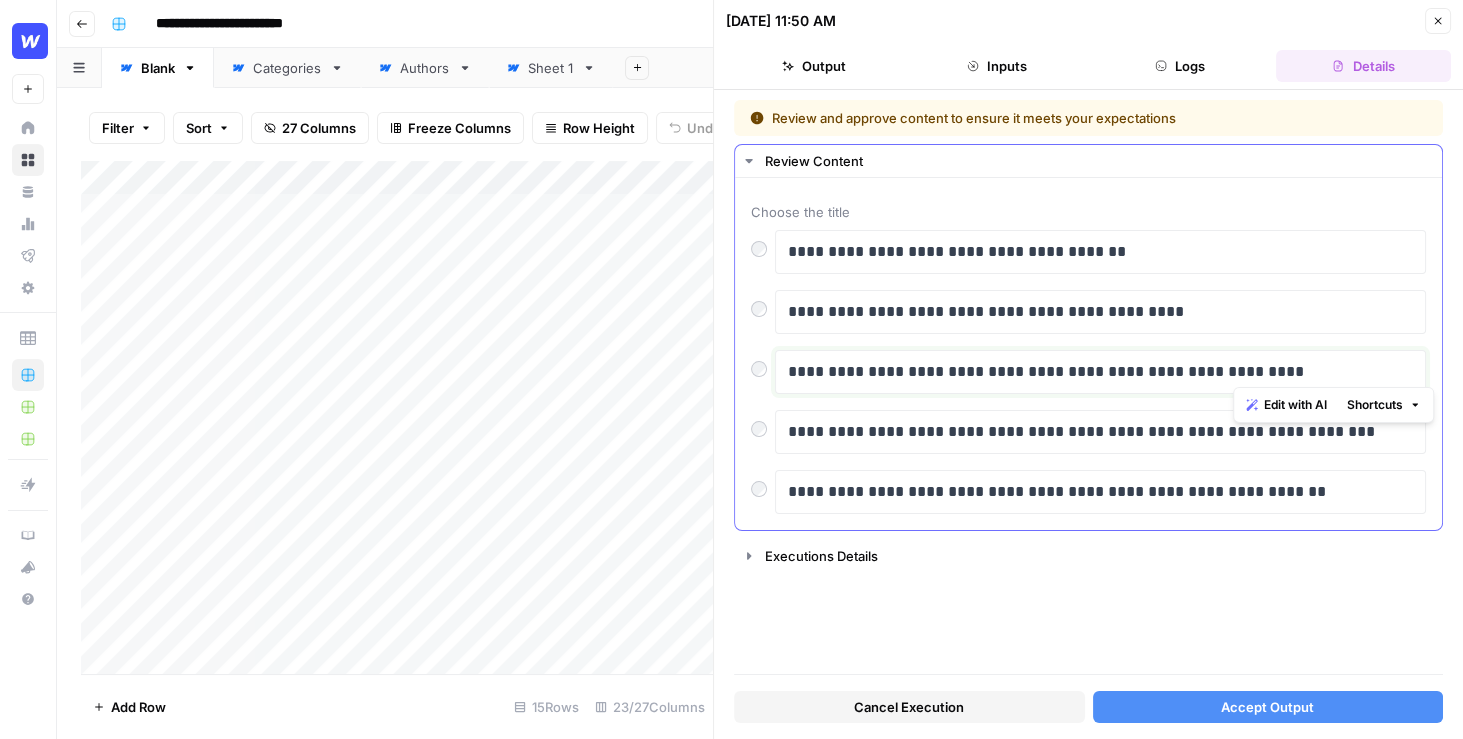 drag, startPoint x: 1304, startPoint y: 377, endPoint x: 1234, endPoint y: 373, distance: 70.11419 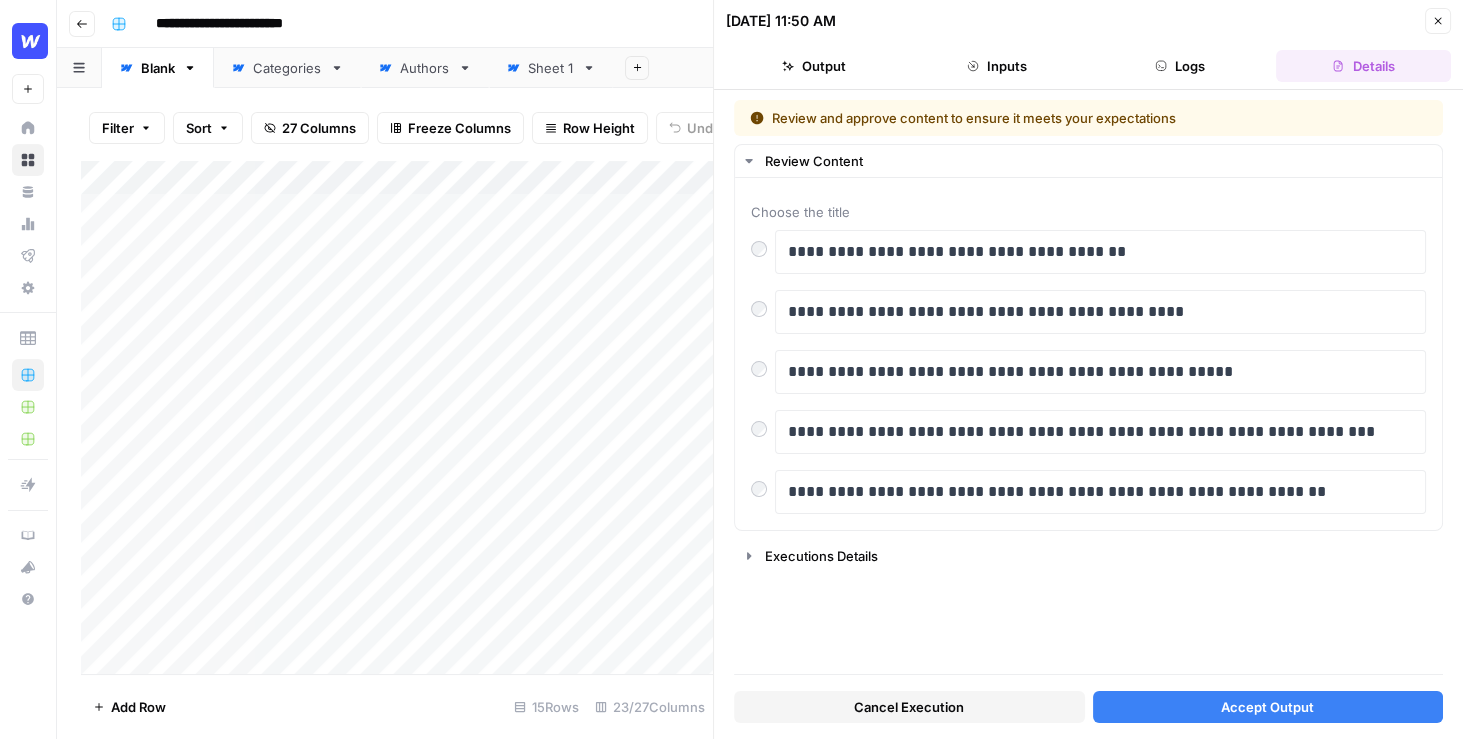 click on "Accept Output" at bounding box center [1268, 707] 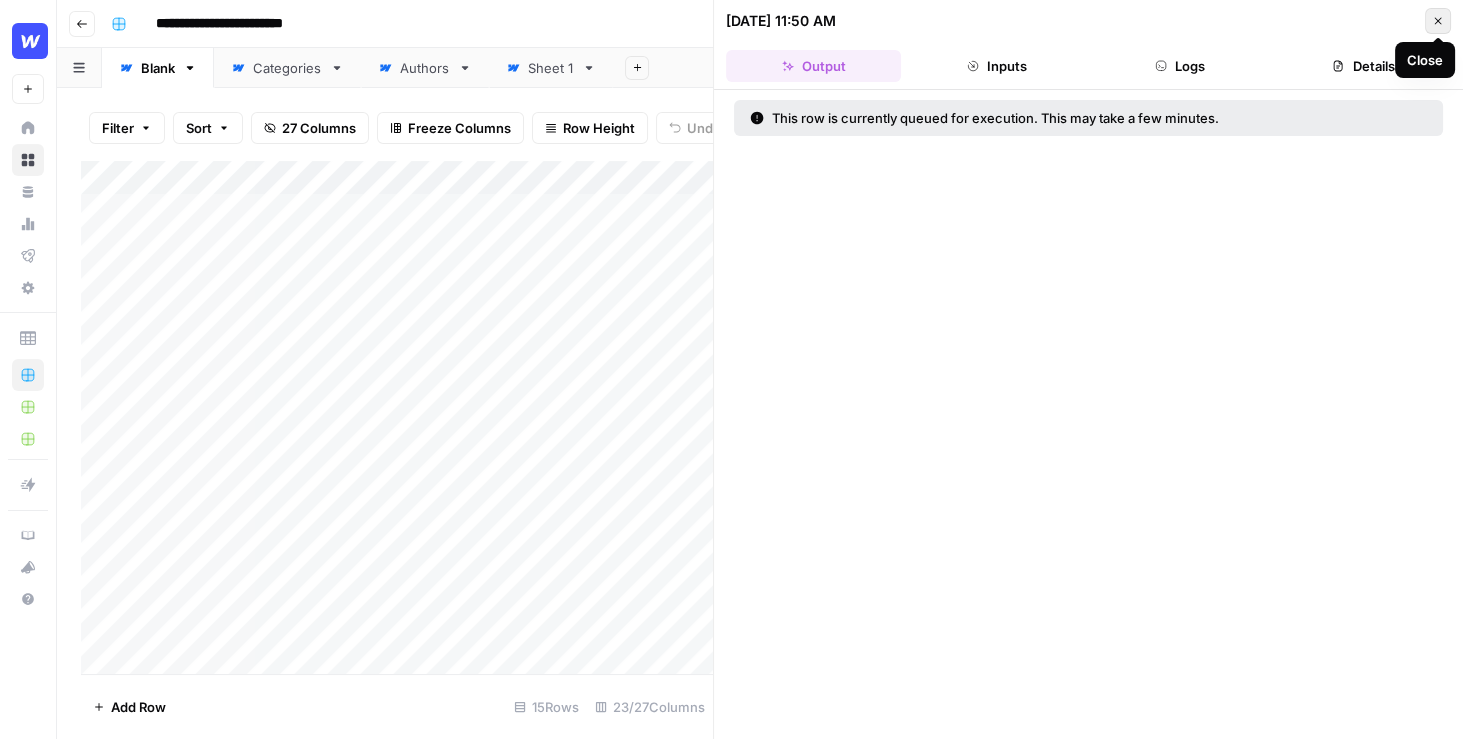 click on "Close" at bounding box center (1438, 21) 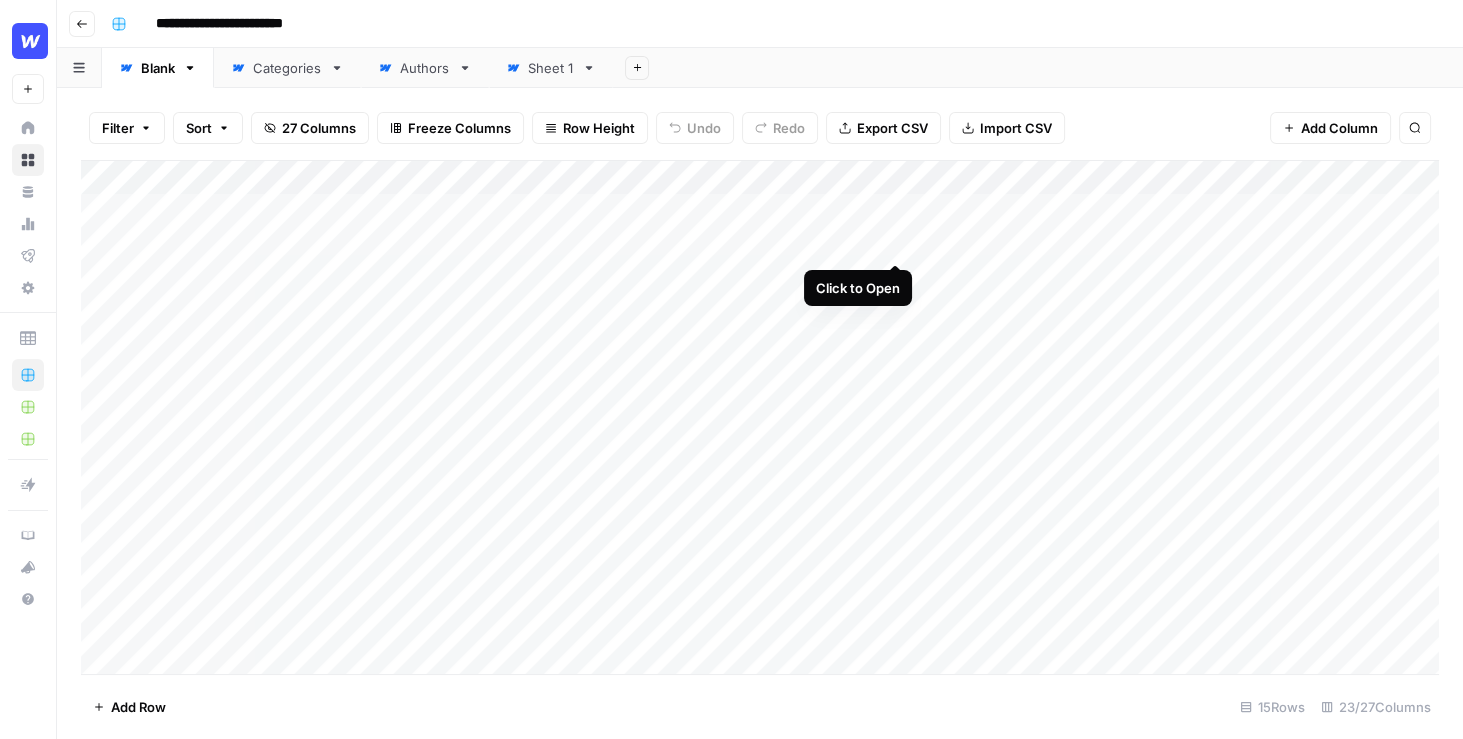 click on "Add Column" at bounding box center (760, 418) 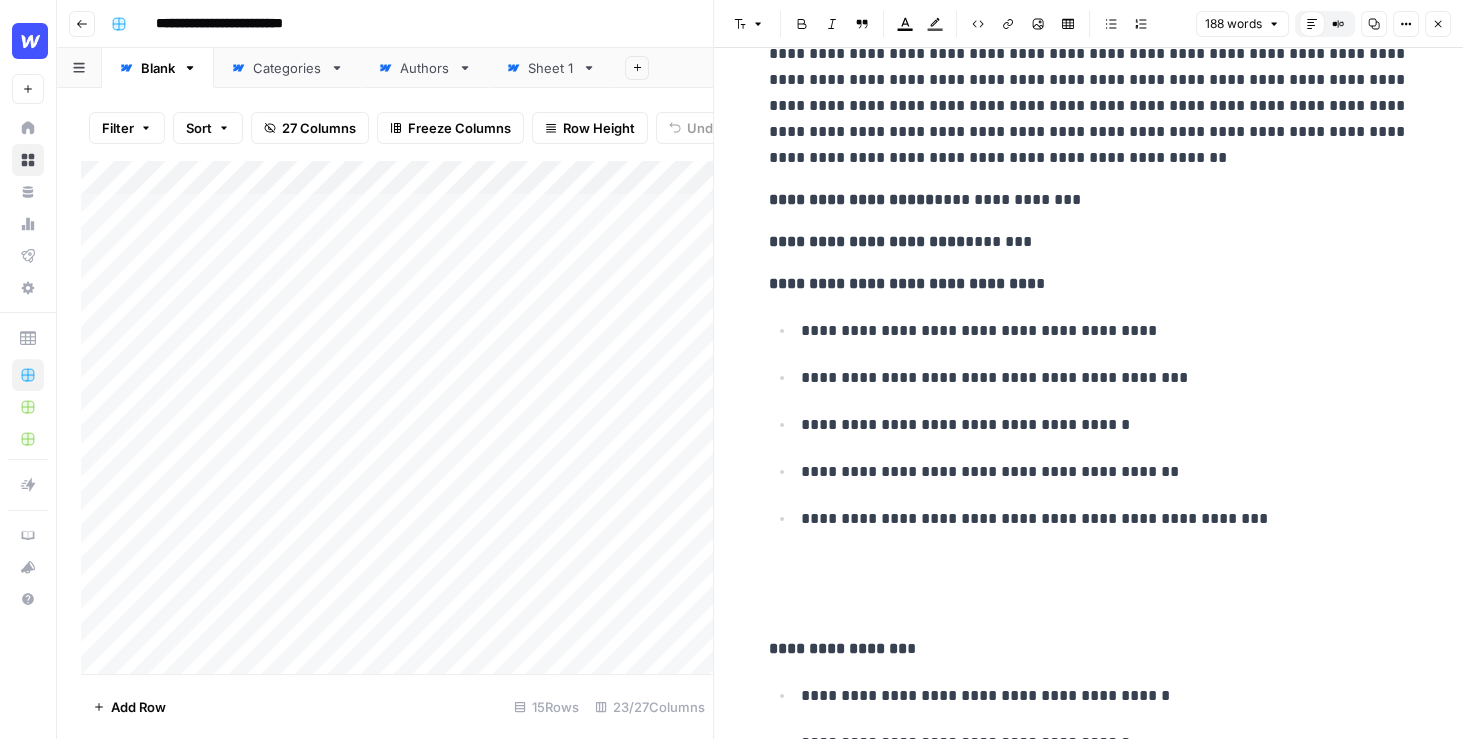 scroll, scrollTop: 669, scrollLeft: 0, axis: vertical 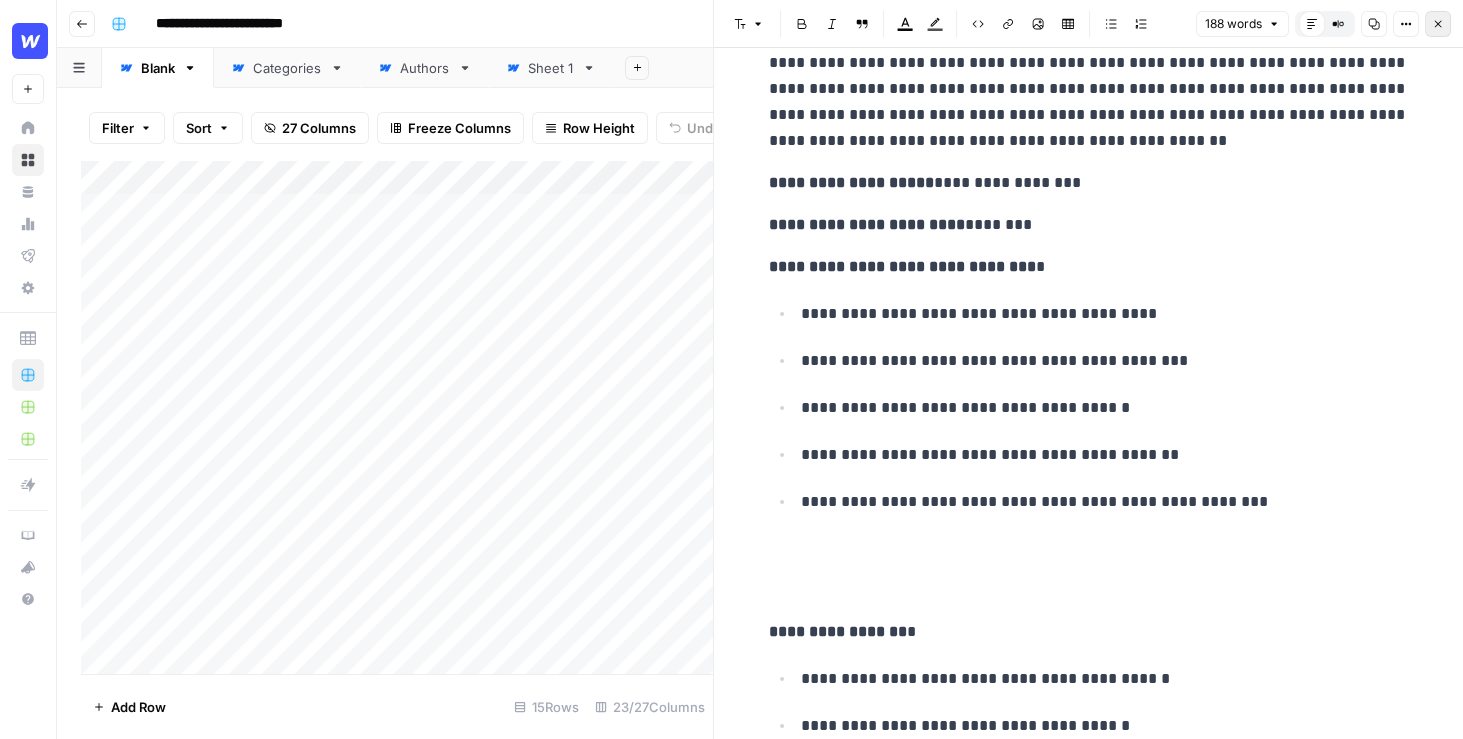 click 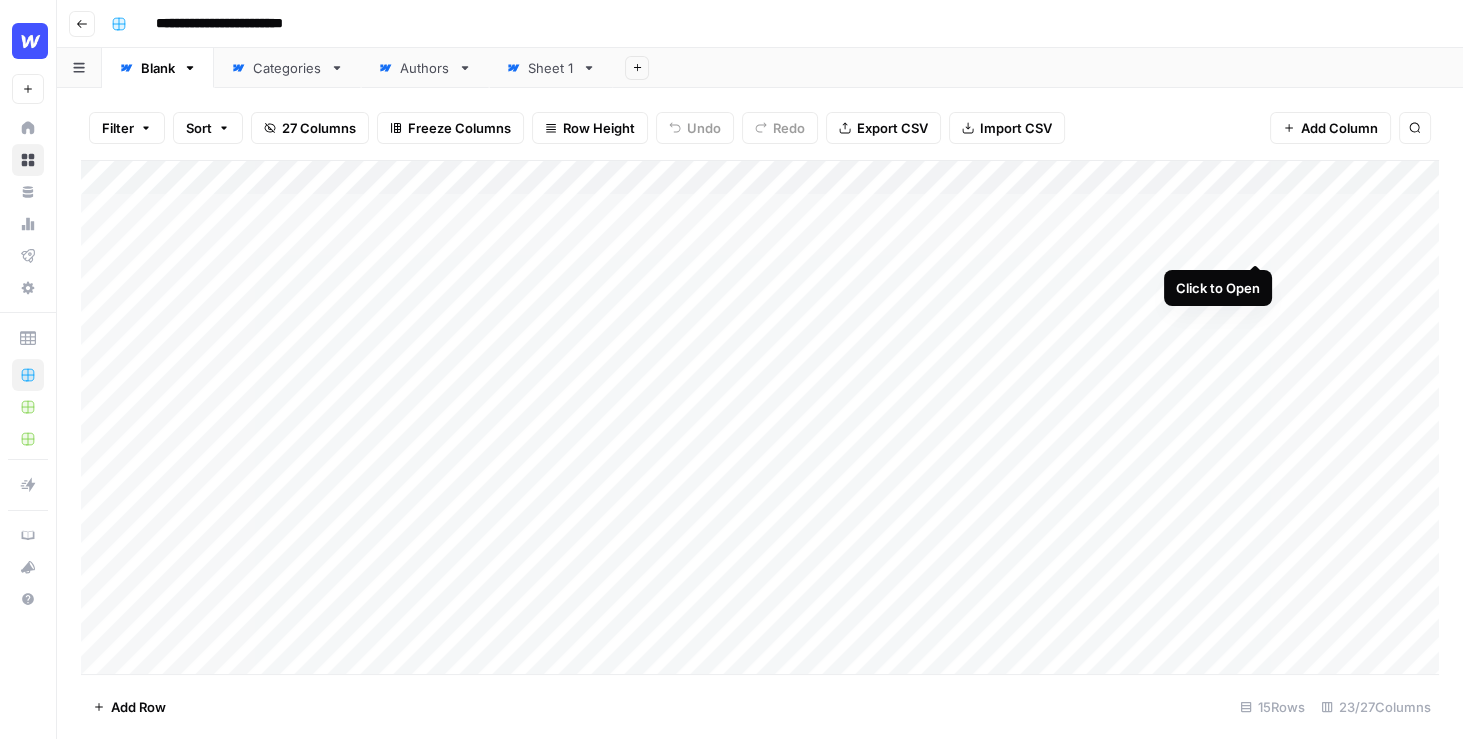 click on "Add Column" at bounding box center (760, 418) 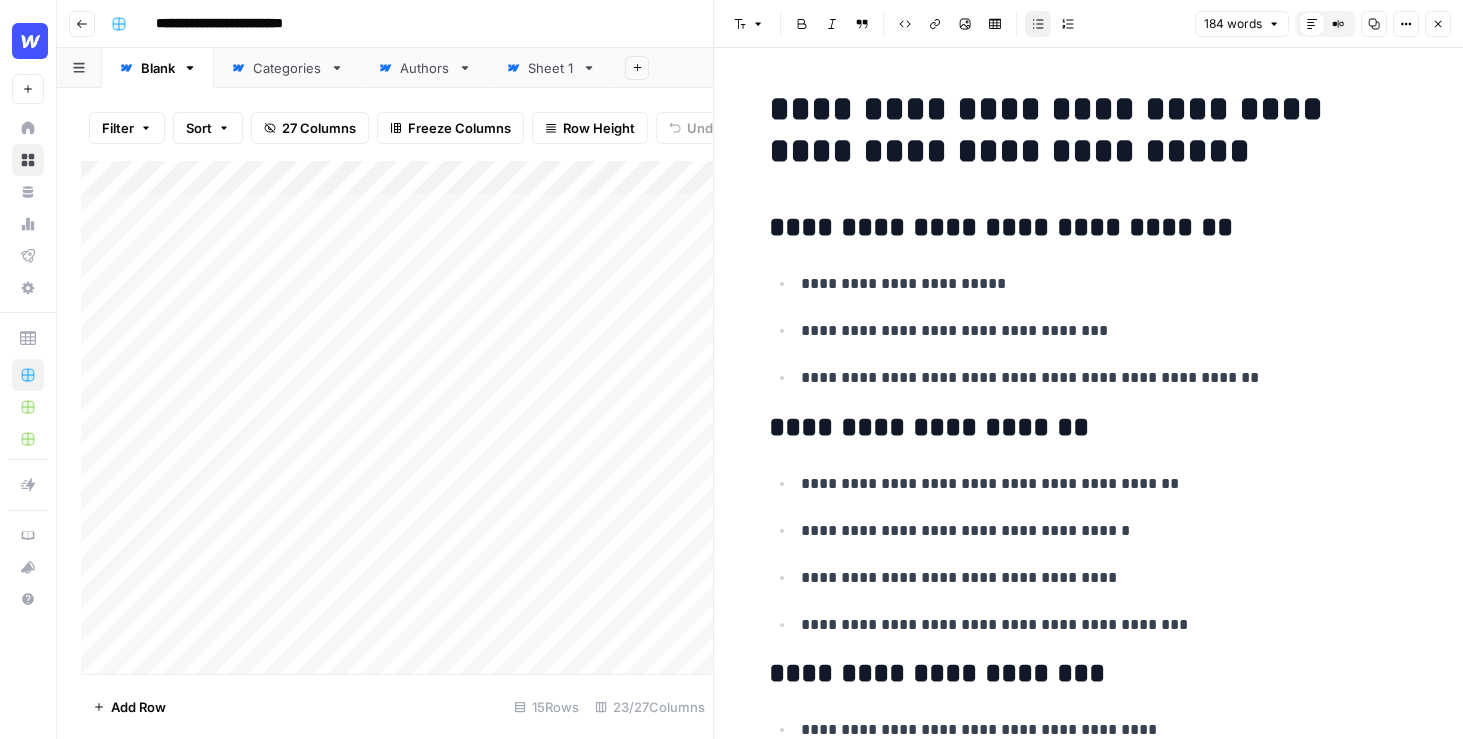 click on "**********" at bounding box center (1105, 378) 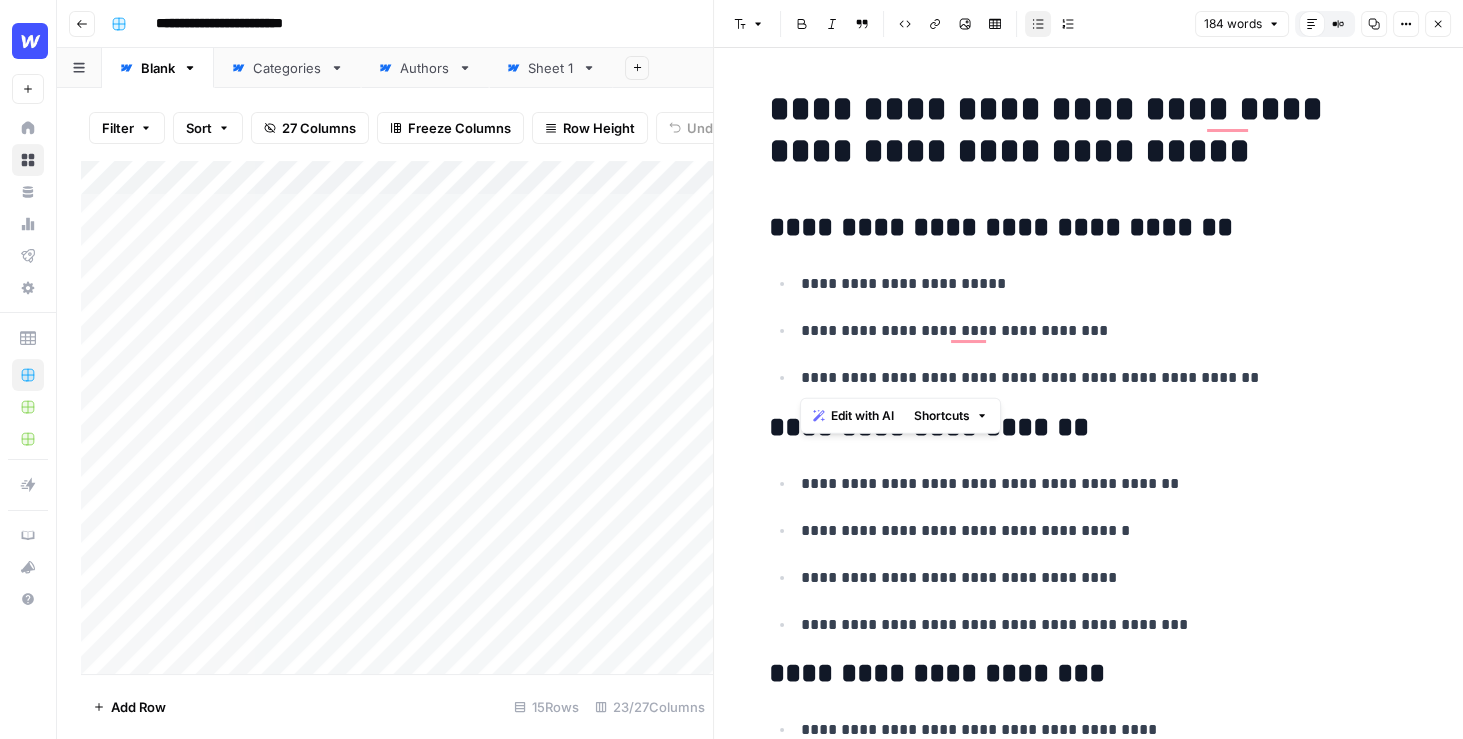 drag, startPoint x: 1252, startPoint y: 375, endPoint x: 761, endPoint y: 377, distance: 491.00406 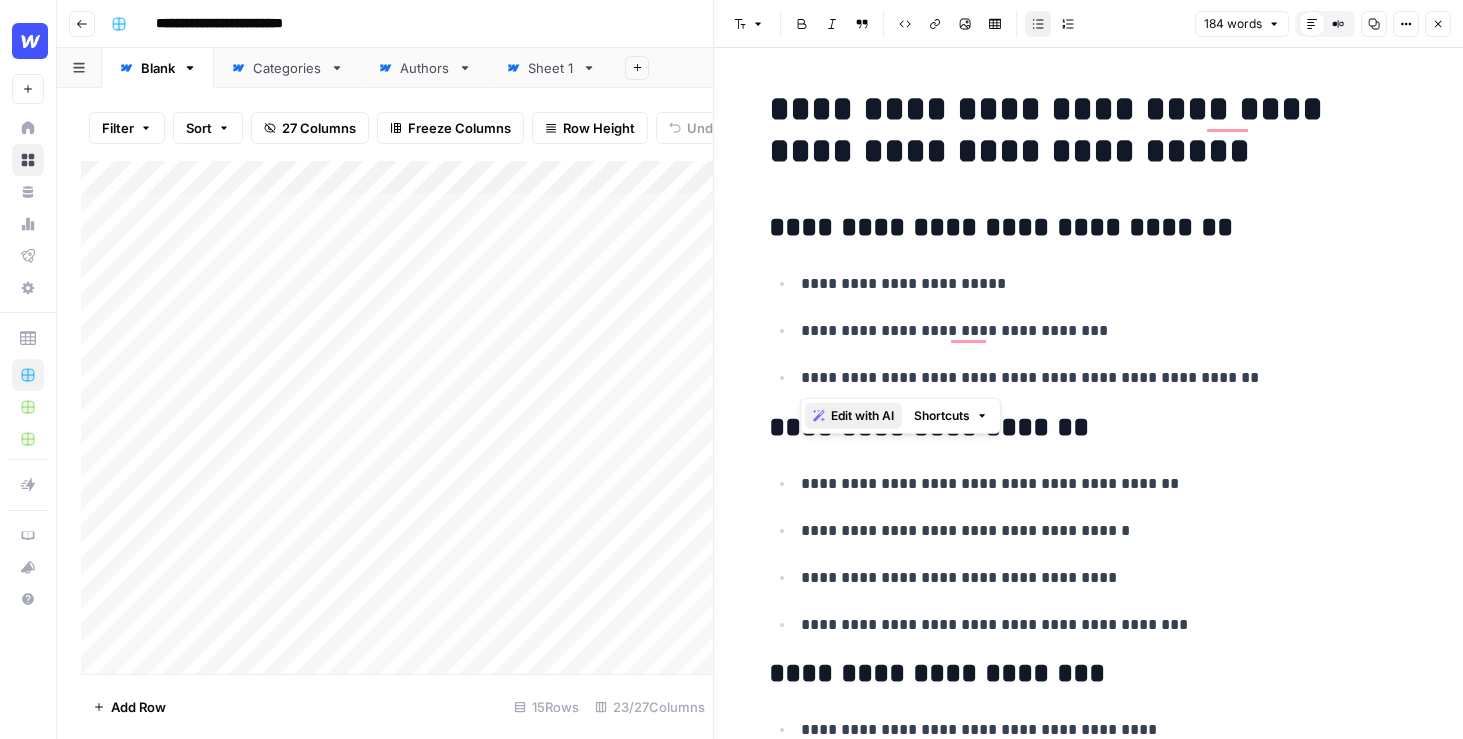 click on "Edit with AI" at bounding box center [862, 416] 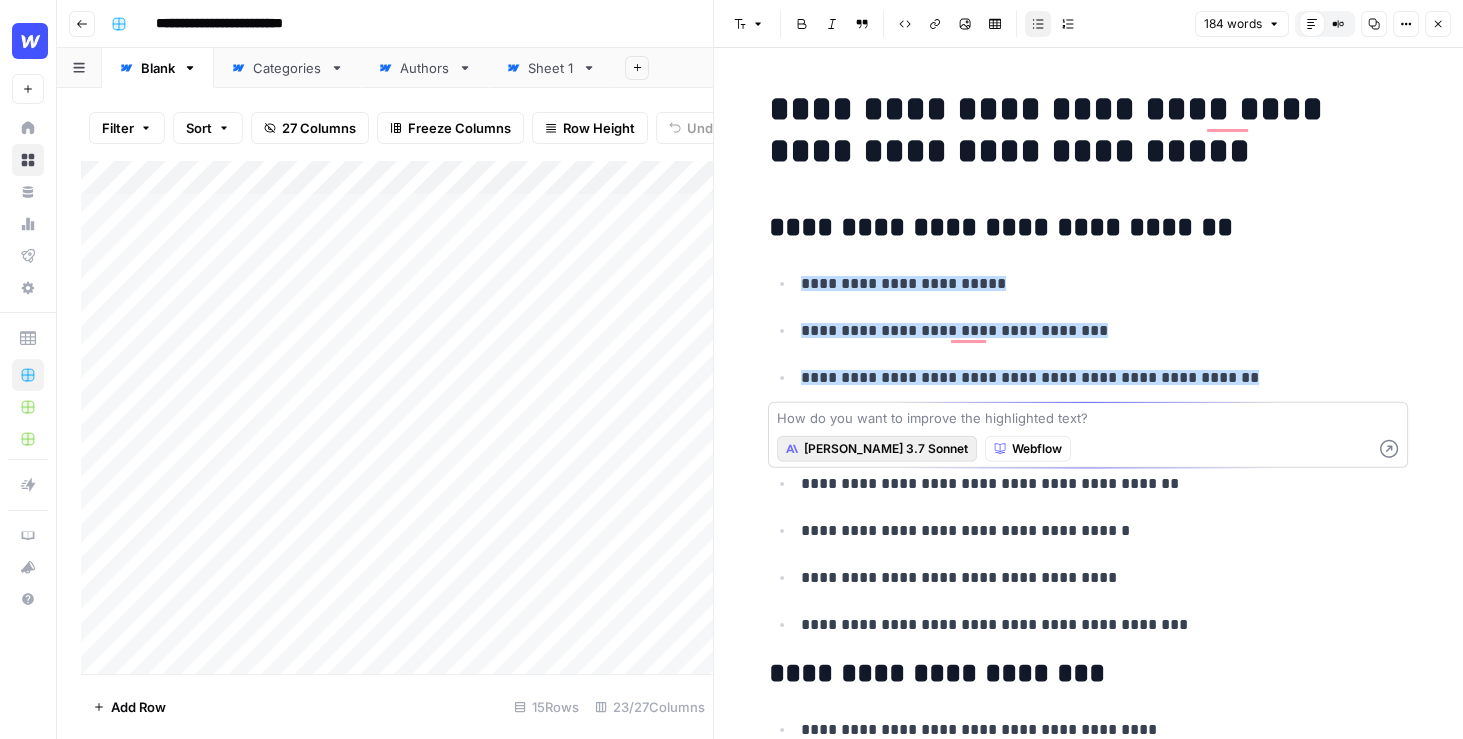 click on "Claude 3.7 Sonnet" at bounding box center [886, 449] 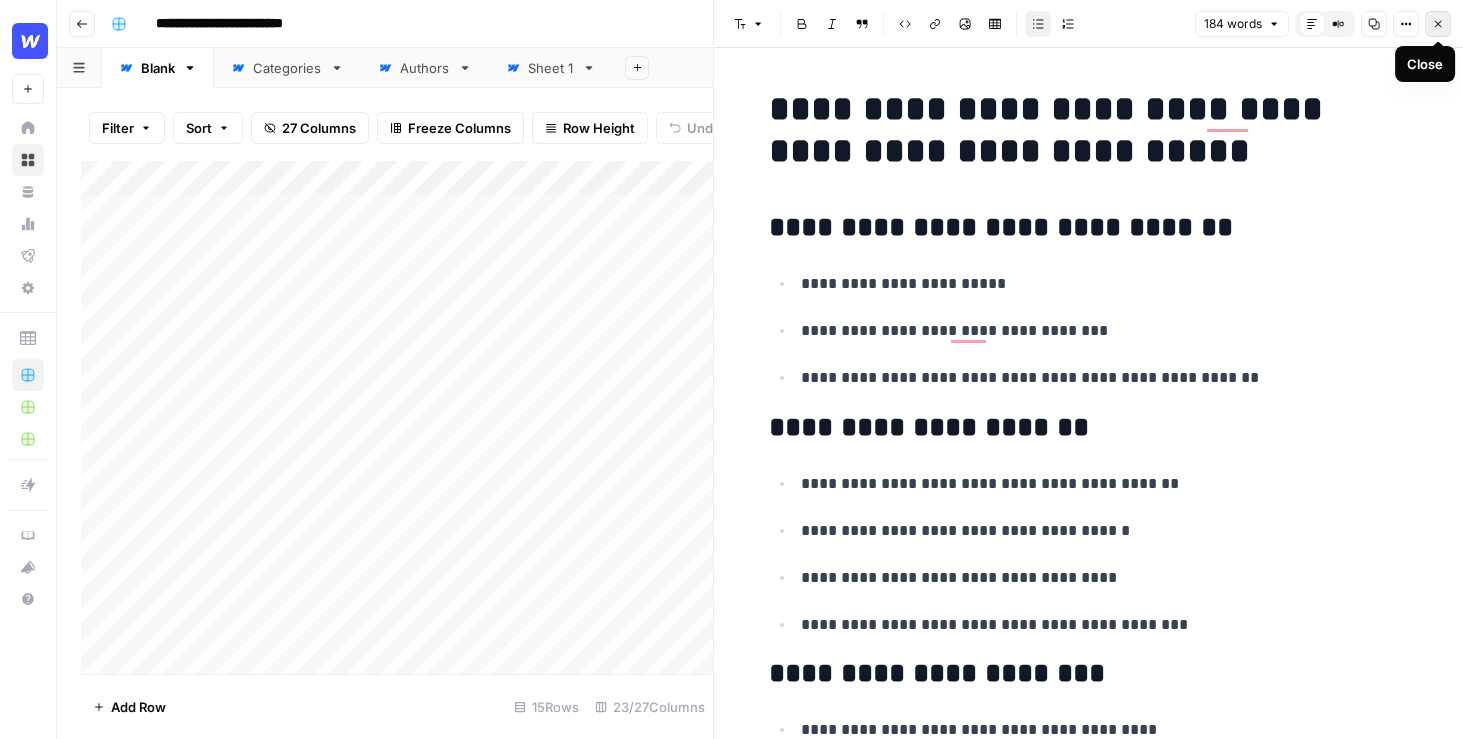 click on "Close" at bounding box center [1438, 24] 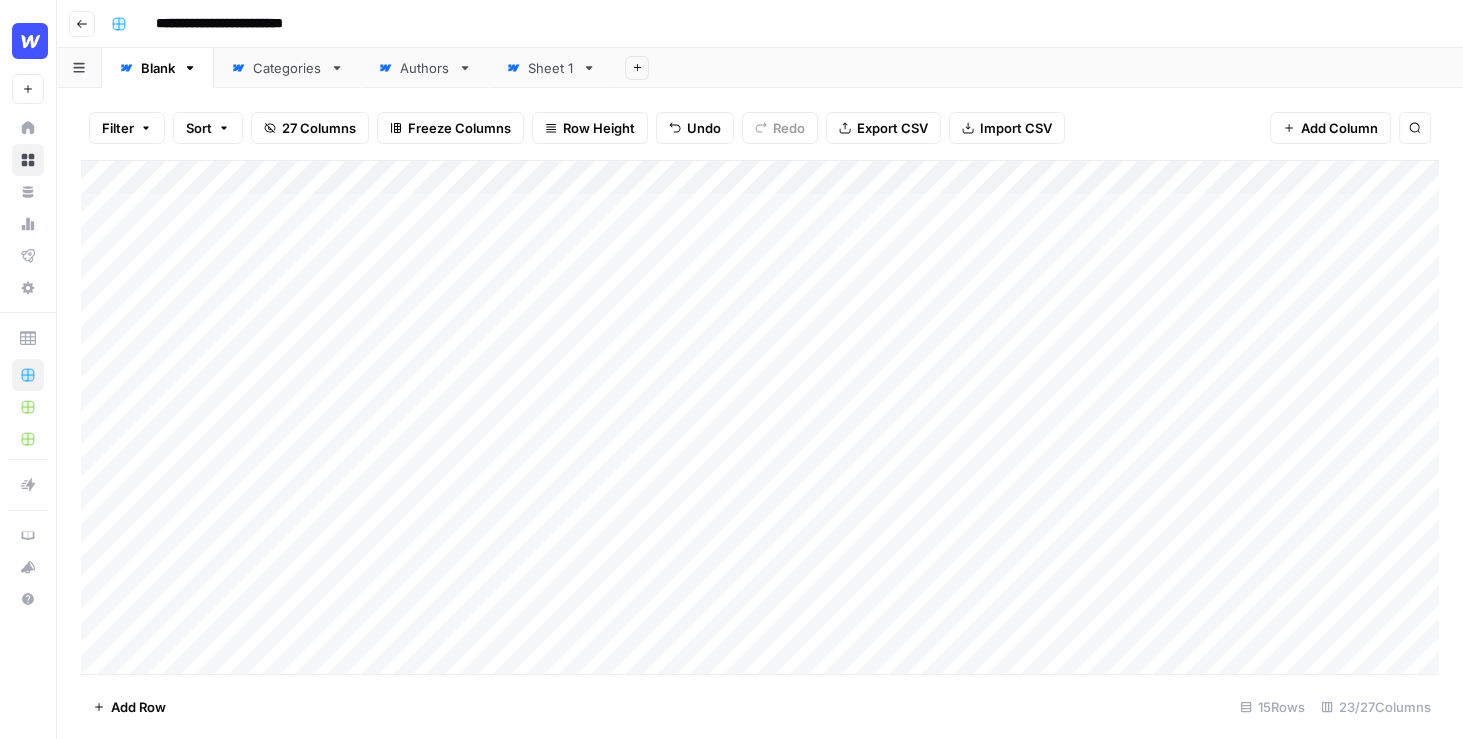 click on "Filter Sort 27 Columns Freeze Columns Row Height Undo Redo Export CSV Import CSV Add Column Search" at bounding box center [760, 128] 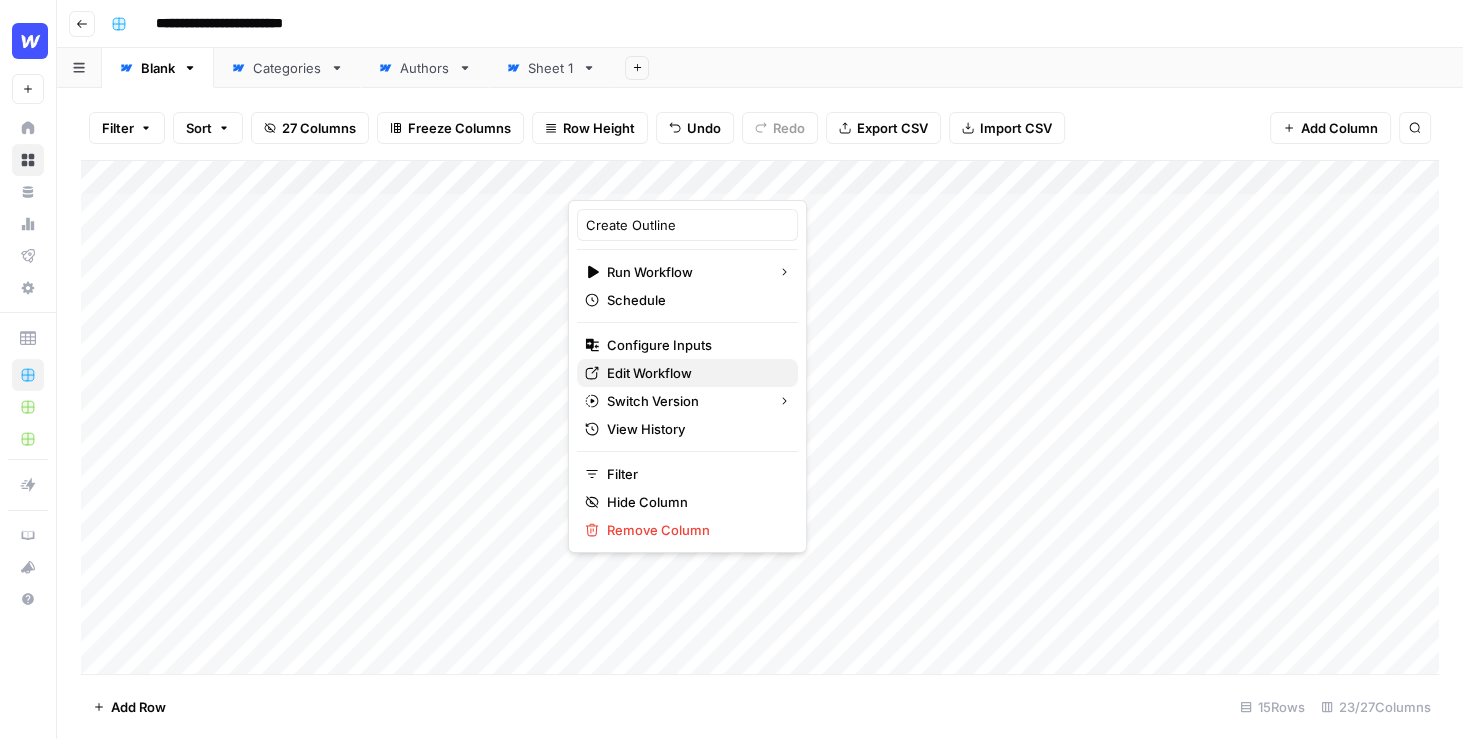 click on "Edit Workflow" at bounding box center [649, 373] 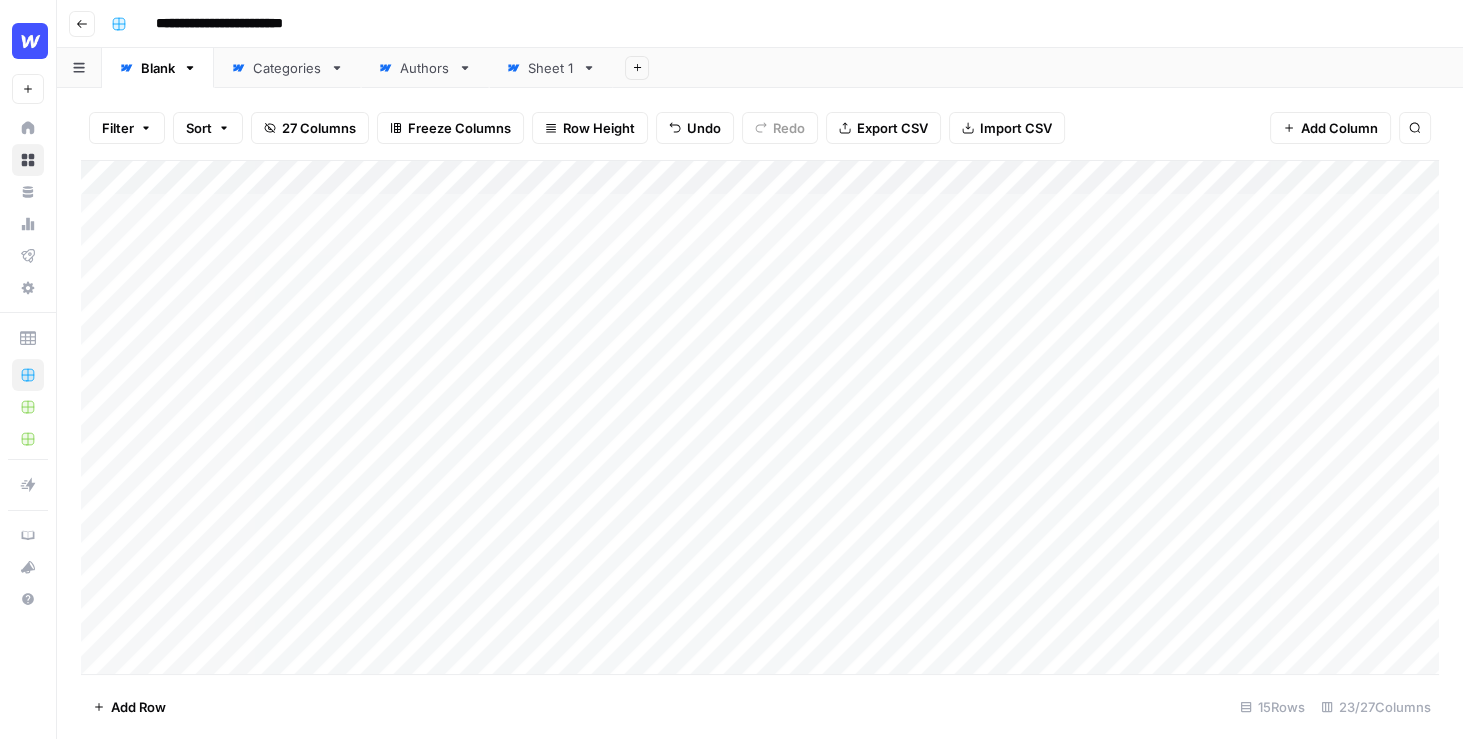 click on "Filter Sort 27 Columns Freeze Columns Row Height Undo Redo Export CSV Import CSV Add Column Search Add Column Add Row 15  Rows 23/27  Columns" at bounding box center [760, 413] 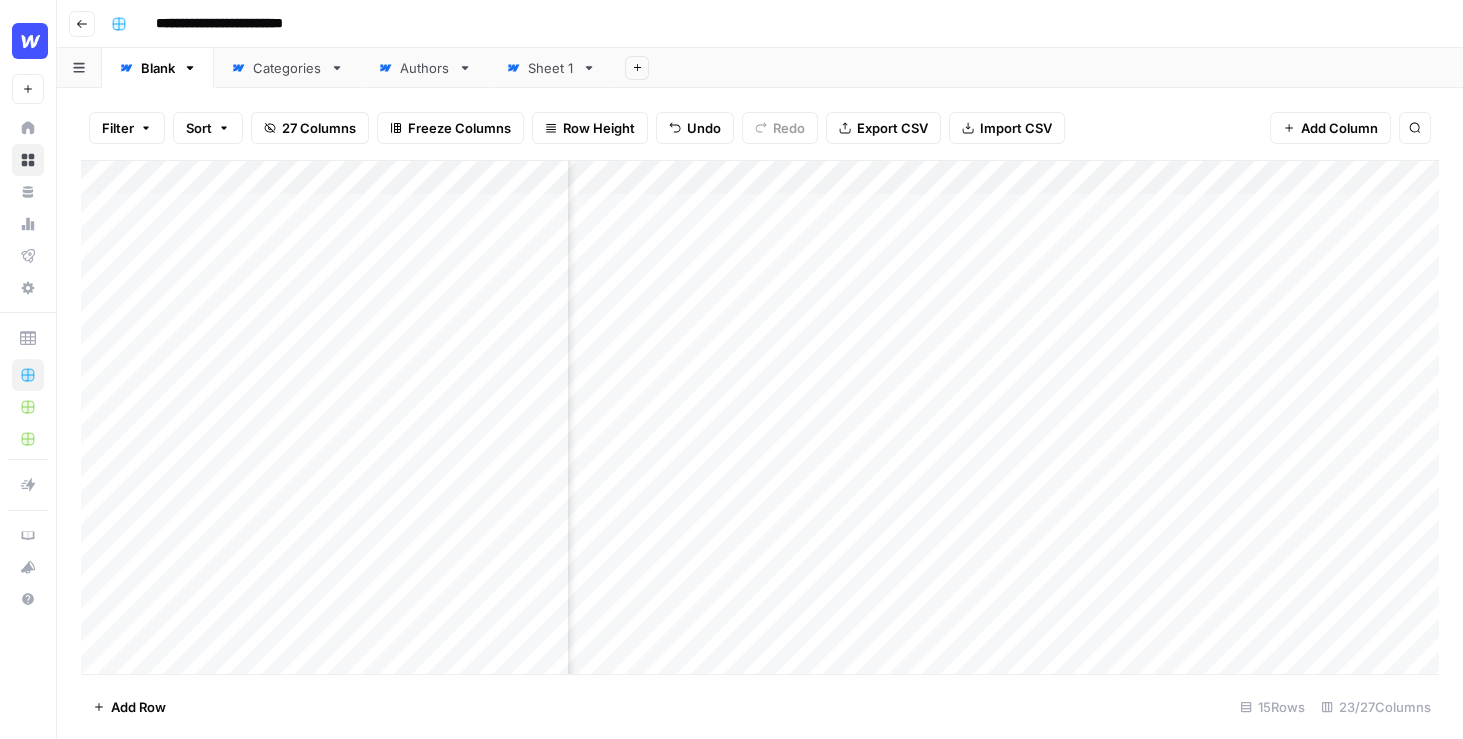 scroll, scrollTop: 0, scrollLeft: 401, axis: horizontal 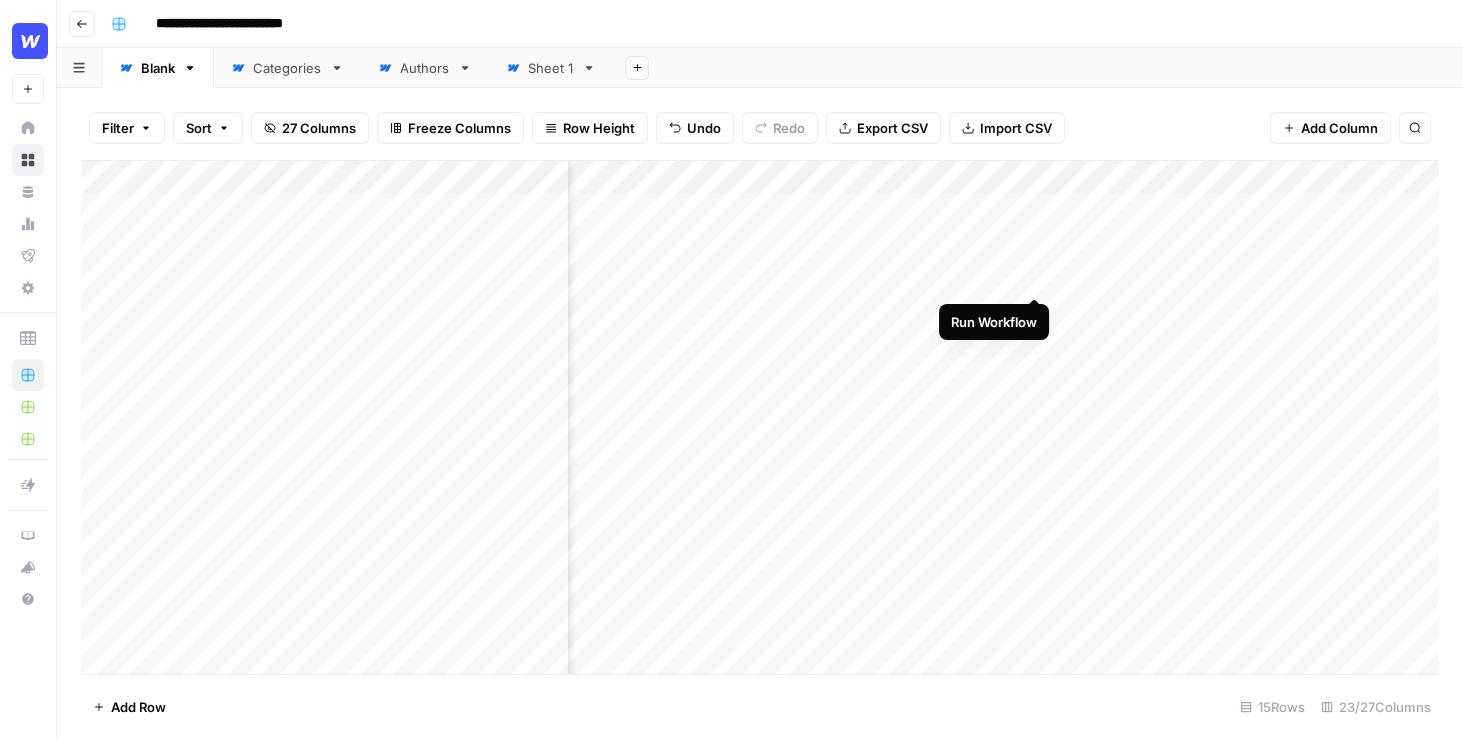 click on "Add Column" at bounding box center (760, 418) 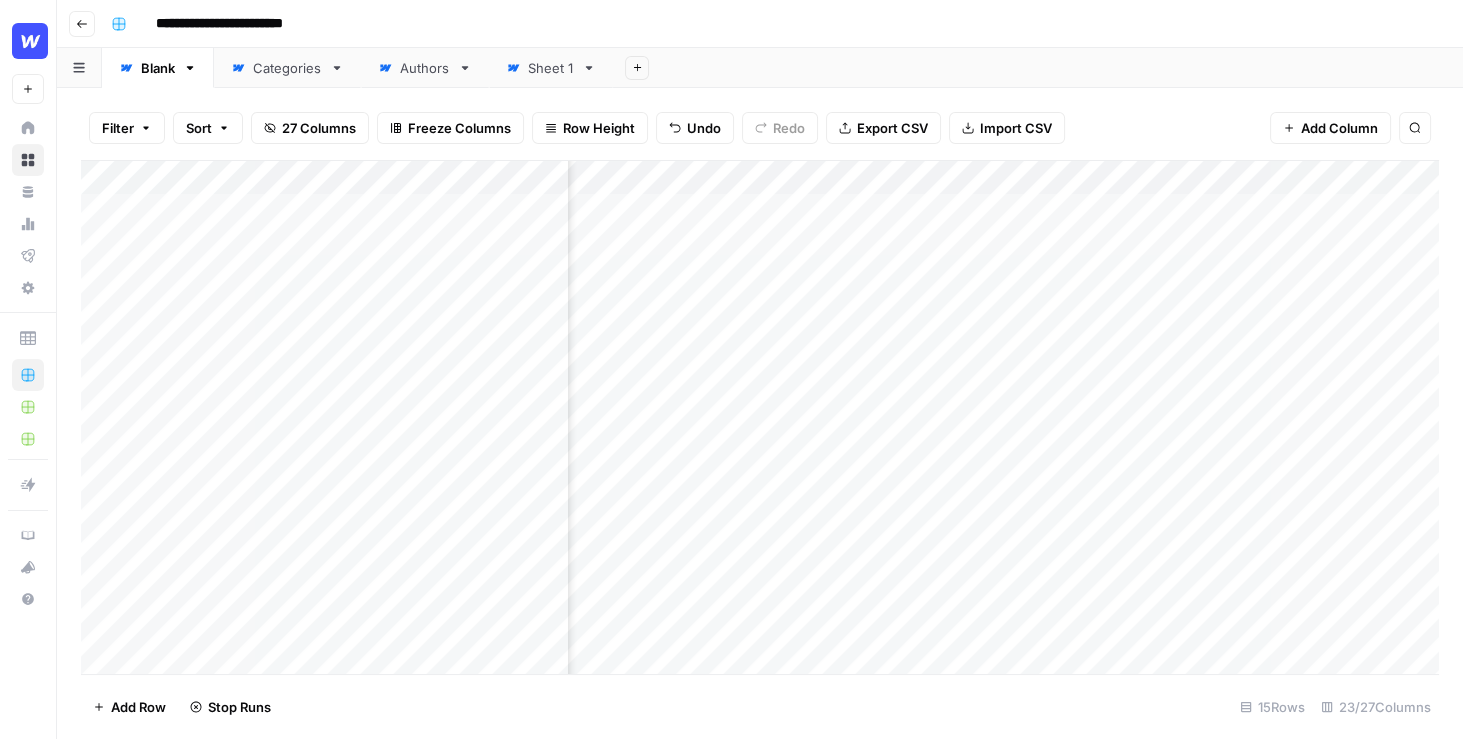 click on "Add Column" at bounding box center [760, 418] 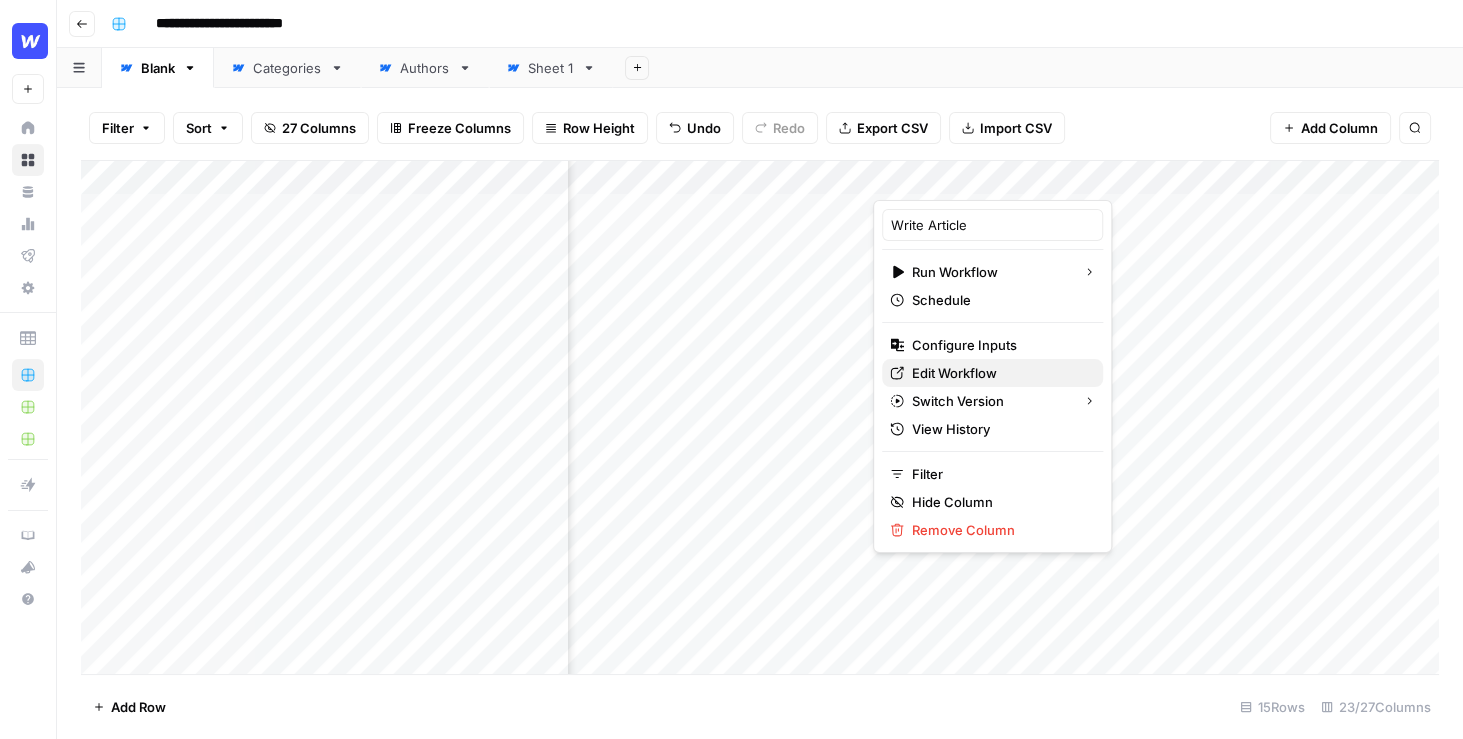 click on "Edit Workflow" at bounding box center [954, 373] 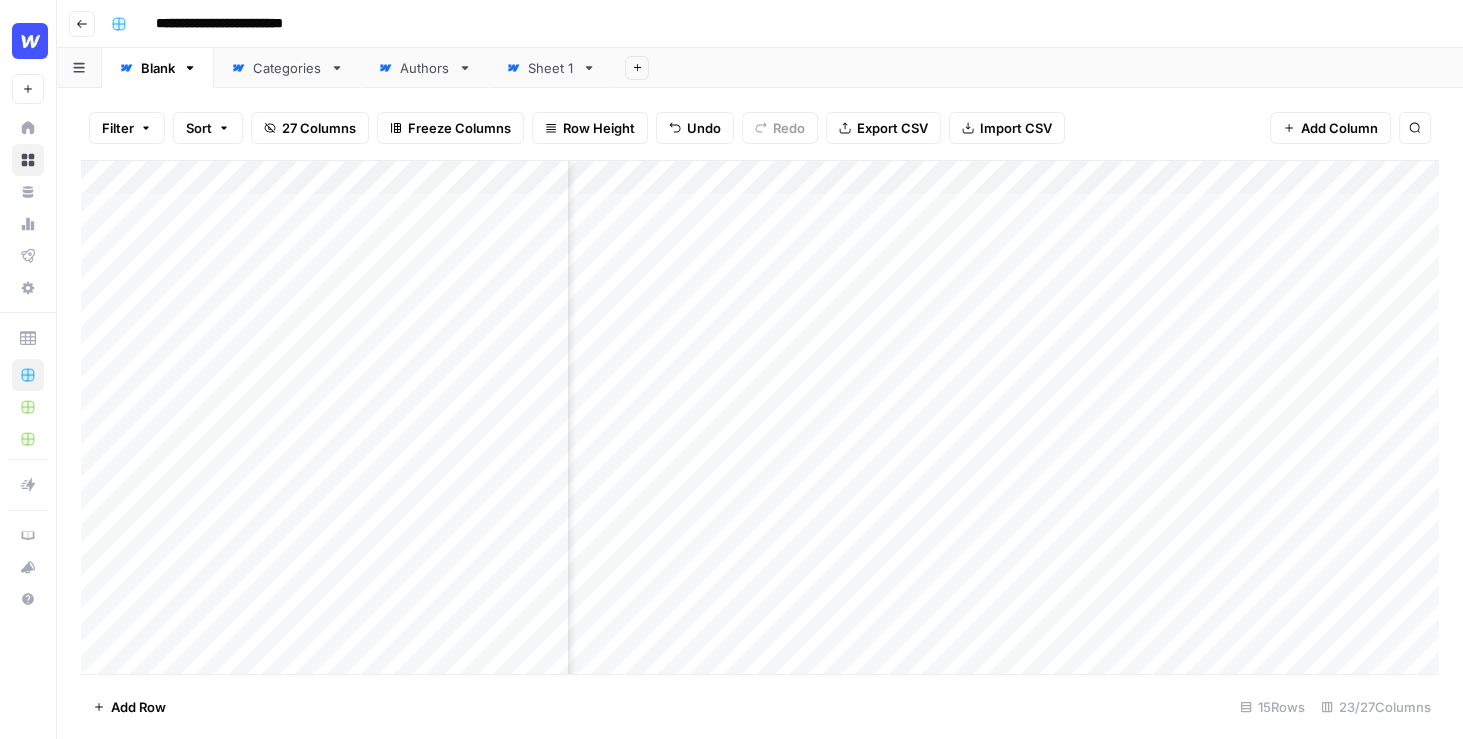 scroll, scrollTop: 0, scrollLeft: 526, axis: horizontal 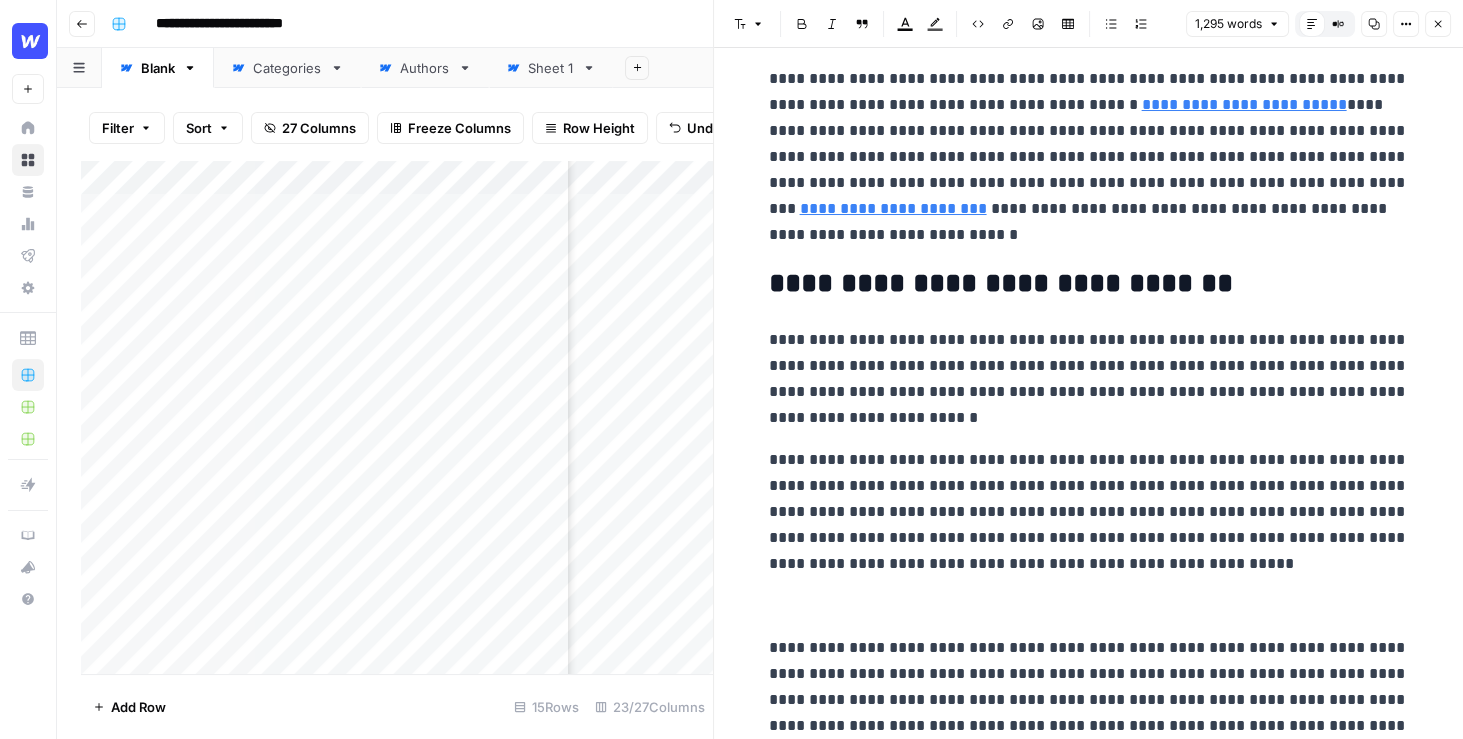 click on "**********" at bounding box center [1089, 379] 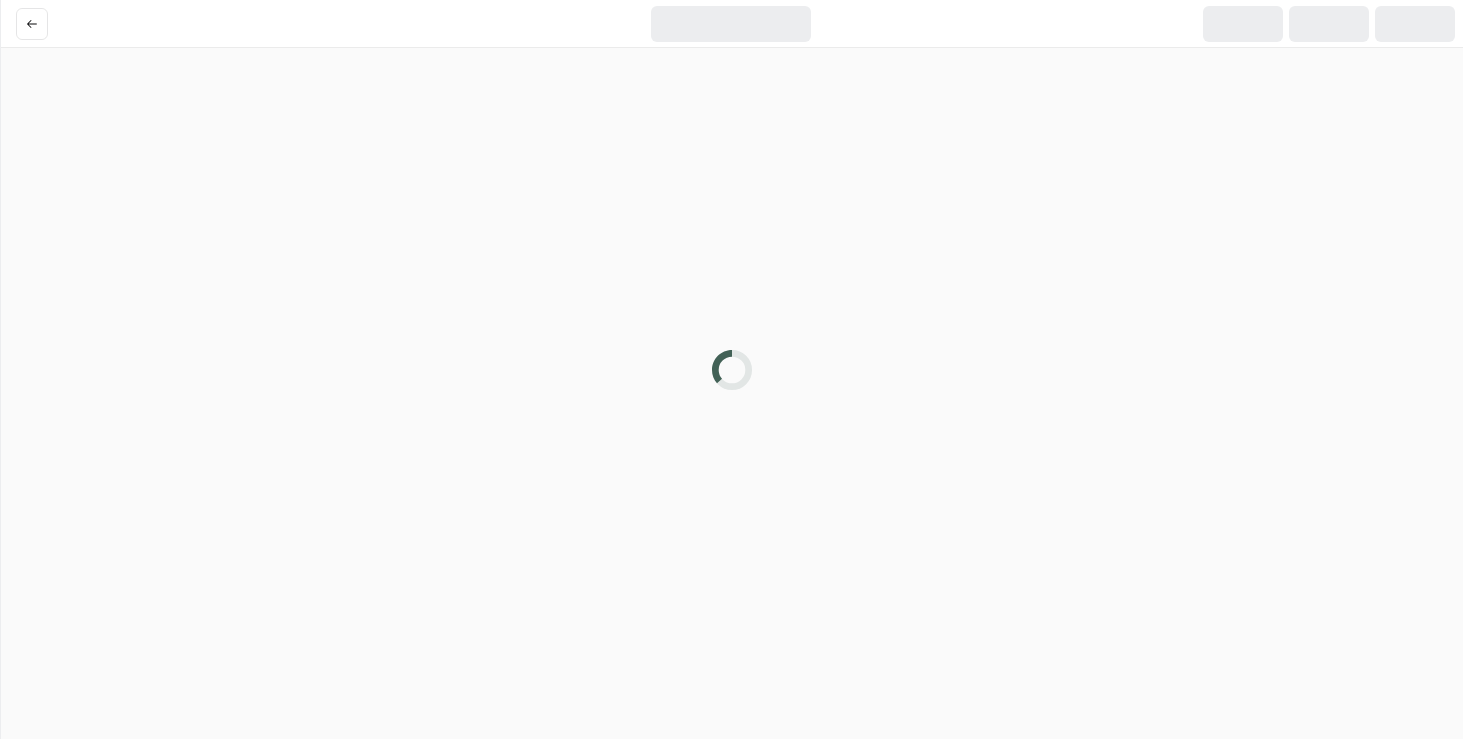 scroll, scrollTop: 0, scrollLeft: 0, axis: both 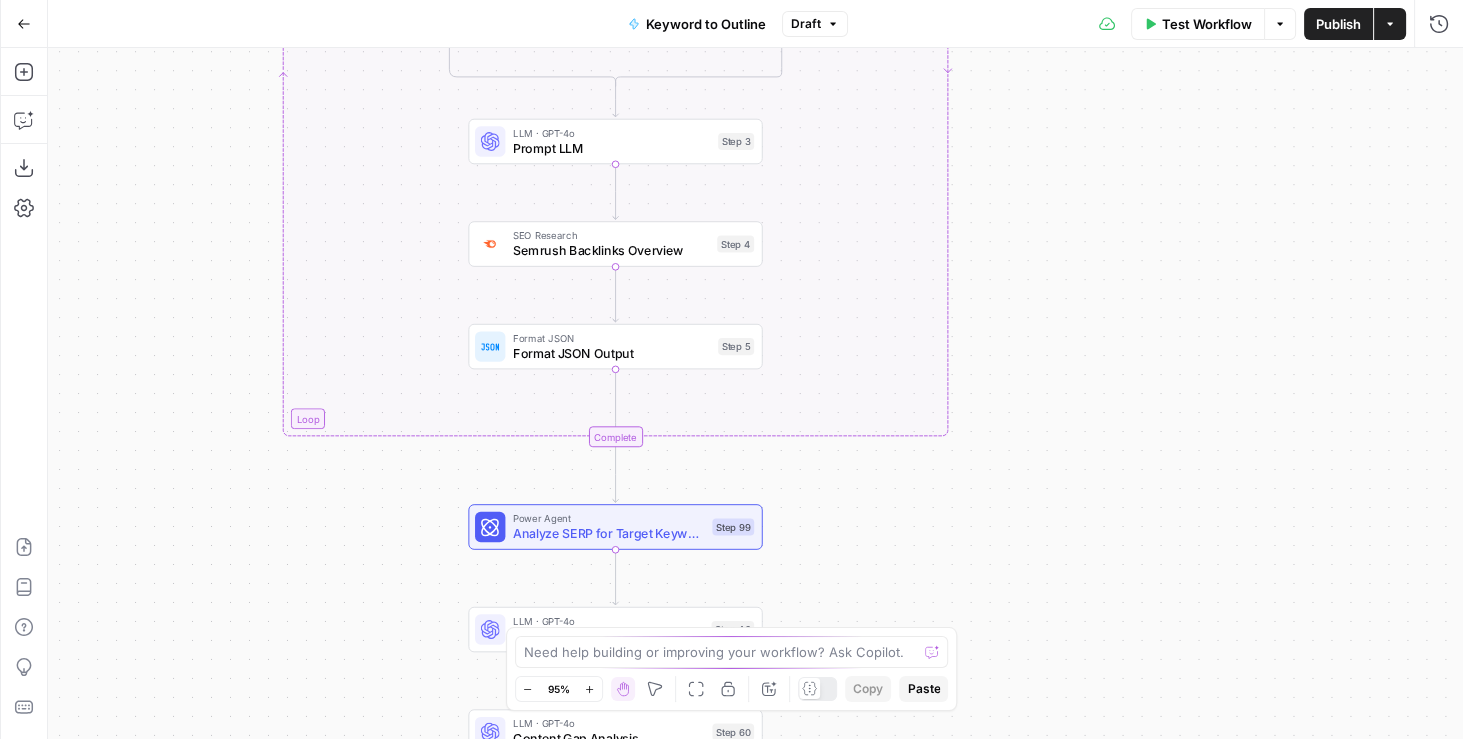 drag, startPoint x: 959, startPoint y: 191, endPoint x: 1010, endPoint y: 582, distance: 394.31207 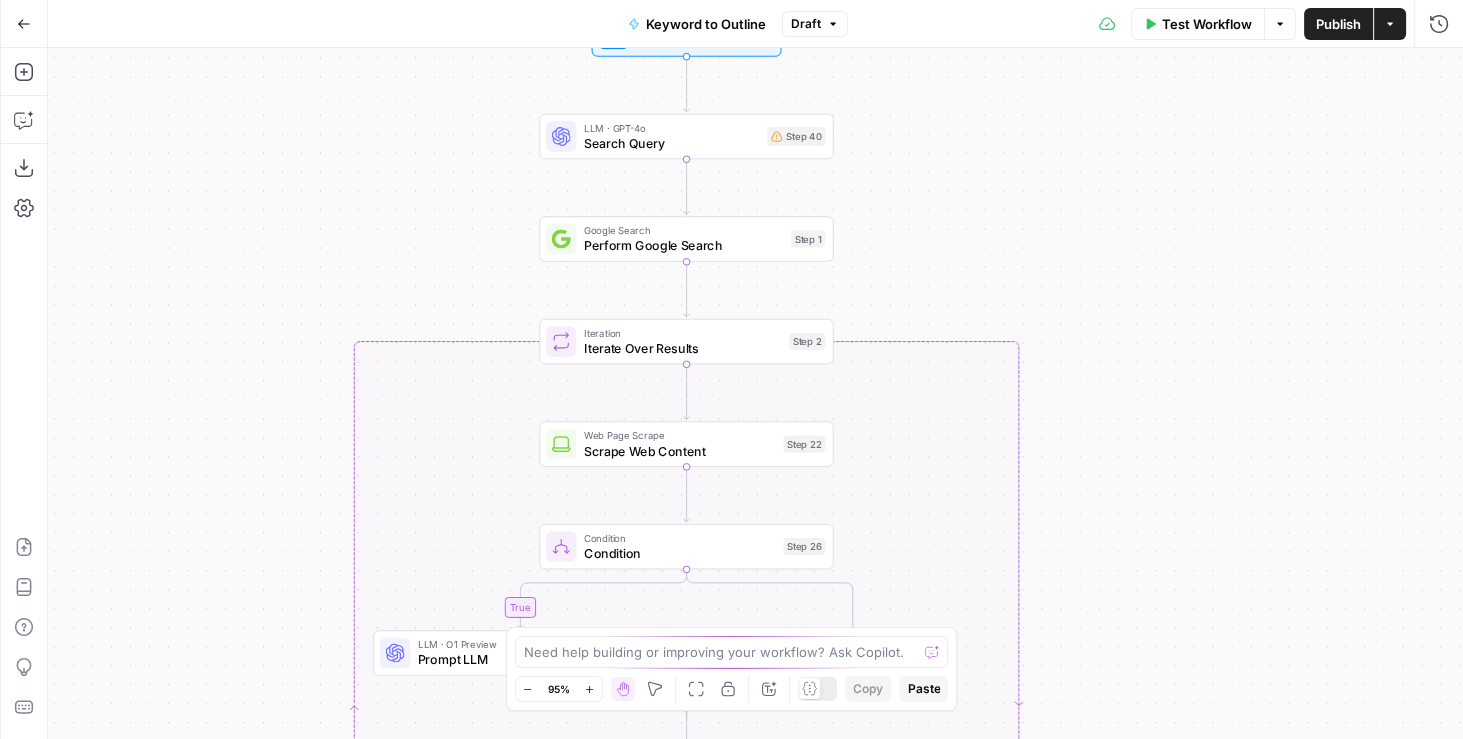 drag, startPoint x: 1047, startPoint y: 208, endPoint x: 1072, endPoint y: 485, distance: 278.1259 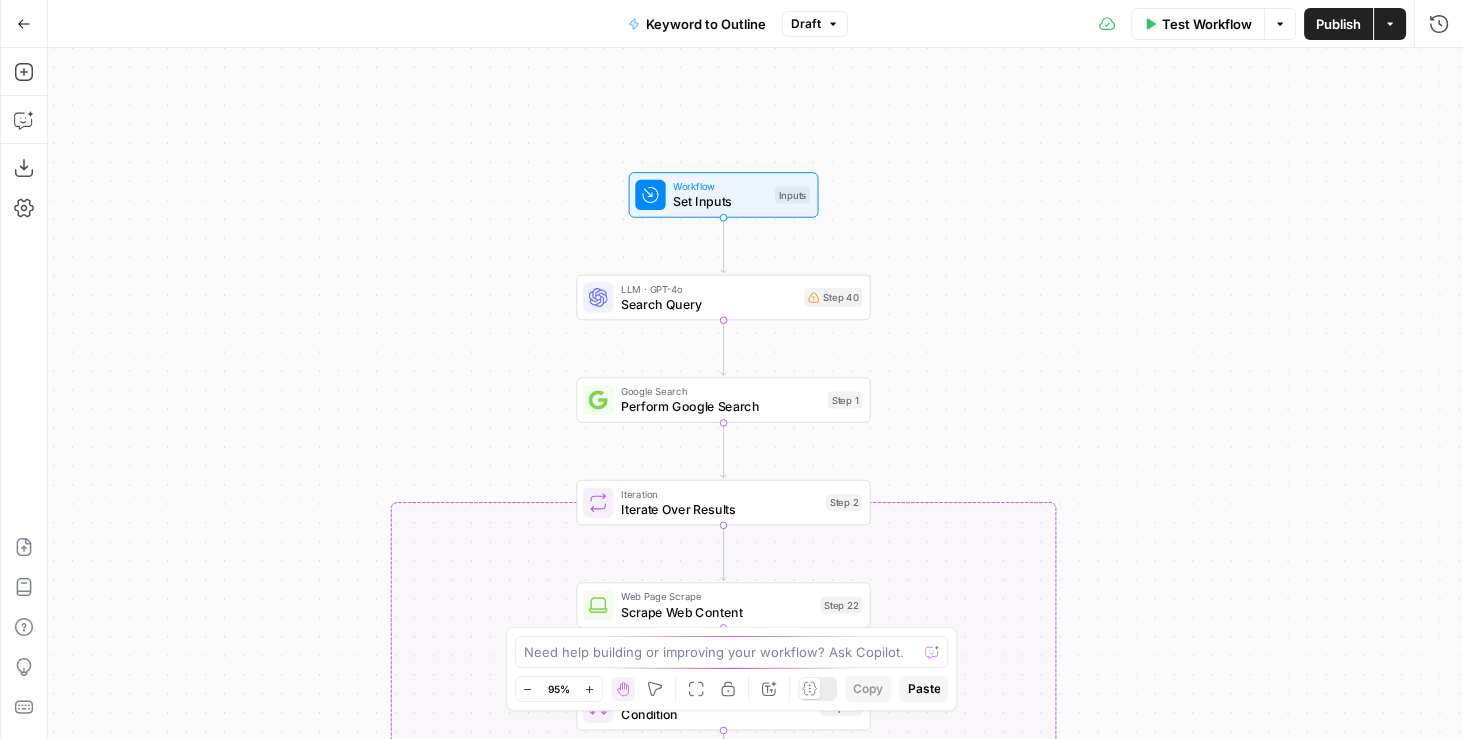drag, startPoint x: 1041, startPoint y: 232, endPoint x: 1078, endPoint y: 393, distance: 165.19685 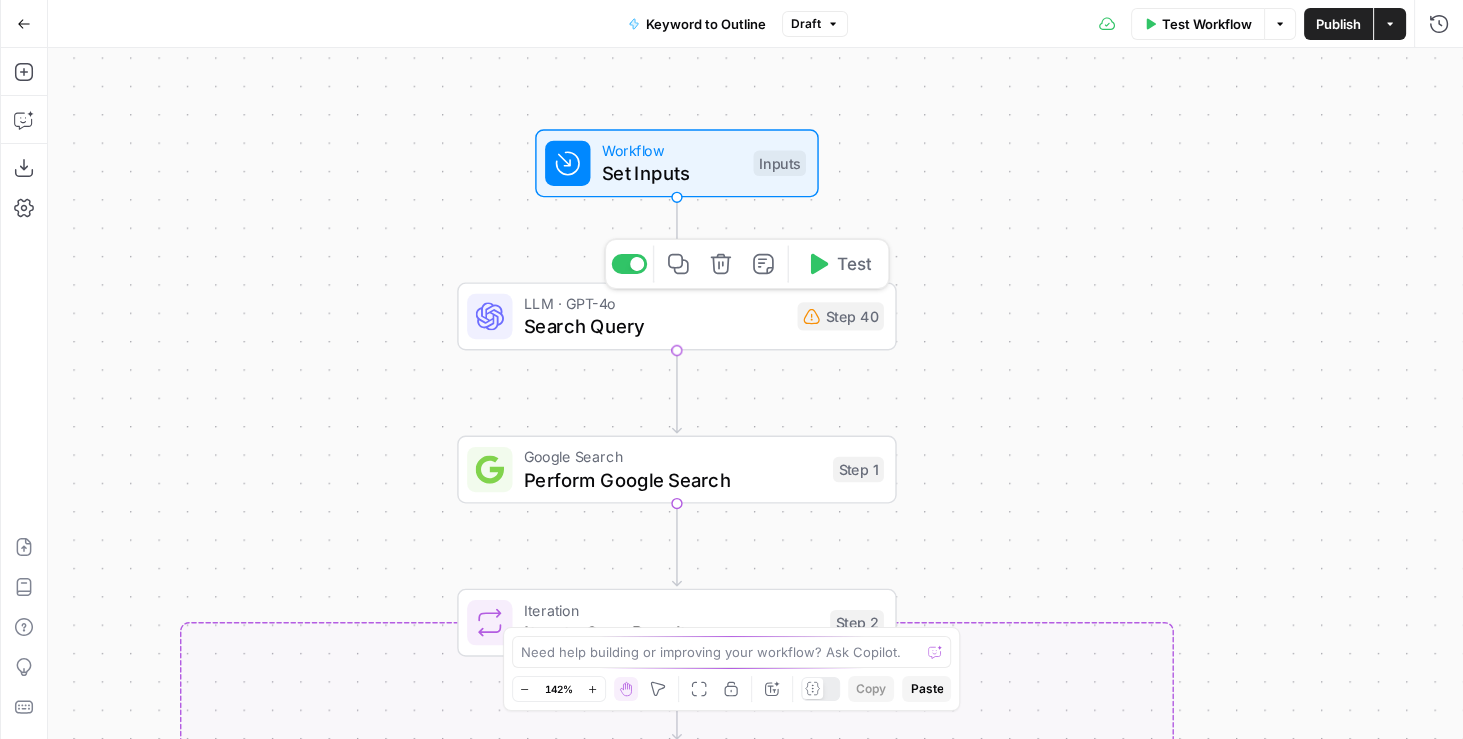 click on "Set Inputs" at bounding box center [672, 173] 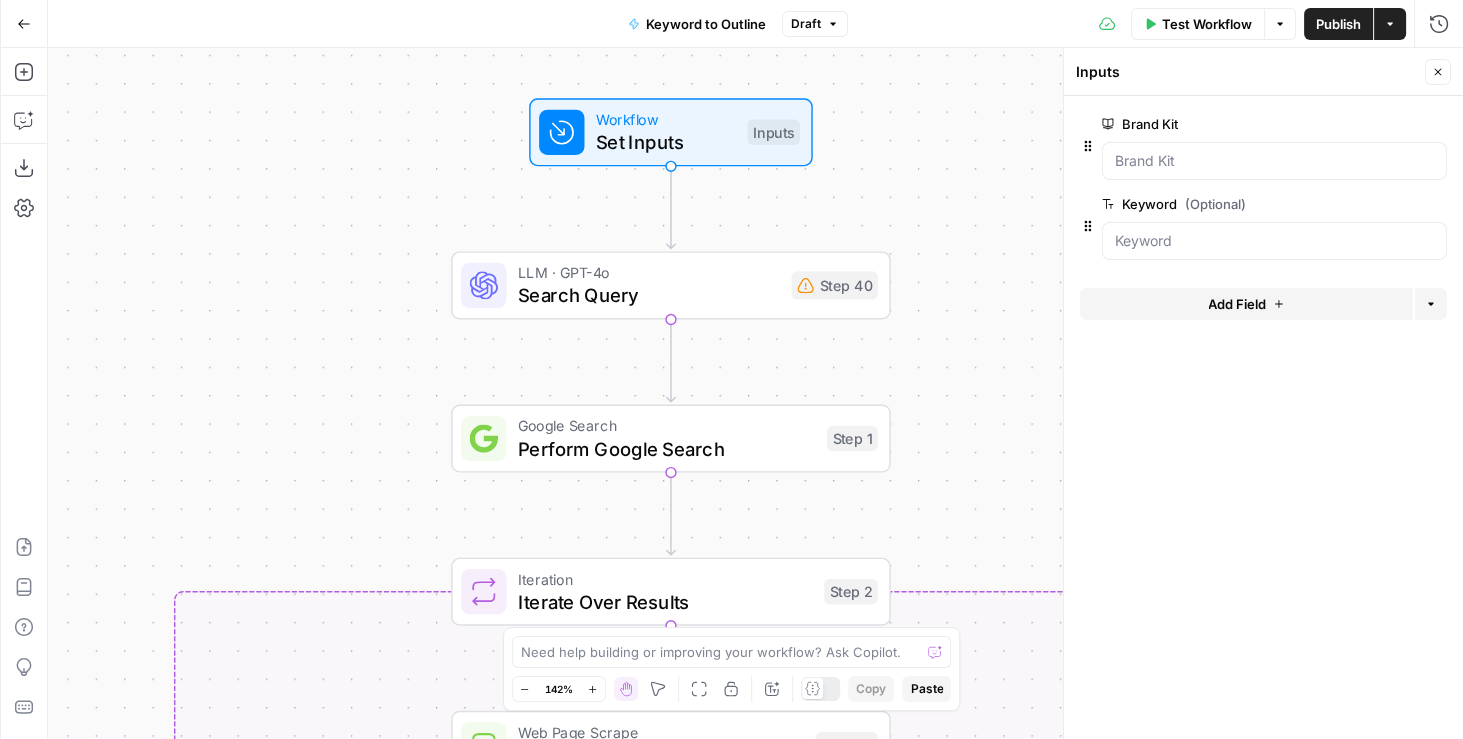 drag, startPoint x: 1006, startPoint y: 204, endPoint x: 1000, endPoint y: 172, distance: 32.55764 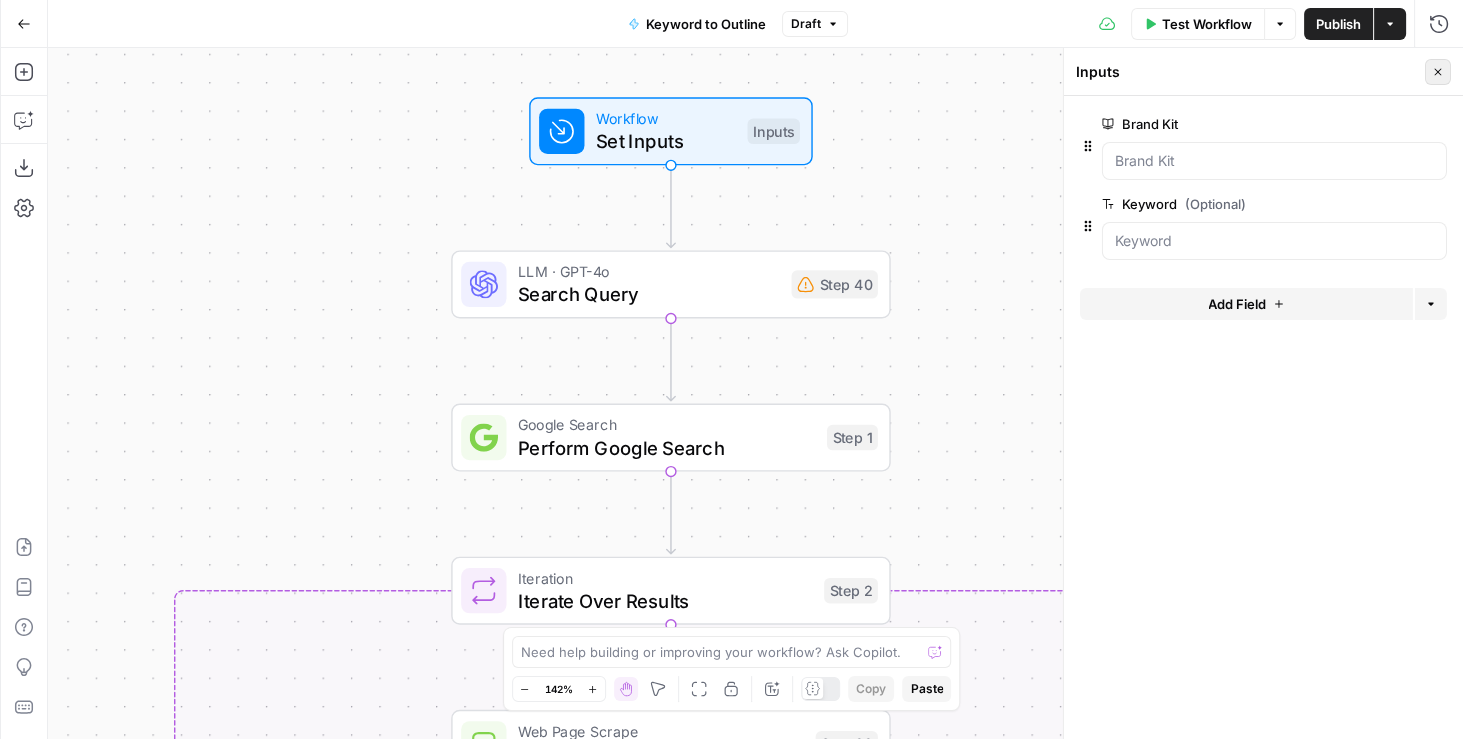 click on "Close" at bounding box center [1438, 72] 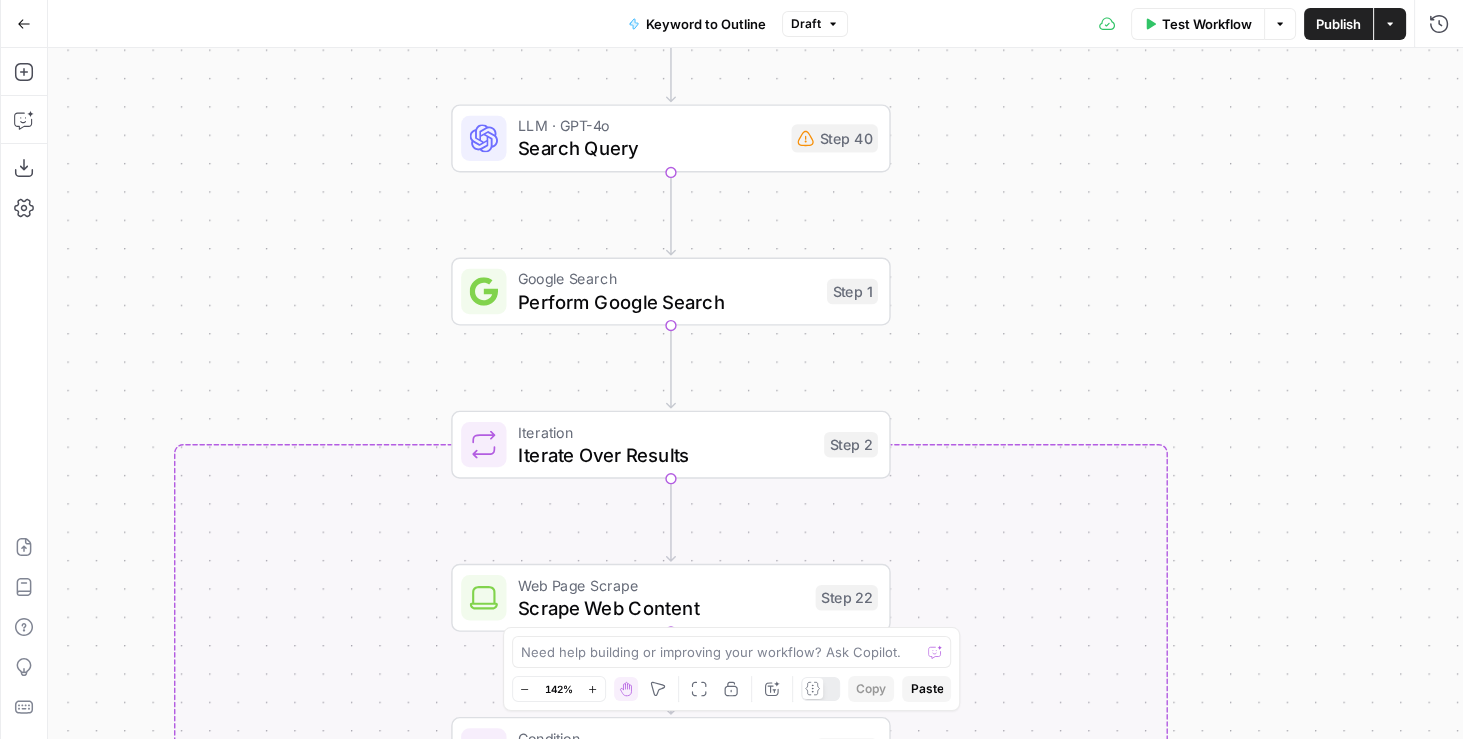 drag, startPoint x: 1137, startPoint y: 381, endPoint x: 1137, endPoint y: 231, distance: 150 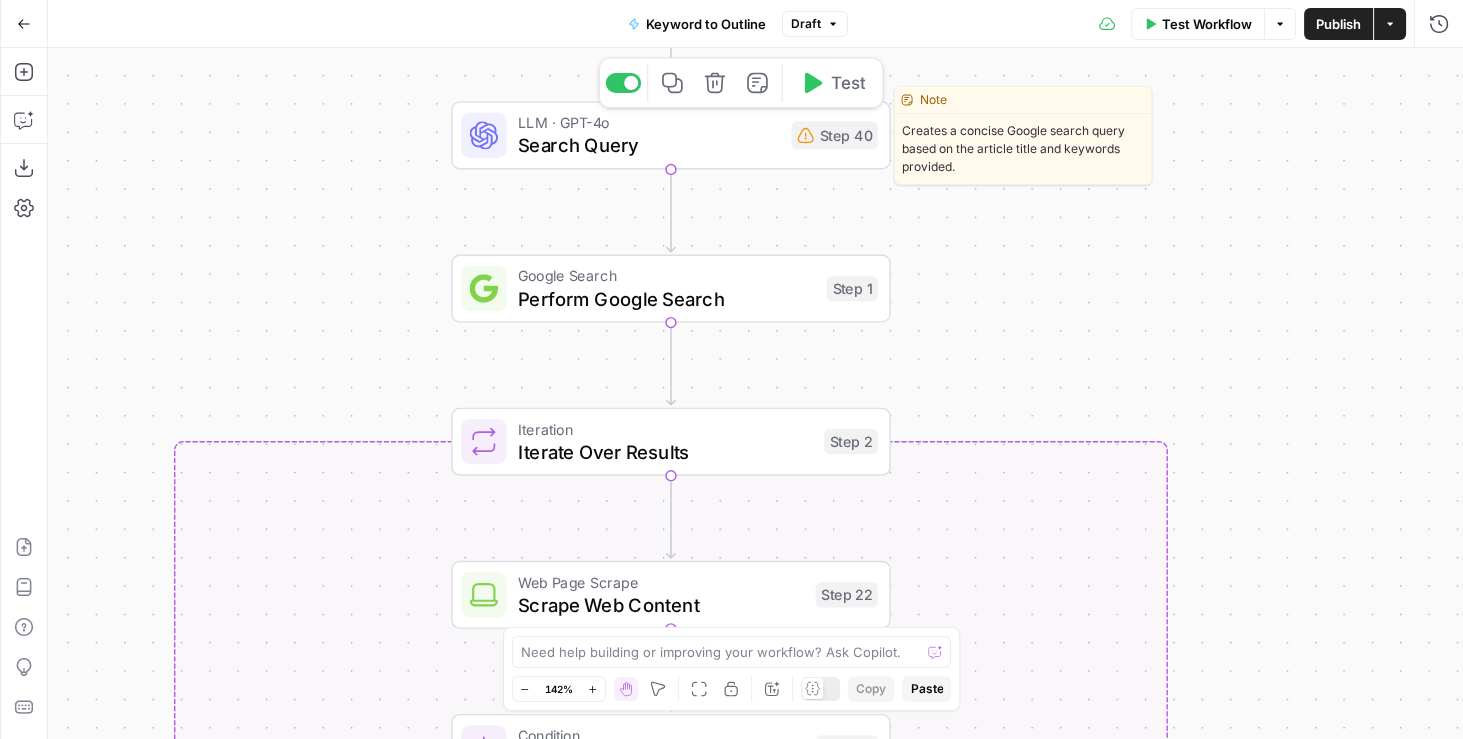 click on "Search Query" at bounding box center (649, 145) 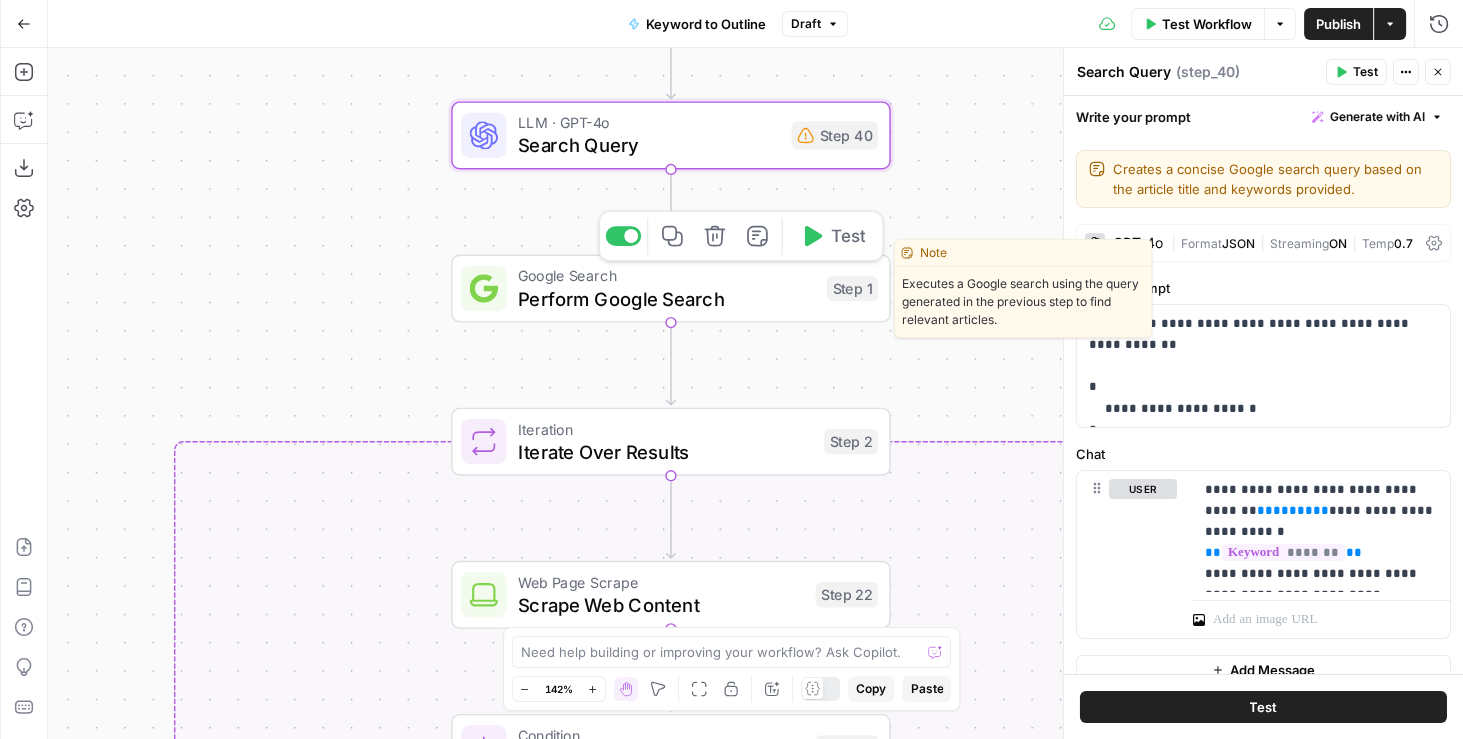 click on "Perform Google Search" at bounding box center [667, 298] 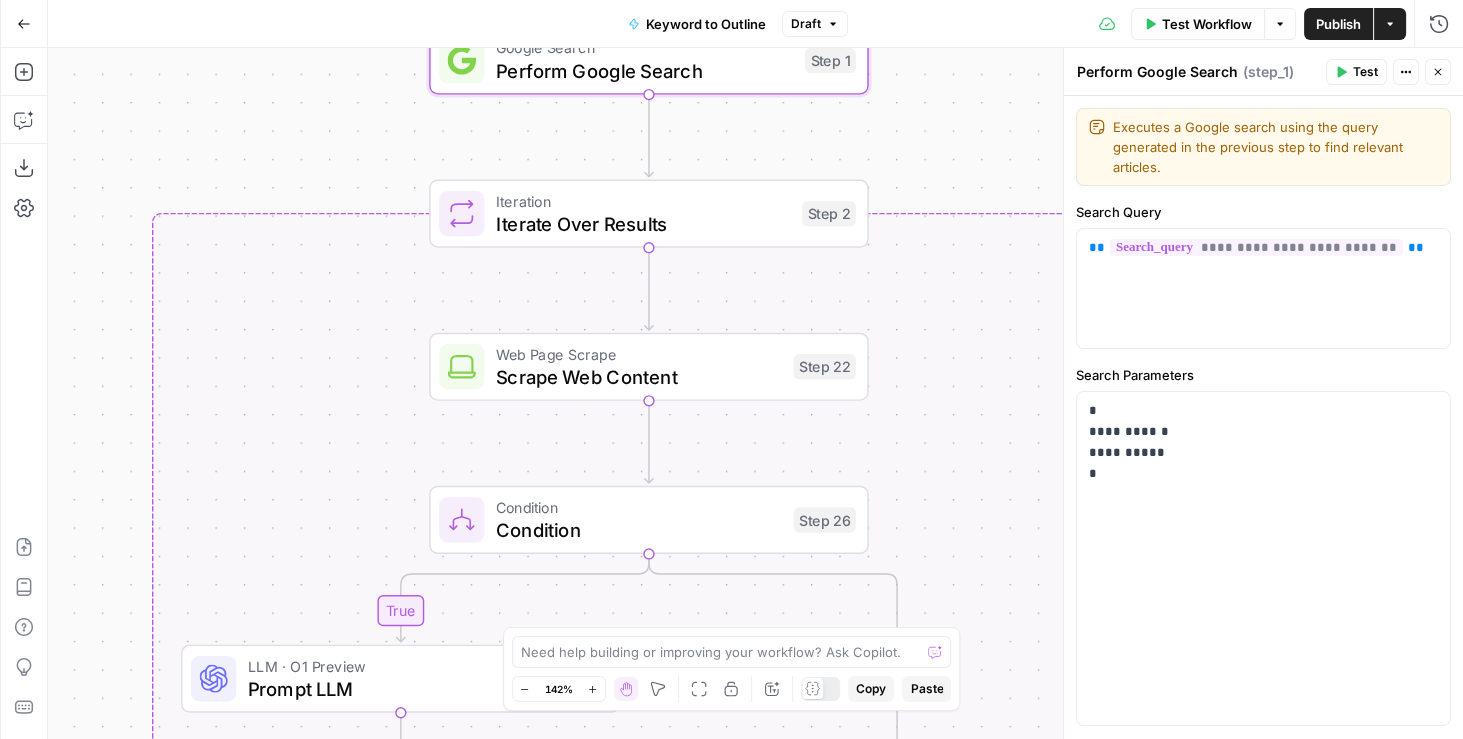 drag, startPoint x: 995, startPoint y: 407, endPoint x: 972, endPoint y: 179, distance: 229.15715 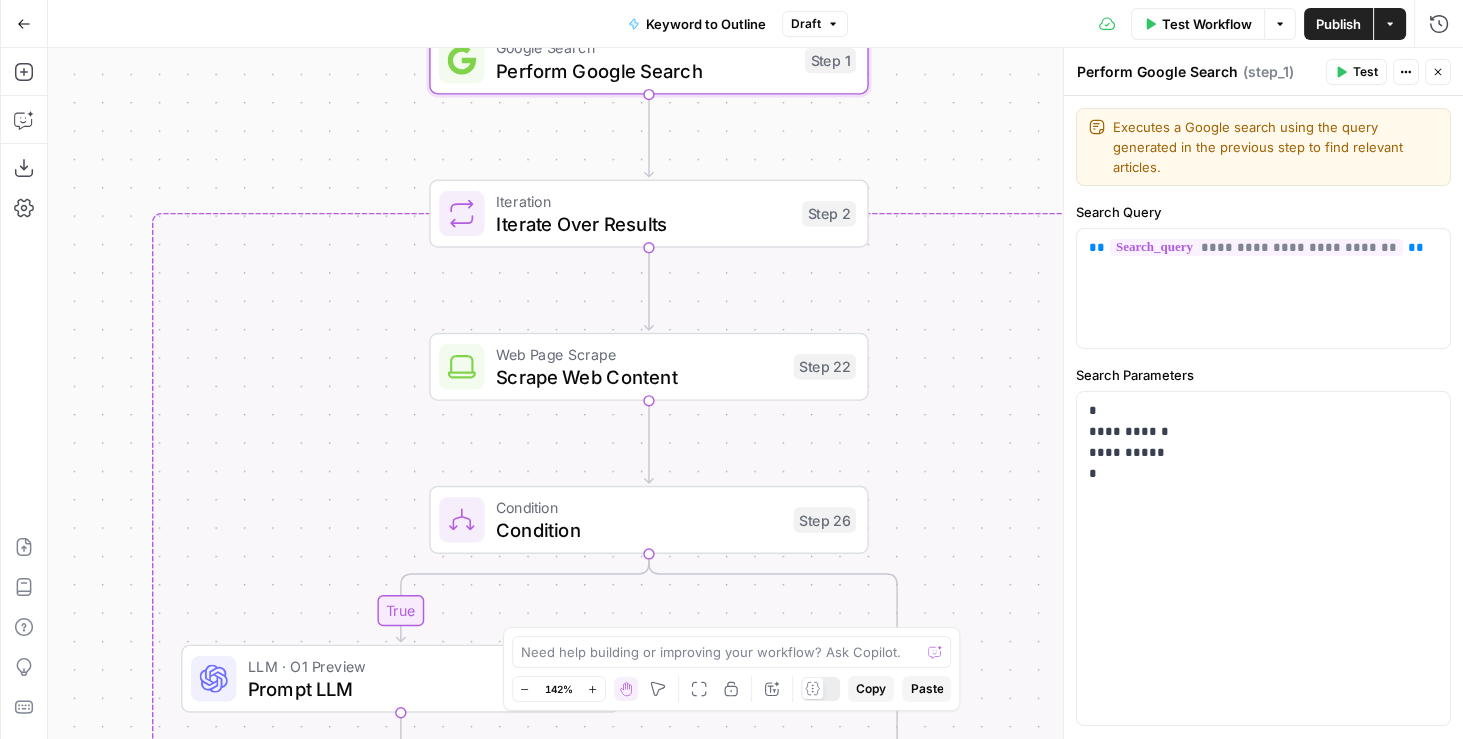click on "true false Workflow Set Inputs Inputs LLM · GPT-4o Search Query Step 40 Google Search Perform Google Search Step 1 Loop Iteration Iterate Over Results Step 2 Web Page Scrape Scrape Web Content Step 22 Condition Condition Step 26 LLM · O1 Preview Prompt LLM Step 29 LLM · GPT-4o Prompt LLM Step 3 SEO Research Semrush Backlinks Overview Step 4 Format JSON Format JSON Output Step 5 Complete Power Agent Analyze SERP for Target Keyword - Fork Step 99 LLM · GPT-4o Search Intent Analysis Step 46 LLM · GPT-4o Content Gap Analysis Step 60 LLM · Claude Sonnet 4 Title Options Step 42 Human Review Human Review Step 44 LLM · O1 Outline Analysis Step 15 LLM · GPT-4o Extract Final Outline Step 41 LLM · GPT-4o Generate Slug Step 45 Write Liquid Text List Top Articles Step 38 Write Liquid Text Article Brief Step 47 Format JSON Compile Research Summary Step 32 End Output" at bounding box center [755, 393] 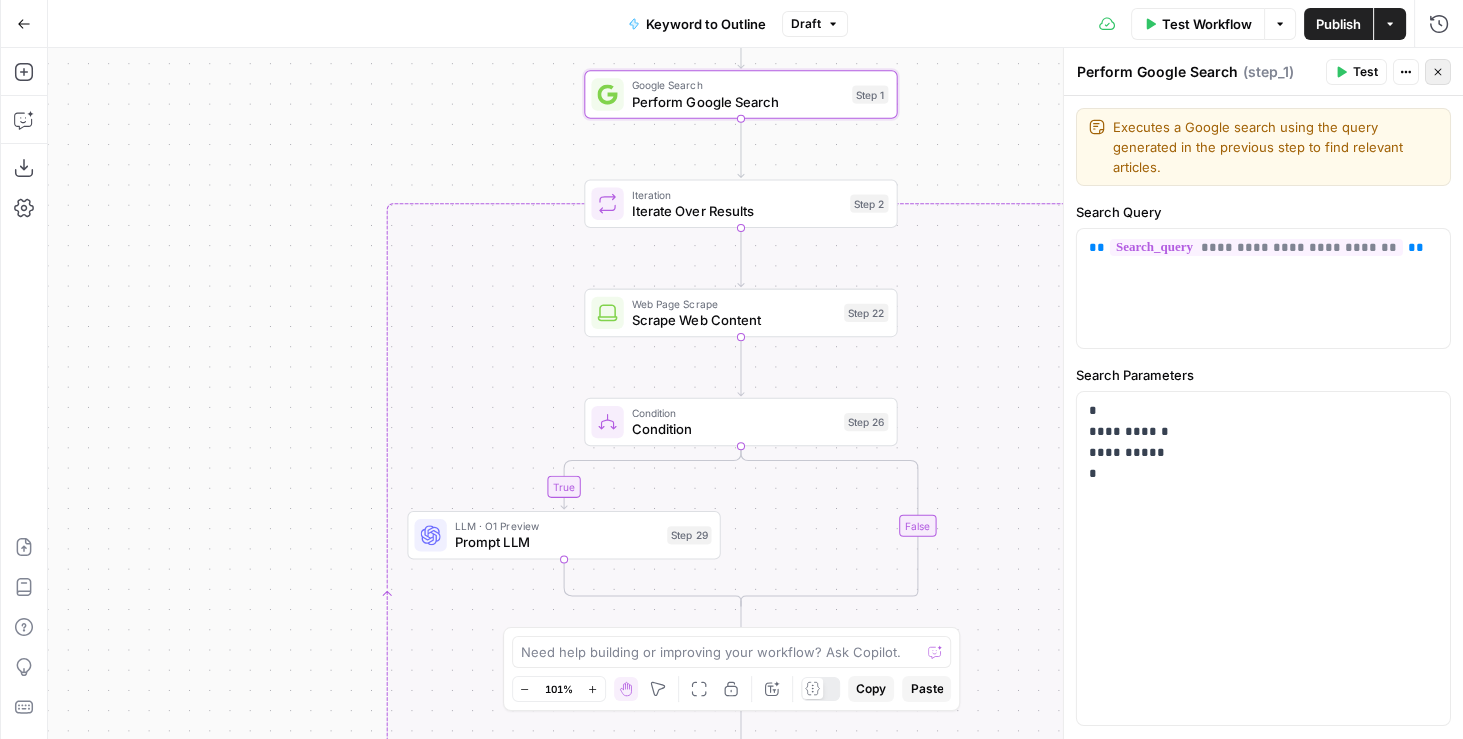 click 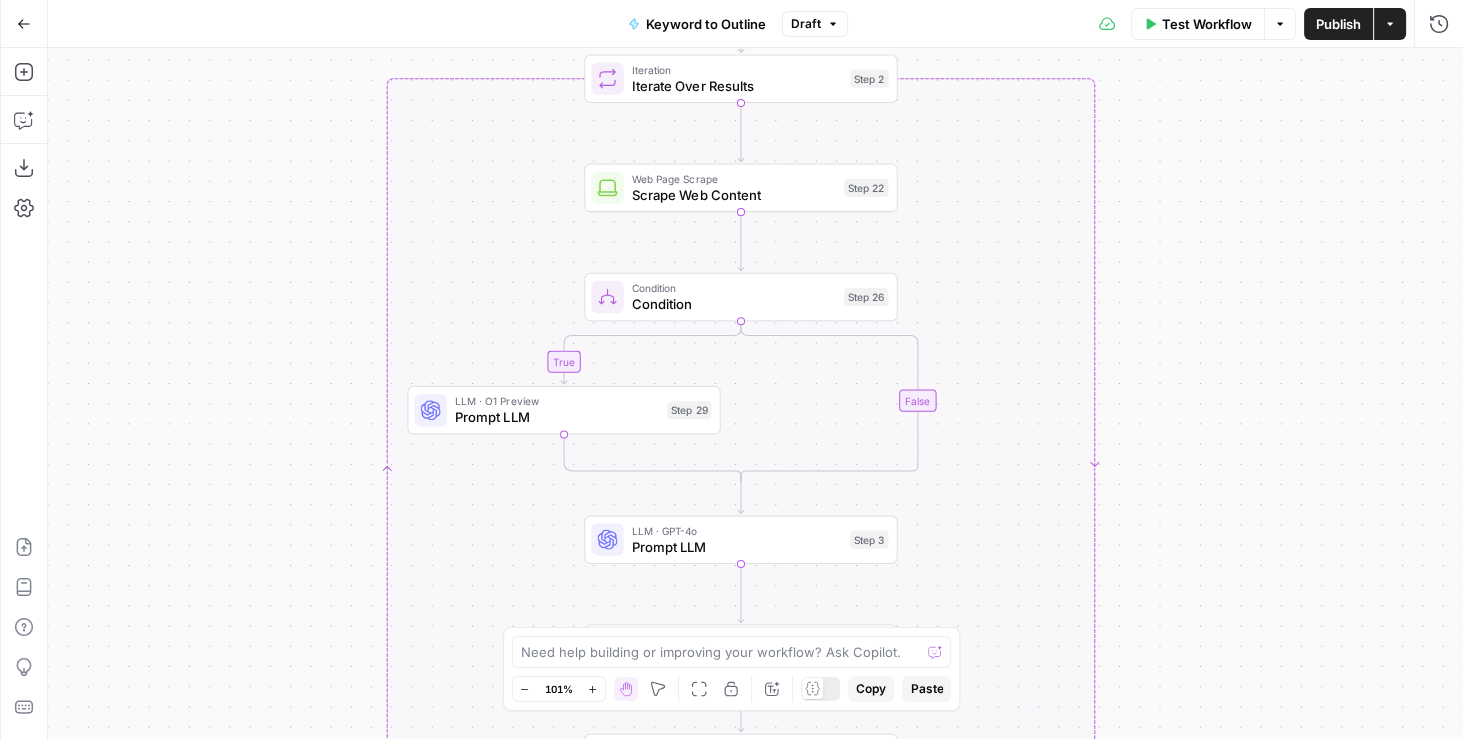 drag, startPoint x: 1194, startPoint y: 377, endPoint x: 1194, endPoint y: 252, distance: 125 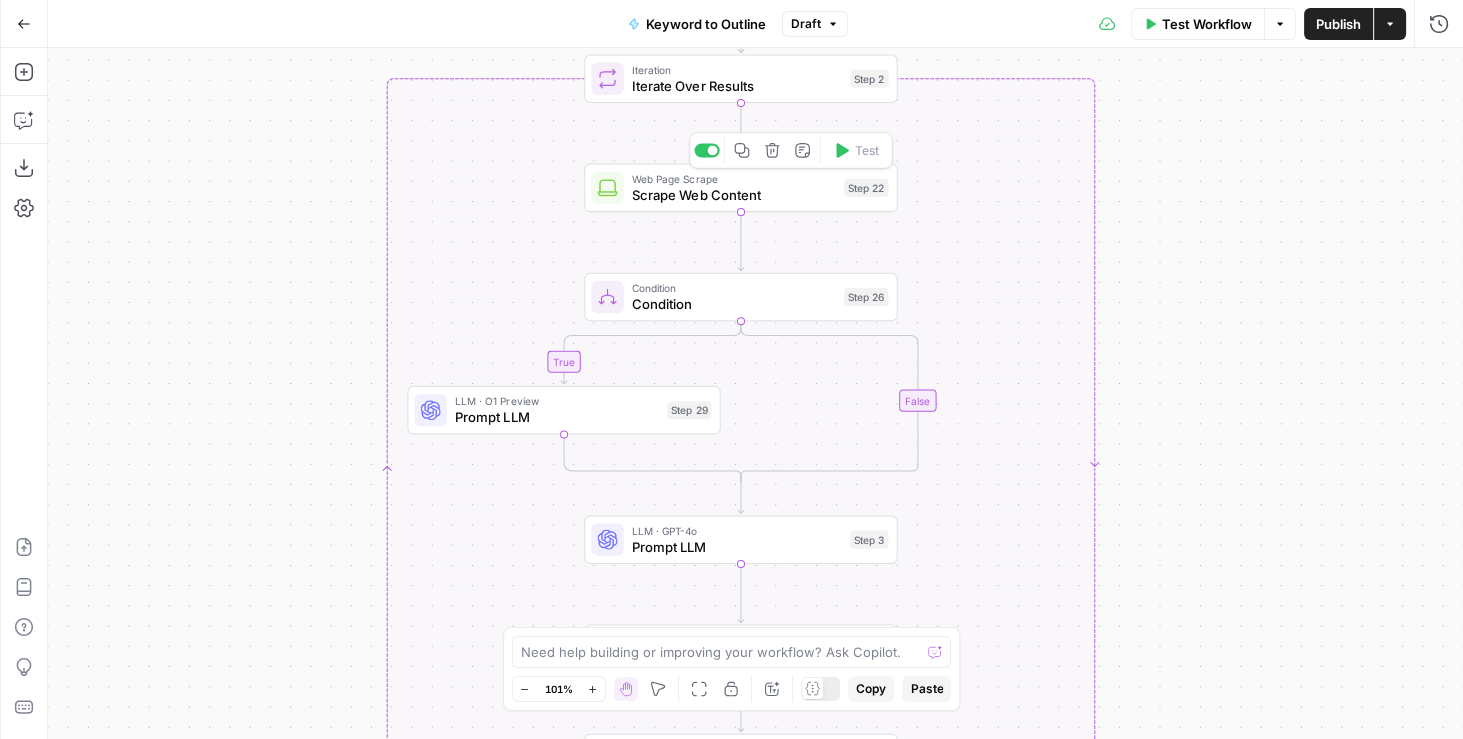 click on "Scrape Web Content" at bounding box center [734, 195] 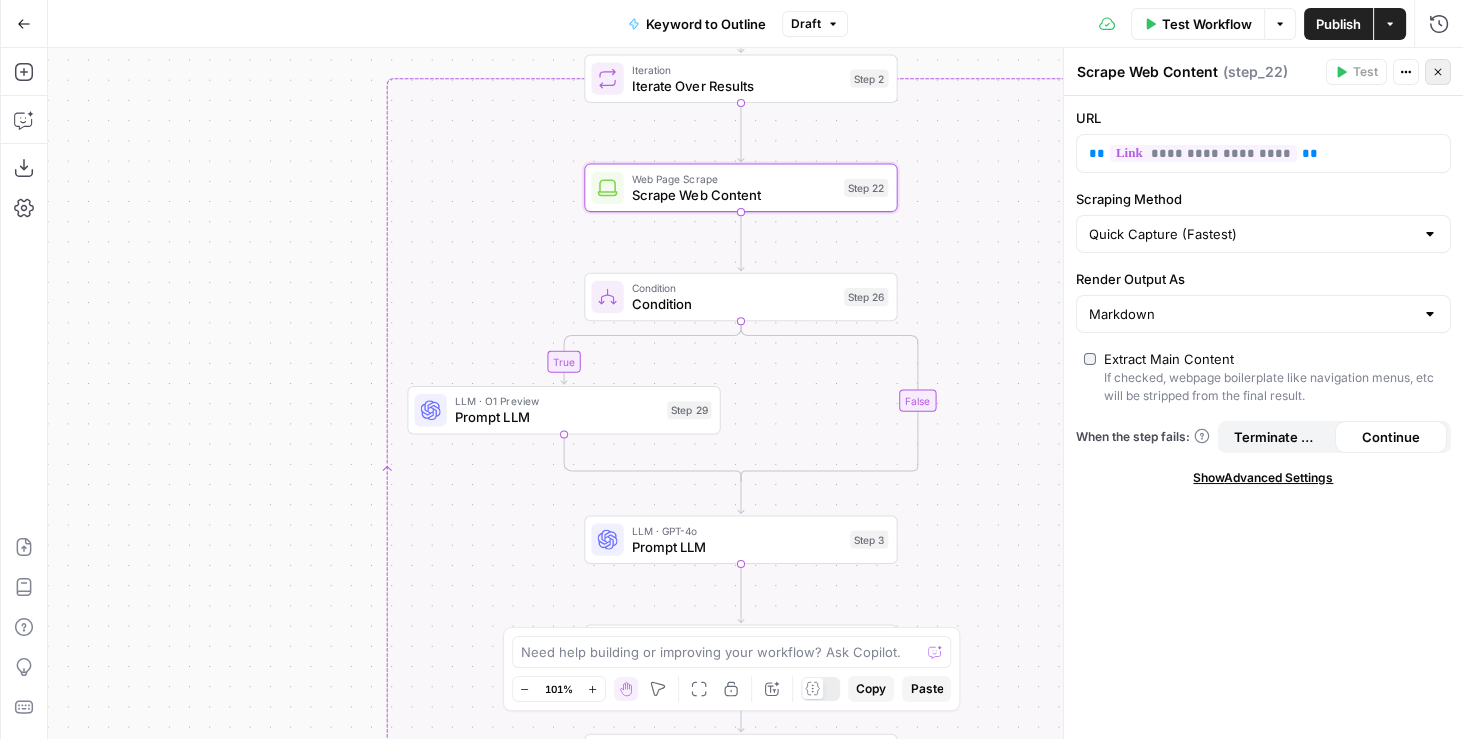 click on "Close" at bounding box center (1438, 72) 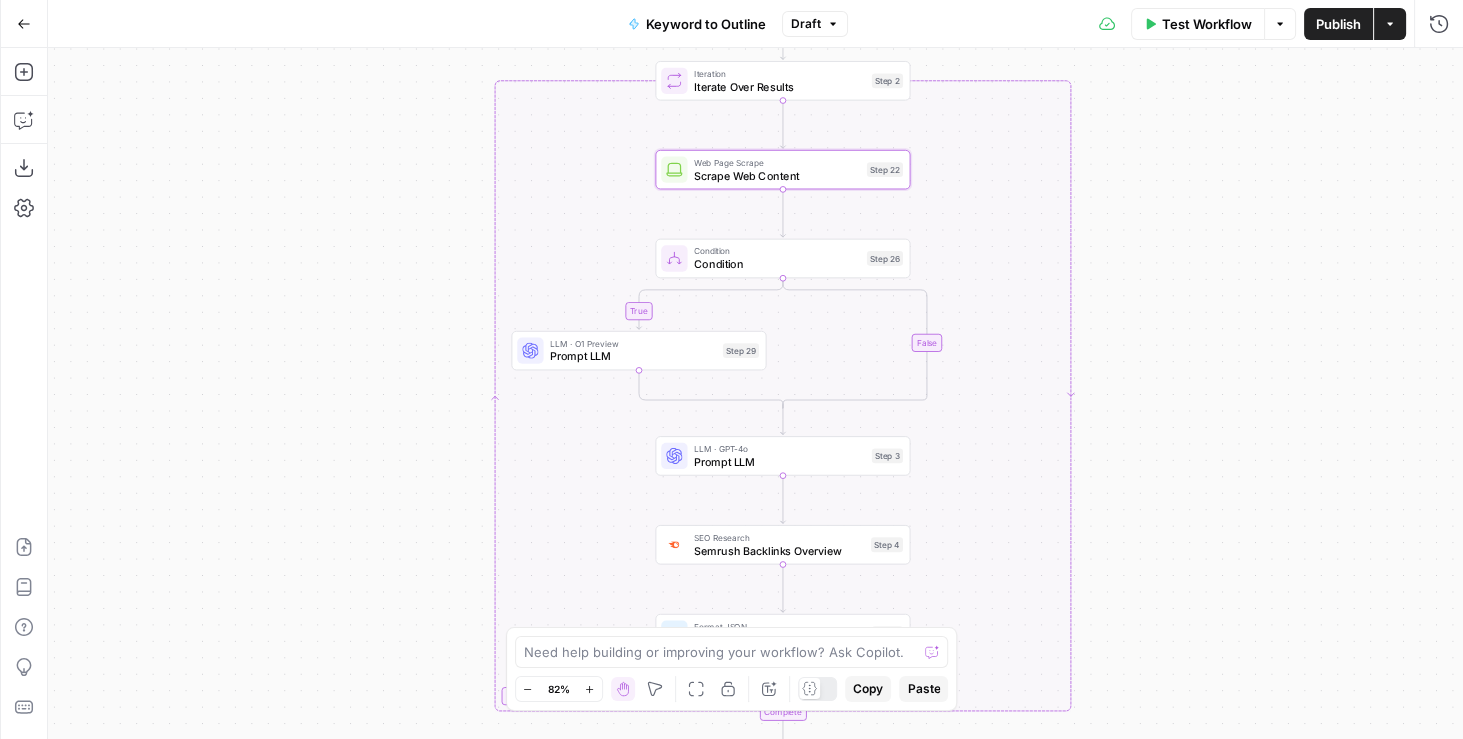 drag, startPoint x: 1213, startPoint y: 402, endPoint x: 1161, endPoint y: 356, distance: 69.426216 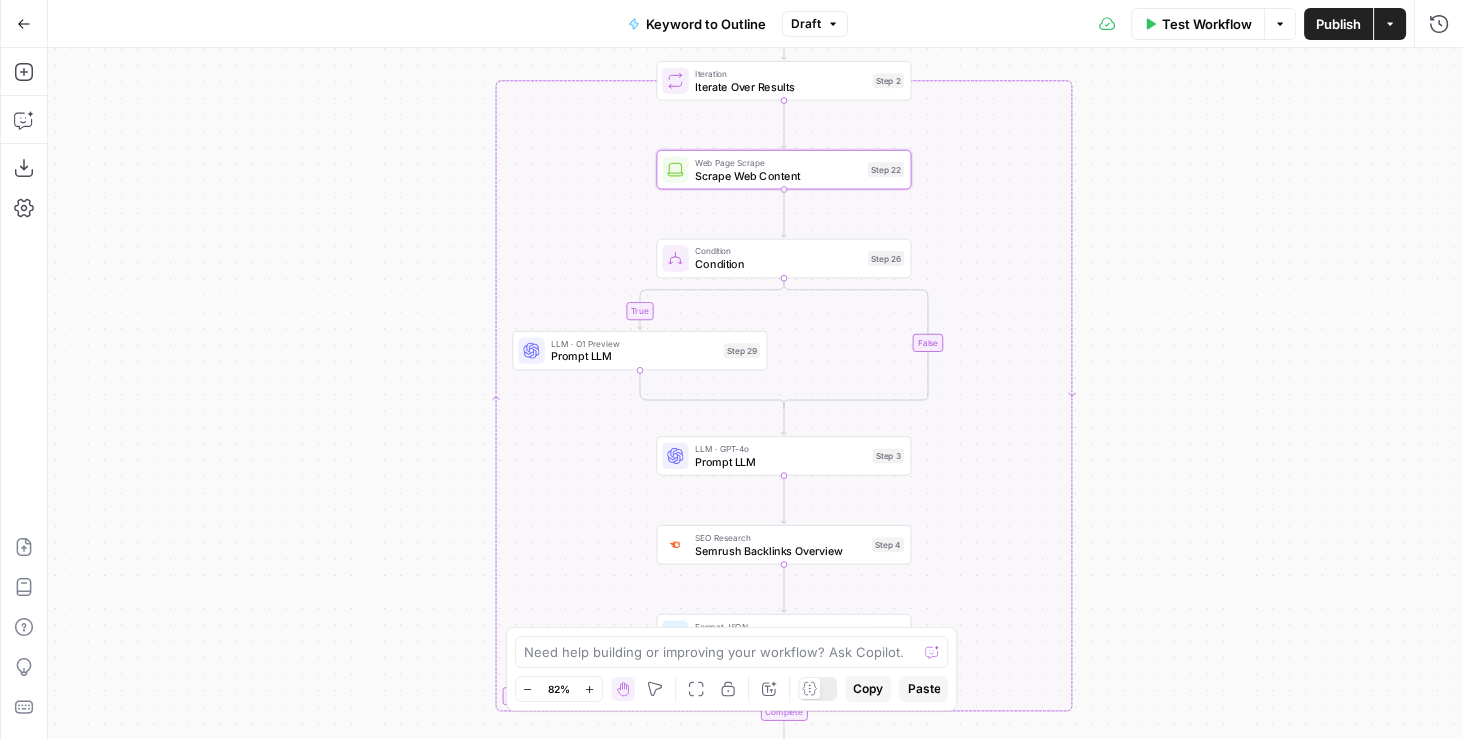 click on "Scrape Web Content" at bounding box center (778, 175) 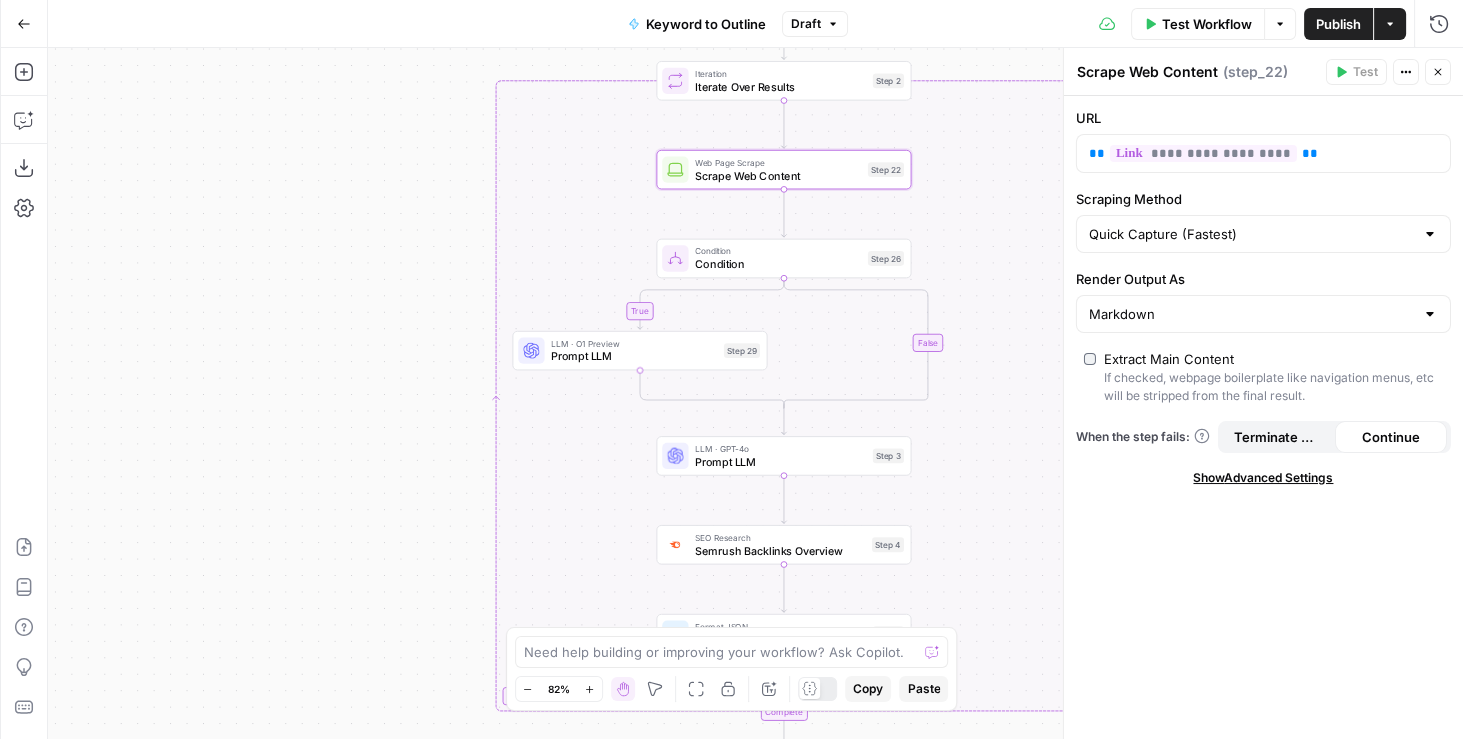 click on "Prompt LLM" at bounding box center (634, 356) 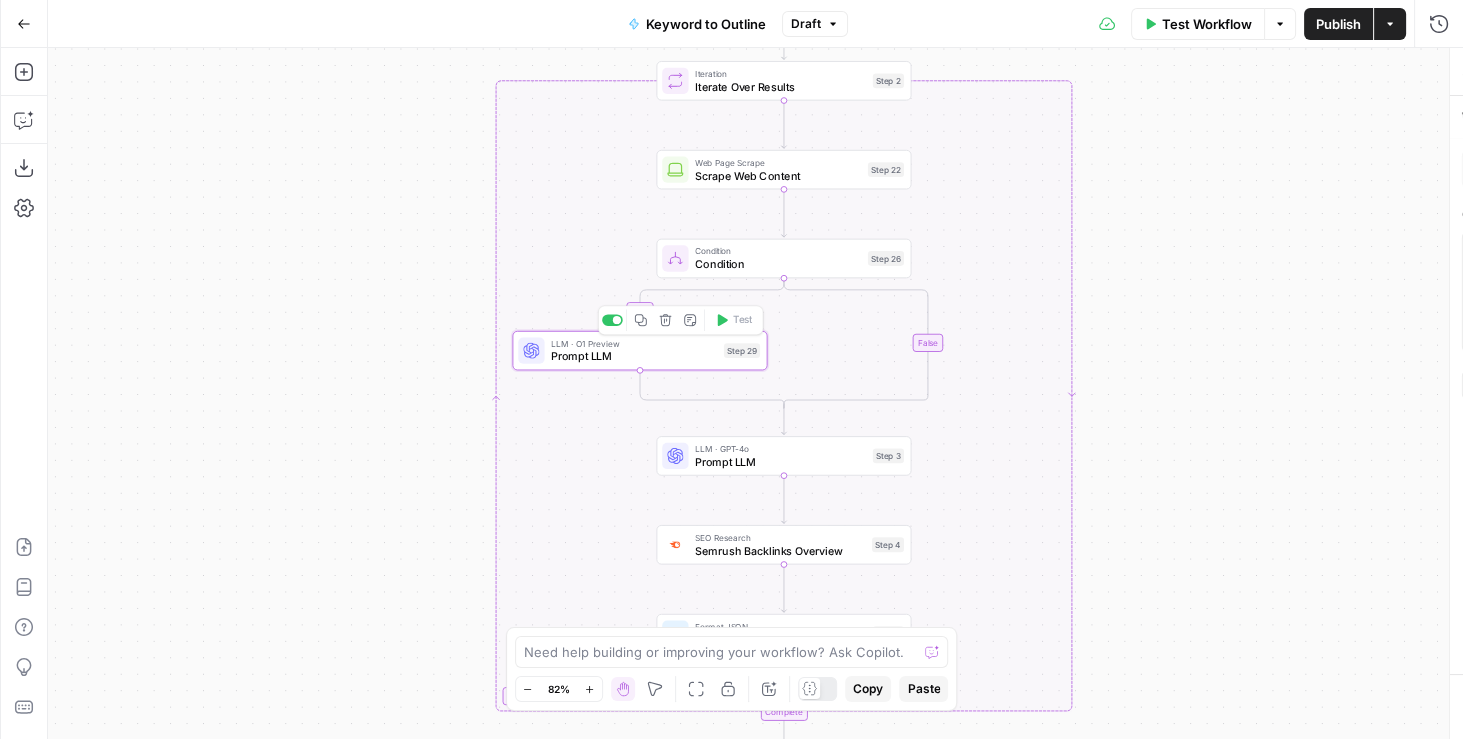 type 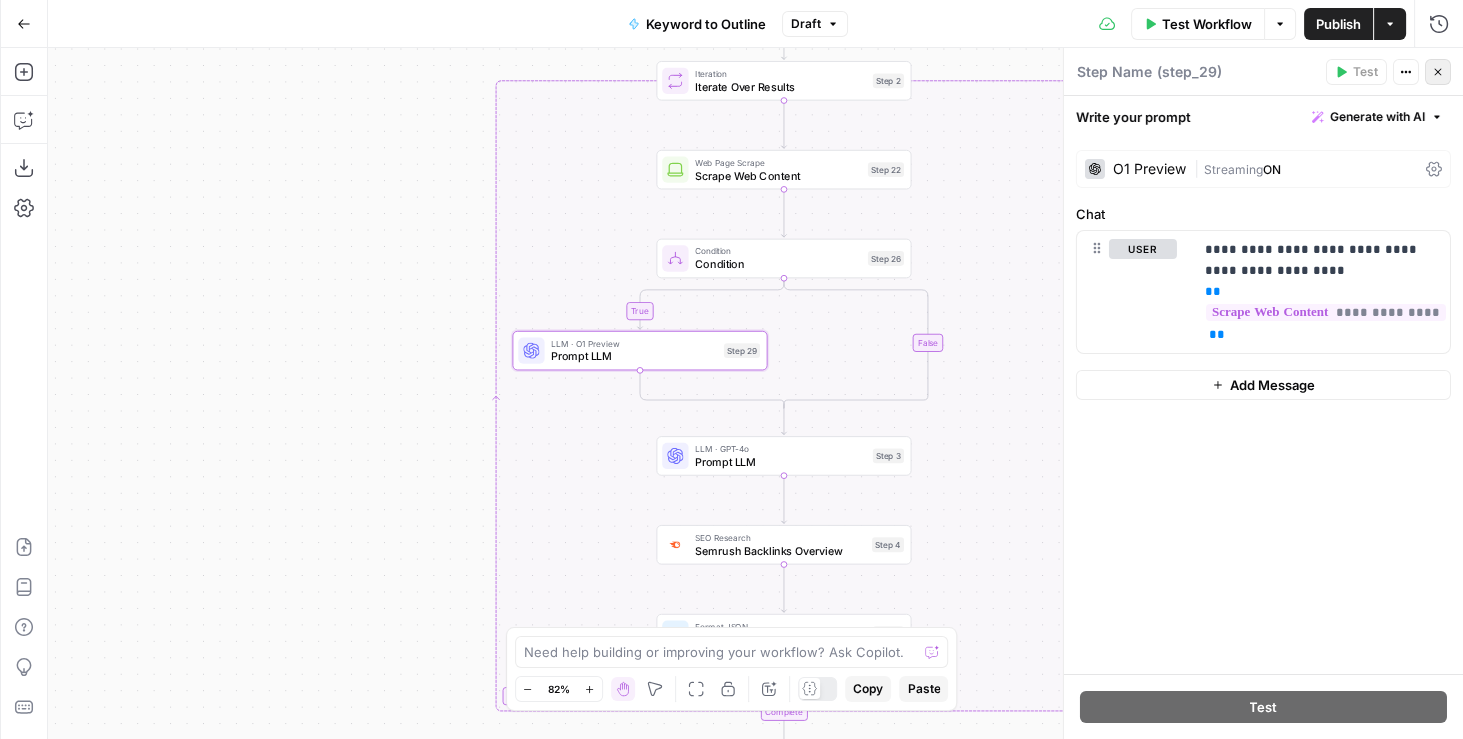 click 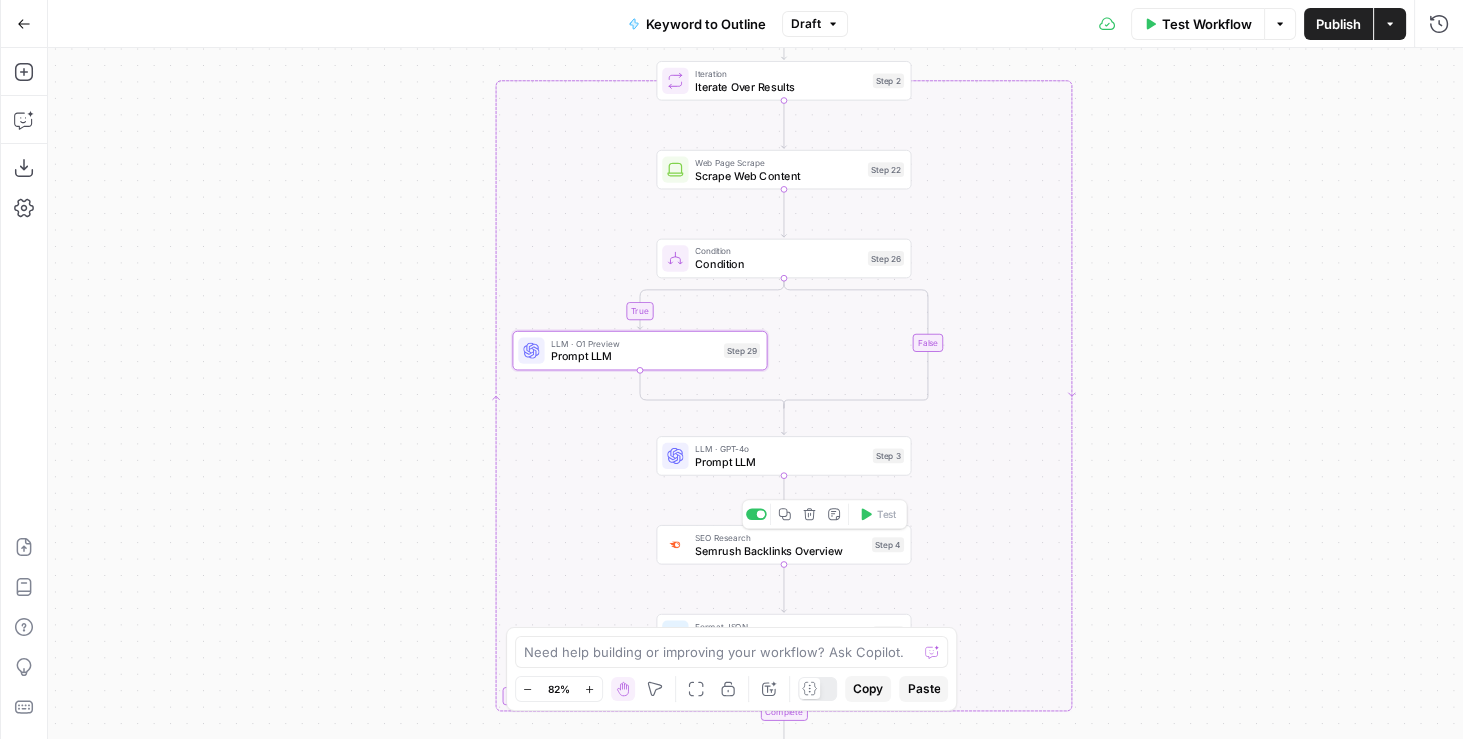 click on "Semrush Backlinks Overview" at bounding box center (780, 550) 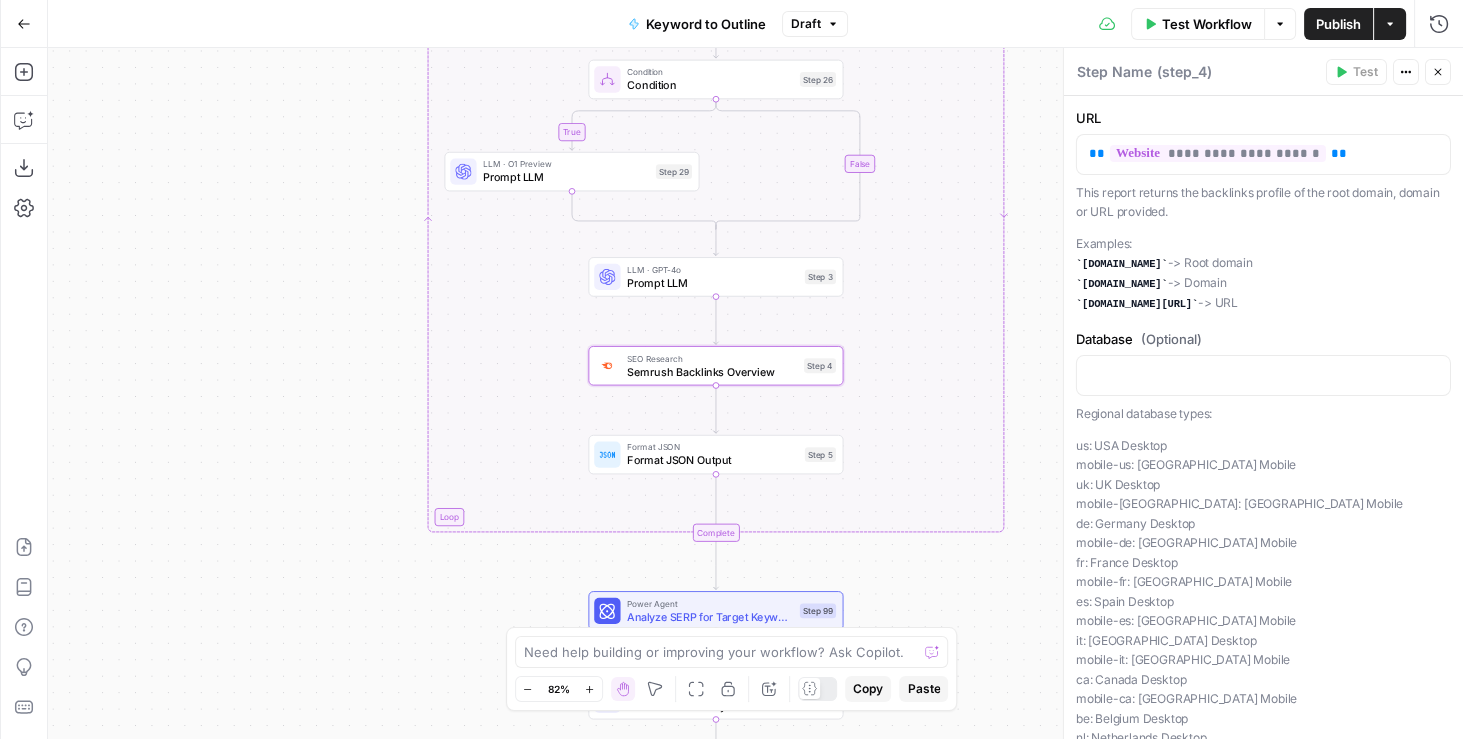 drag, startPoint x: 379, startPoint y: 616, endPoint x: 311, endPoint y: 437, distance: 191.48106 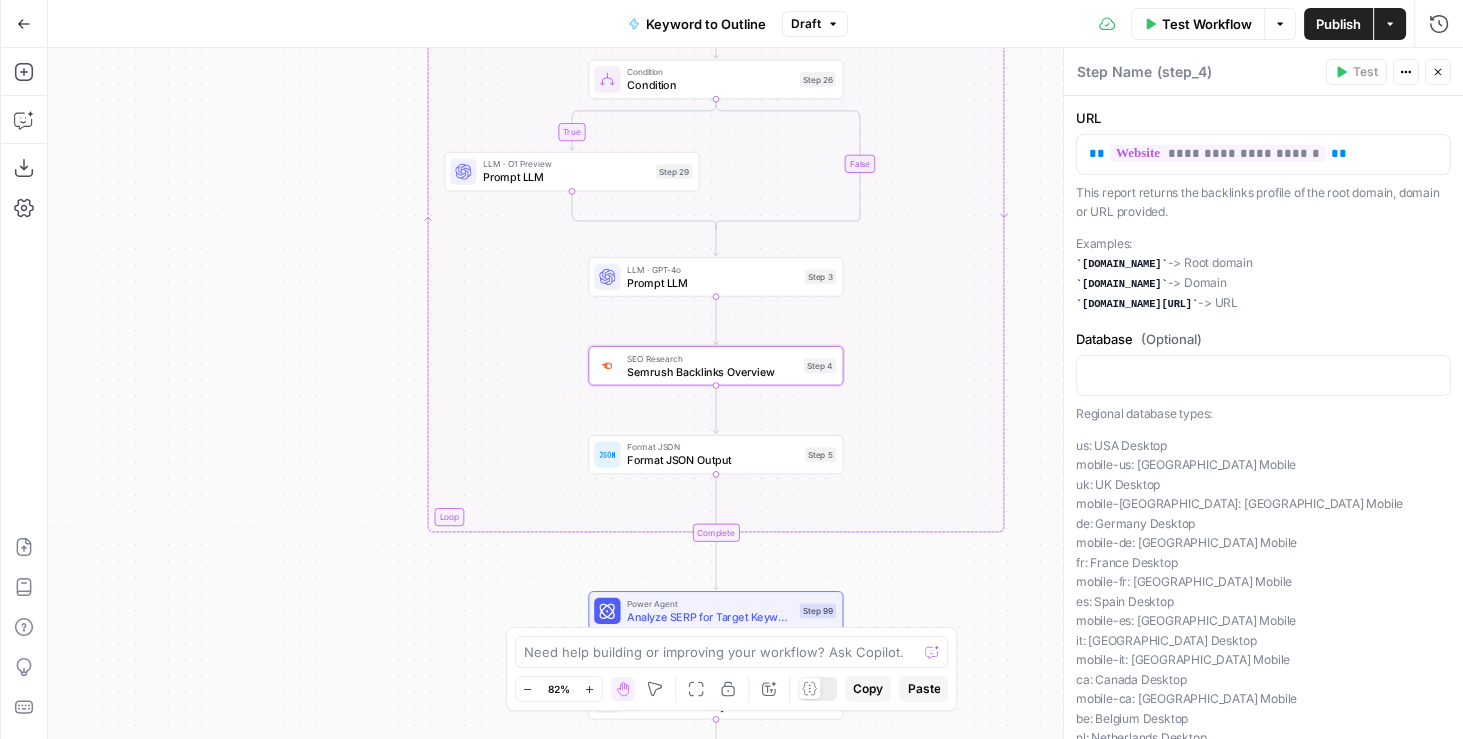 click on "true false Workflow Set Inputs Inputs LLM · GPT-4o Search Query Step 40 Google Search Perform Google Search Step 1 Loop Iteration Iterate Over Results Step 2 Web Page Scrape Scrape Web Content Step 22 Condition Condition Step 26 LLM · O1 Preview Prompt LLM Step 29 LLM · GPT-4o Prompt LLM Step 3 SEO Research Semrush Backlinks Overview Step 4 Format JSON Format JSON Output Step 5 Complete Power Agent Analyze SERP for Target Keyword - Fork Step 99 LLM · GPT-4o Search Intent Analysis Step 46 LLM · GPT-4o Content Gap Analysis Step 60 LLM · Claude Sonnet 4 Title Options Step 42 Human Review Human Review Step 44 LLM · O1 Outline Analysis Step 15 LLM · GPT-4o Extract Final Outline Step 41 LLM · GPT-4o Generate Slug Step 45 Write Liquid Text List Top Articles Step 38 Write Liquid Text Article Brief Step 47 Format JSON Compile Research Summary Step 32 End Output" at bounding box center [755, 393] 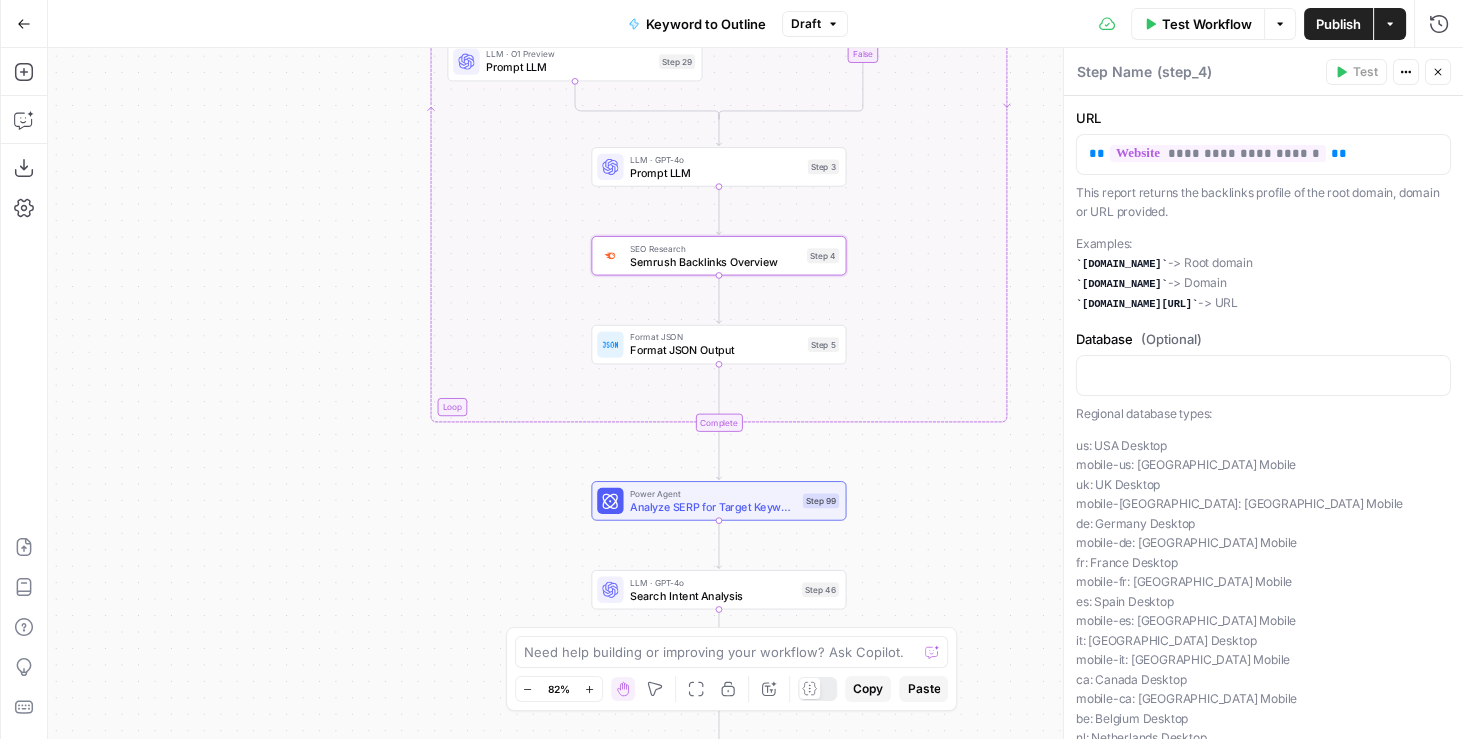 drag, startPoint x: 417, startPoint y: 576, endPoint x: 424, endPoint y: 449, distance: 127.192764 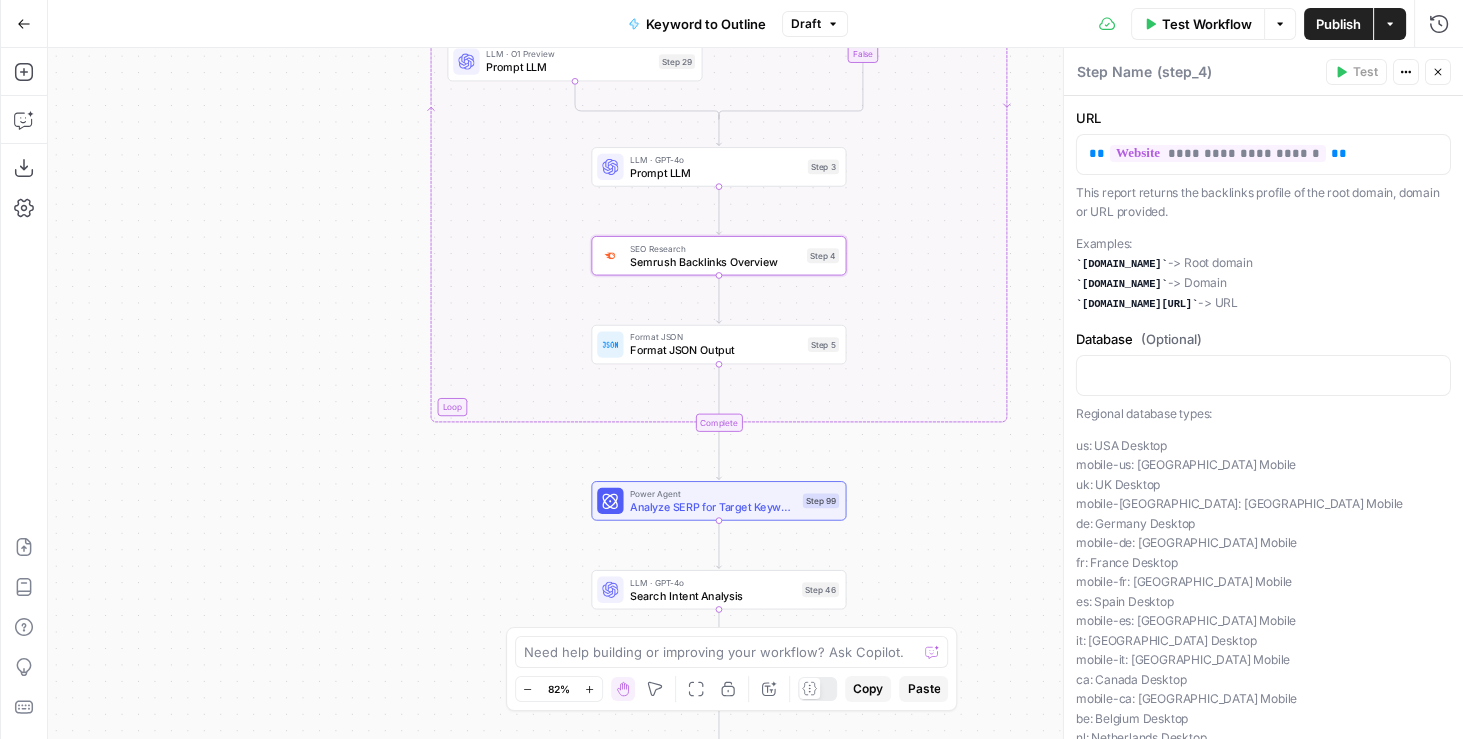 click on "true false Workflow Set Inputs Inputs LLM · GPT-4o Search Query Step 40 Google Search Perform Google Search Step 1 Loop Iteration Iterate Over Results Step 2 Web Page Scrape Scrape Web Content Step 22 Condition Condition Step 26 LLM · O1 Preview Prompt LLM Step 29 LLM · GPT-4o Prompt LLM Step 3 SEO Research Semrush Backlinks Overview Step 4 Format JSON Format JSON Output Step 5 Complete Power Agent Analyze SERP for Target Keyword - Fork Step 99 LLM · GPT-4o Search Intent Analysis Step 46 LLM · GPT-4o Content Gap Analysis Step 60 LLM · Claude Sonnet 4 Title Options Step 42 Human Review Human Review Step 44 LLM · O1 Outline Analysis Step 15 LLM · GPT-4o Extract Final Outline Step 41 LLM · GPT-4o Generate Slug Step 45 Write Liquid Text List Top Articles Step 38 Write Liquid Text Article Brief Step 47 Format JSON Compile Research Summary Step 32 End Output" at bounding box center [755, 393] 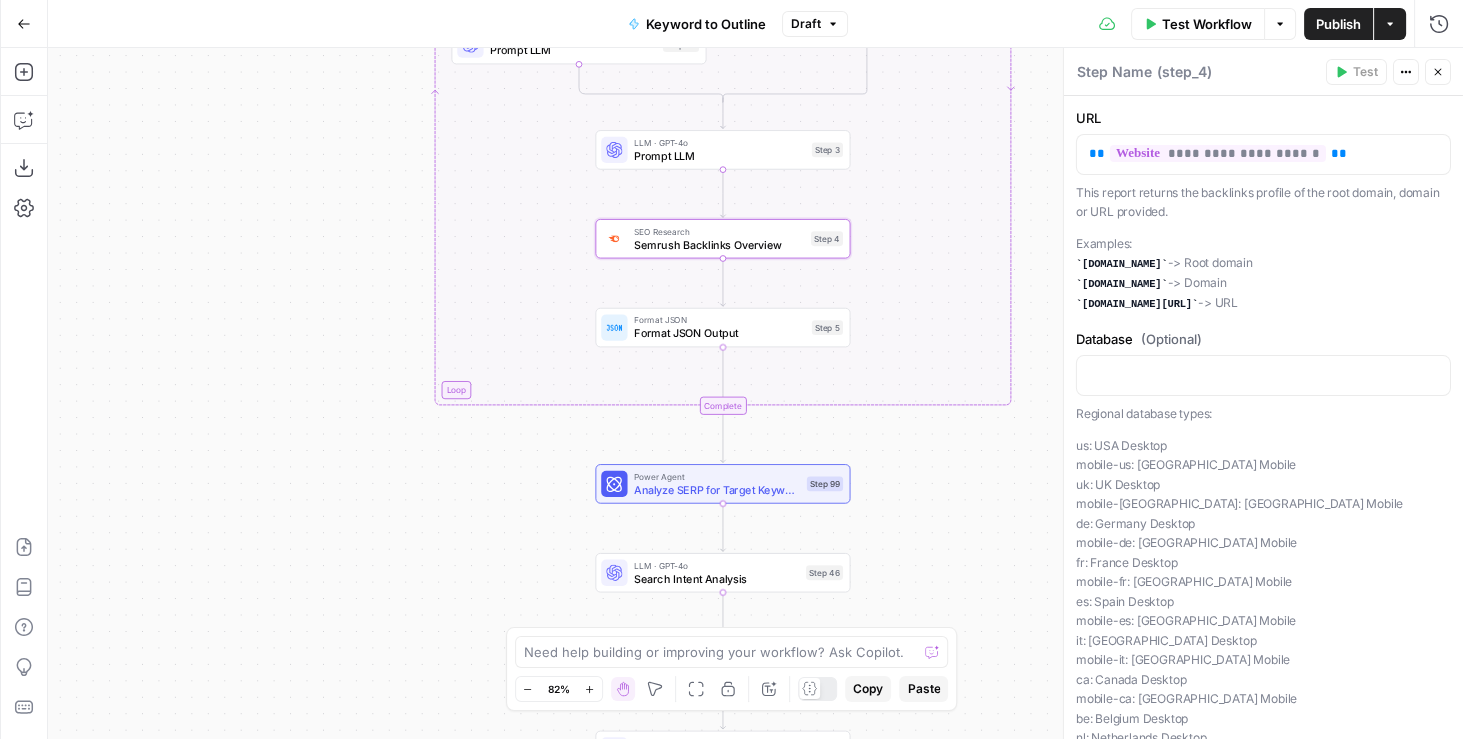 click on "Format JSON Output" at bounding box center [719, 333] 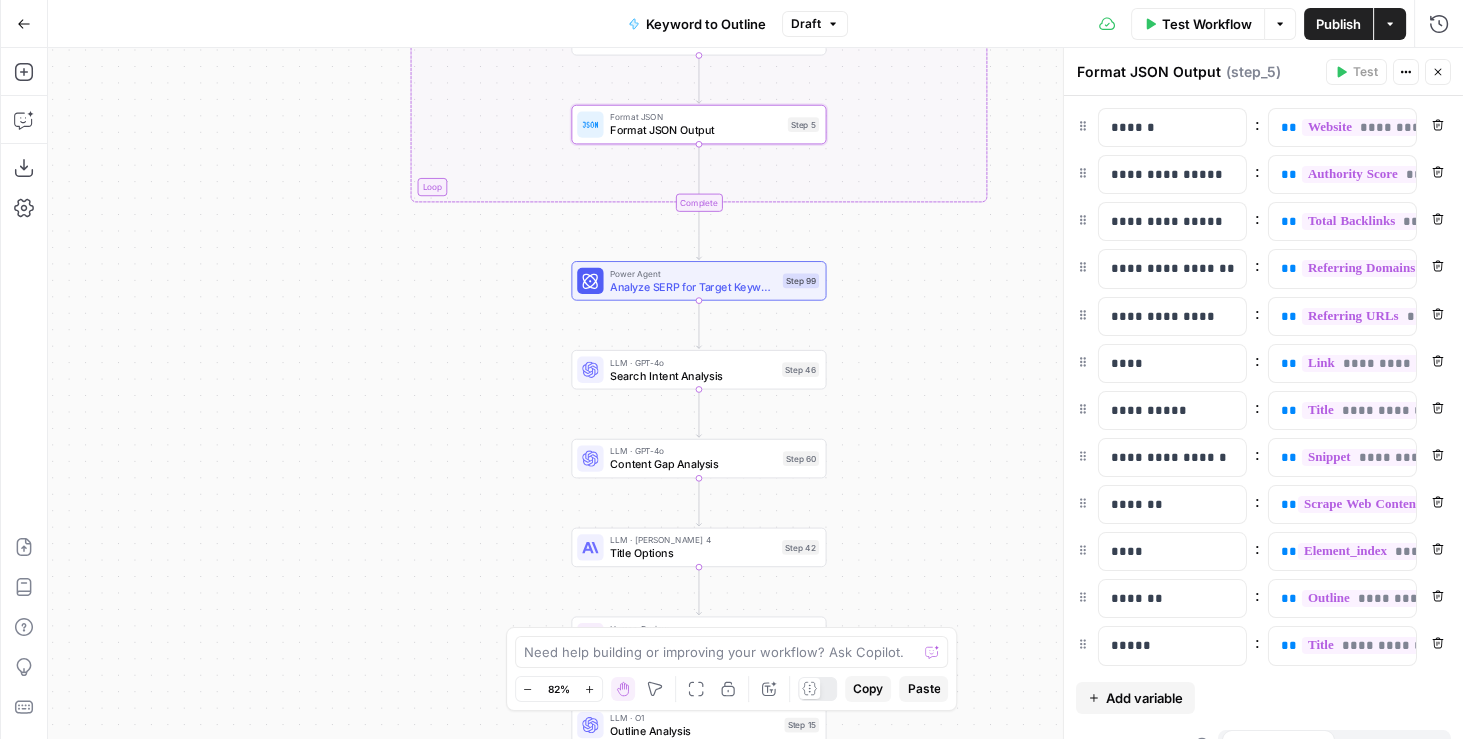 drag, startPoint x: 558, startPoint y: 519, endPoint x: 534, endPoint y: 316, distance: 204.4138 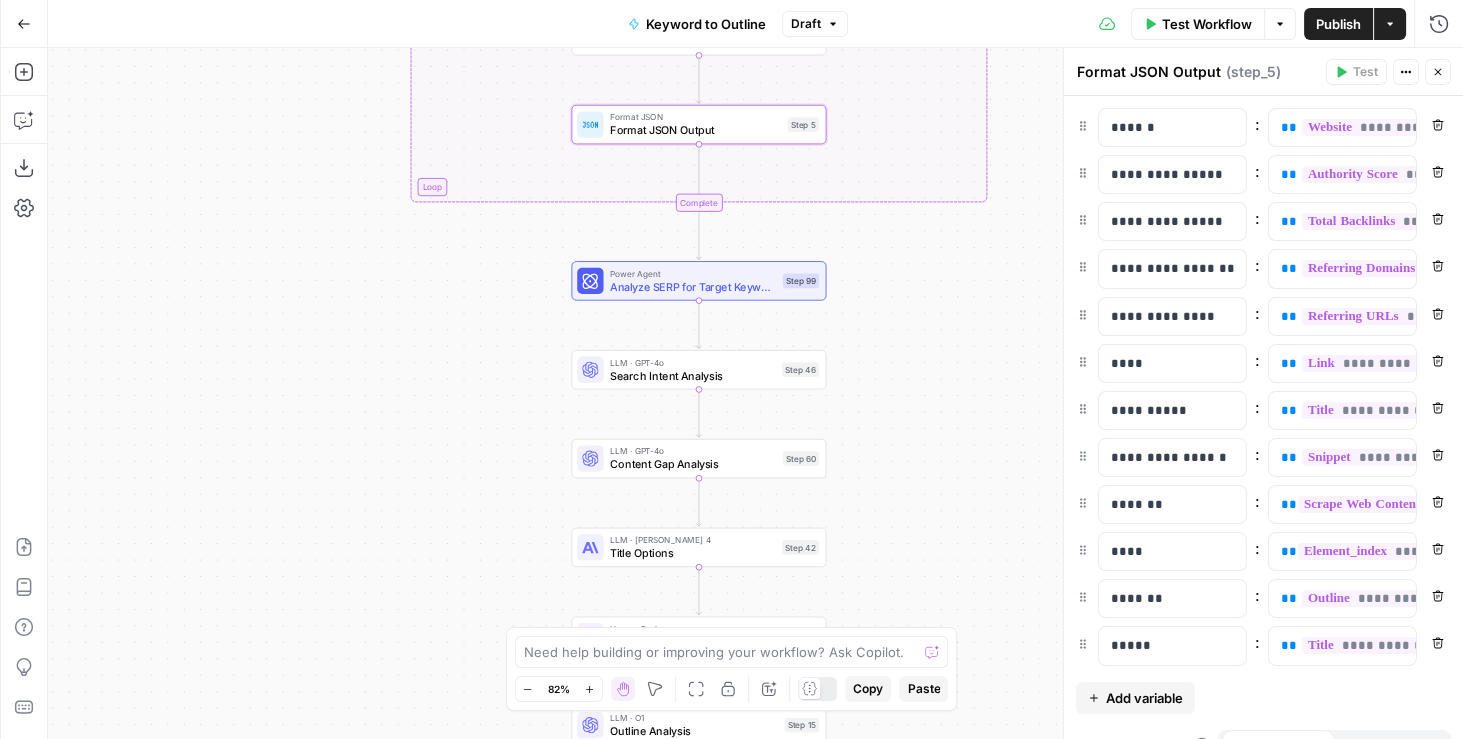click on "true false Workflow Set Inputs Inputs LLM · GPT-4o Search Query Step 40 Google Search Perform Google Search Step 1 Loop Iteration Iterate Over Results Step 2 Web Page Scrape Scrape Web Content Step 22 Condition Condition Step 26 LLM · O1 Preview Prompt LLM Step 29 LLM · GPT-4o Prompt LLM Step 3 SEO Research Semrush Backlinks Overview Step 4 Format JSON Format JSON Output Step 5 Complete Power Agent Analyze SERP for Target Keyword - Fork Step 99 LLM · GPT-4o Search Intent Analysis Step 46 LLM · GPT-4o Content Gap Analysis Step 60 LLM · Claude Sonnet 4 Title Options Step 42 Human Review Human Review Step 44 LLM · O1 Outline Analysis Step 15 LLM · GPT-4o Extract Final Outline Step 41 LLM · GPT-4o Generate Slug Step 45 Write Liquid Text List Top Articles Step 38 Write Liquid Text Article Brief Step 47 Format JSON Compile Research Summary Step 32 End Output" at bounding box center [755, 393] 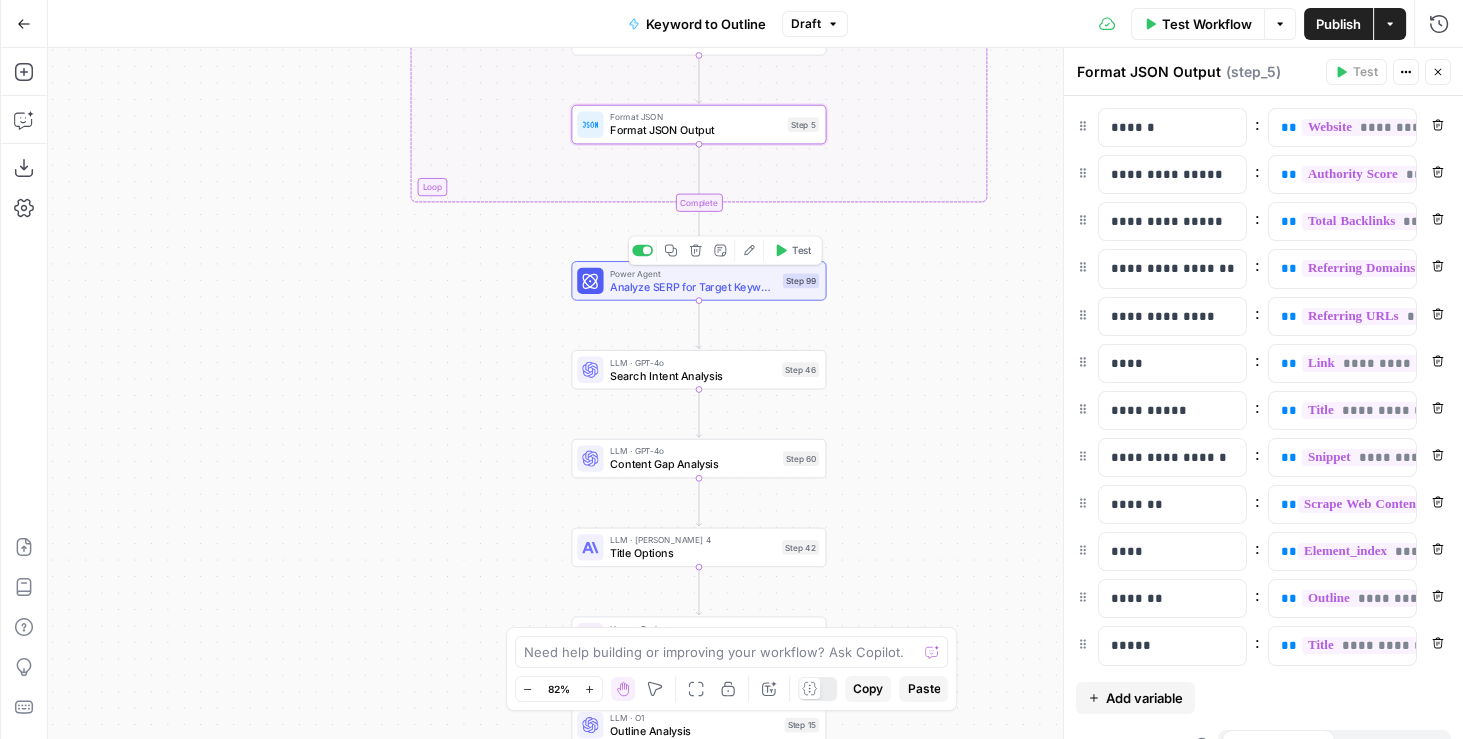 click on "Analyze SERP for Target Keyword - Fork" at bounding box center (693, 286) 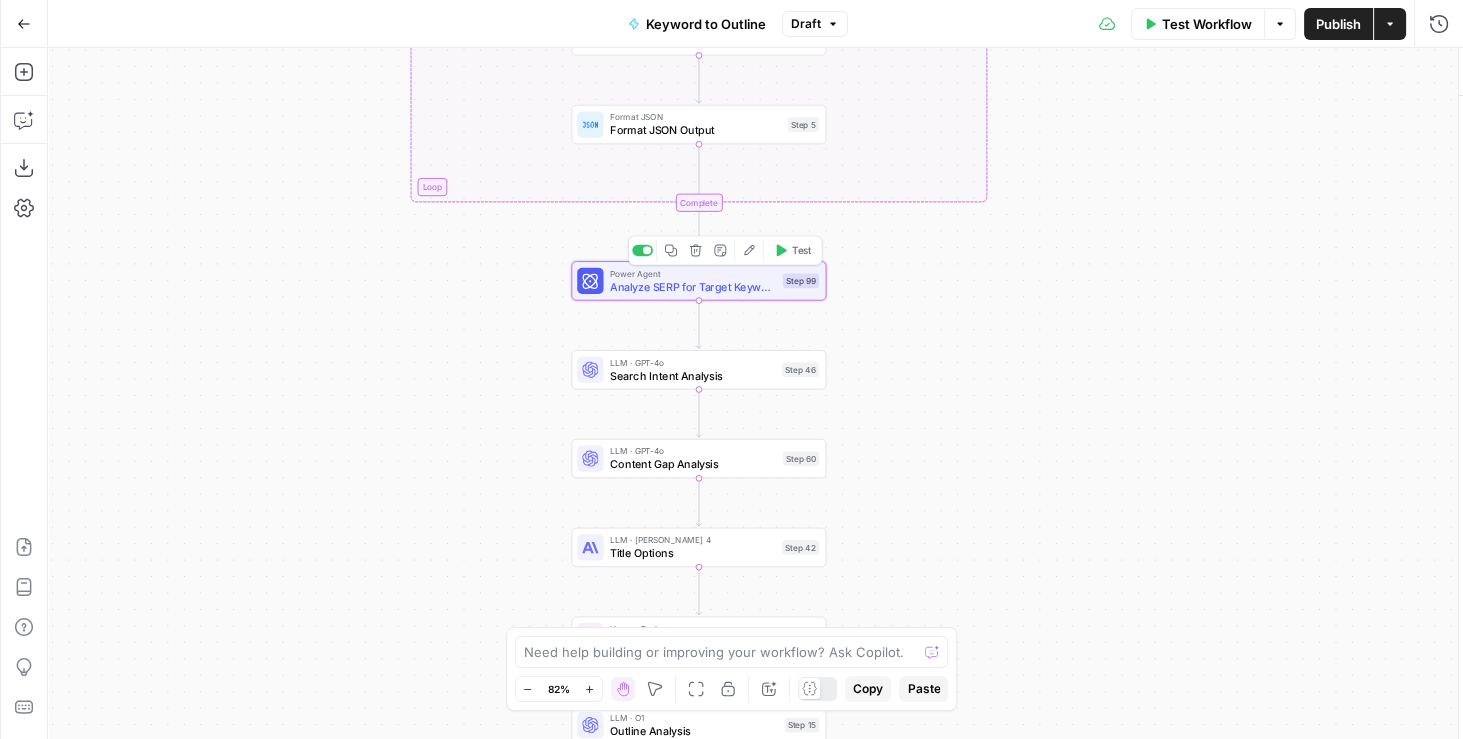 type on "Analyze SERP for Target Keyword - Fork" 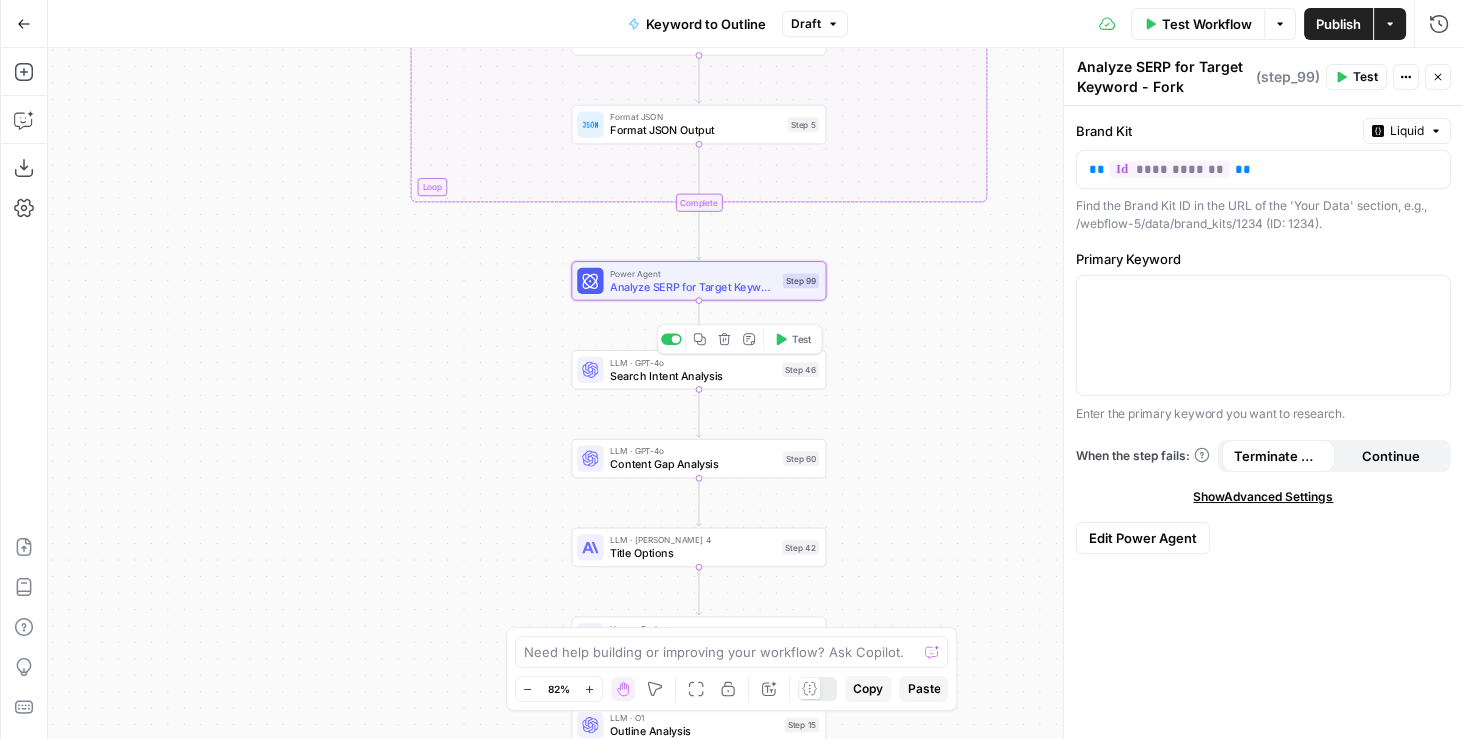 click on "Search Intent Analysis" at bounding box center [692, 375] 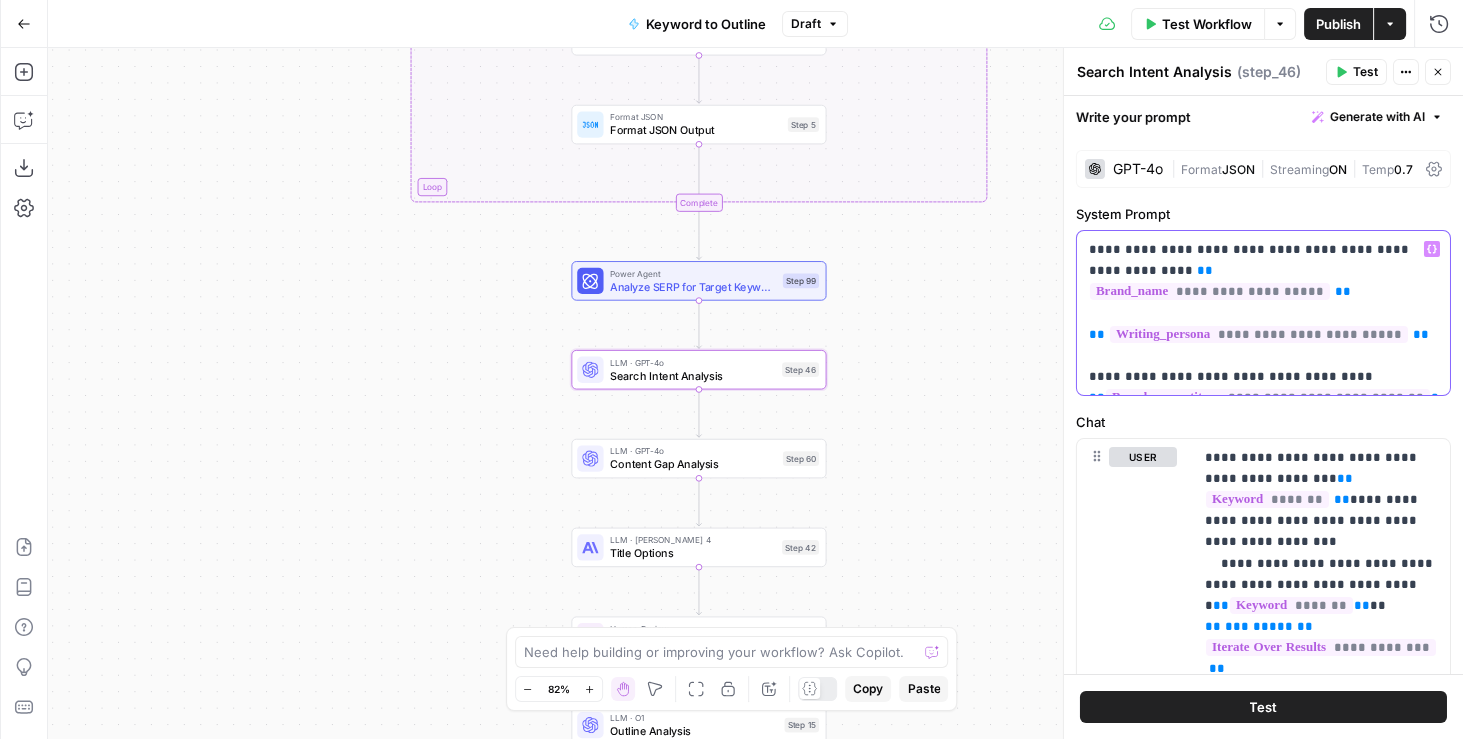 click on "**********" at bounding box center (1264, 313) 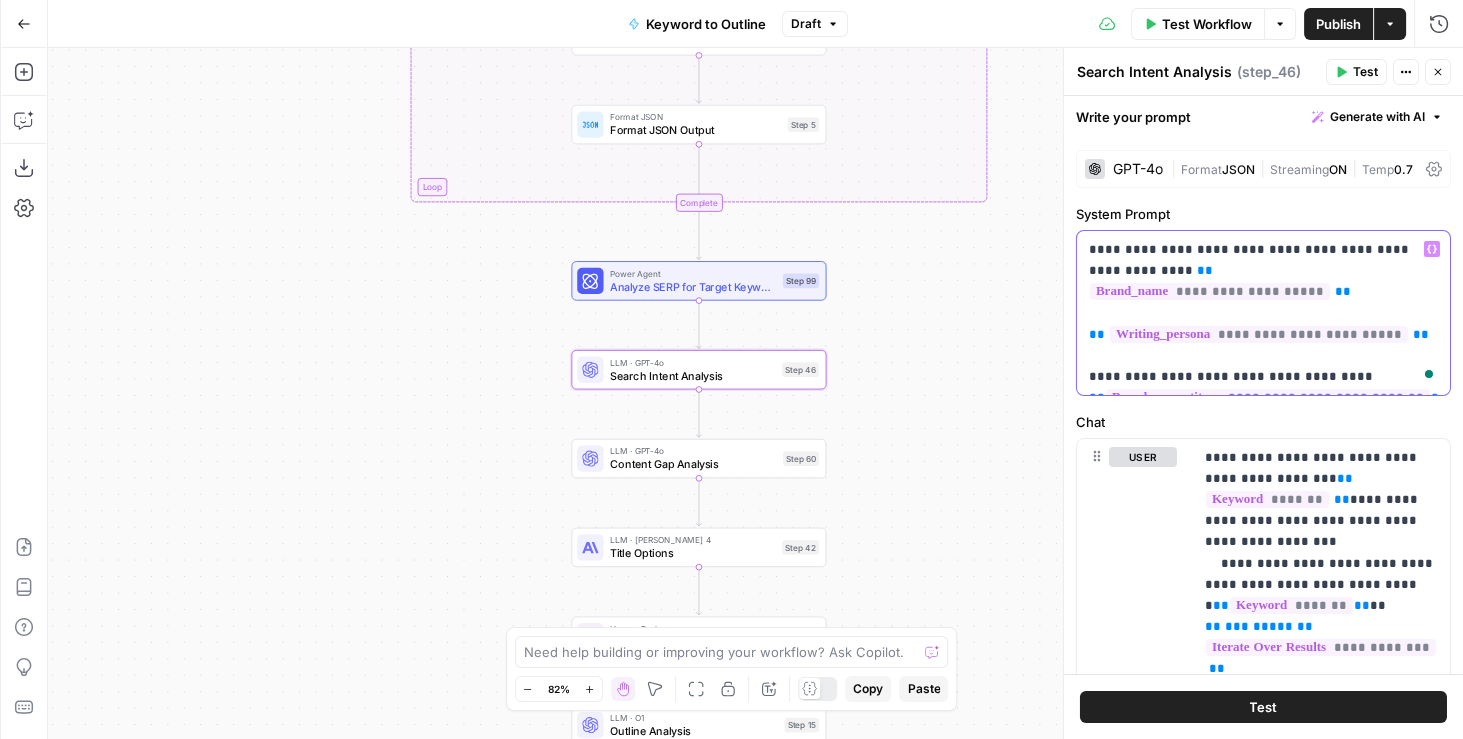click on "**********" at bounding box center (1264, 313) 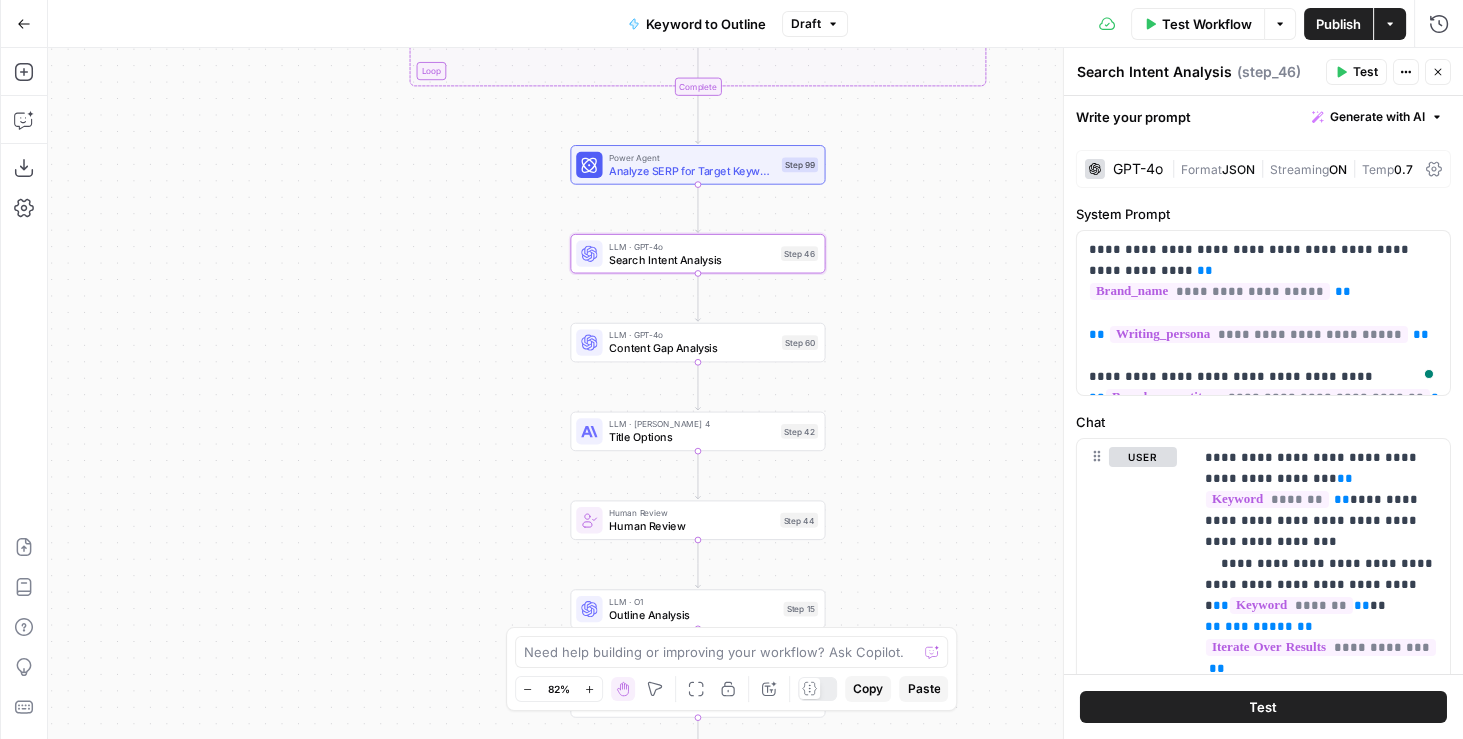 drag, startPoint x: 954, startPoint y: 527, endPoint x: 961, endPoint y: 390, distance: 137.17871 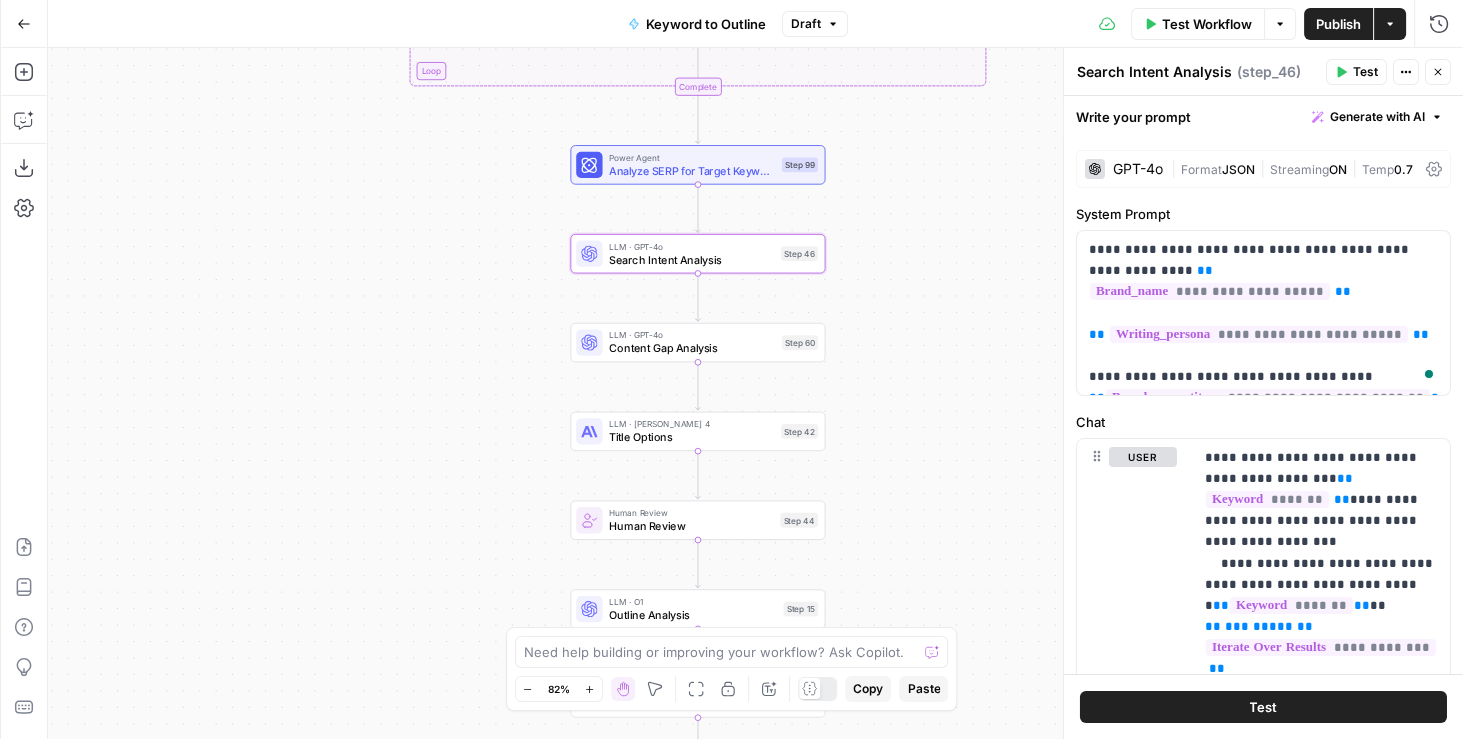 click on "true false Workflow Set Inputs Inputs LLM · GPT-4o Search Query Step 40 Google Search Perform Google Search Step 1 Loop Iteration Iterate Over Results Step 2 Web Page Scrape Scrape Web Content Step 22 Condition Condition Step 26 LLM · O1 Preview Prompt LLM Step 29 LLM · GPT-4o Prompt LLM Step 3 SEO Research Semrush Backlinks Overview Step 4 Format JSON Format JSON Output Step 5 Complete Power Agent Analyze SERP for Target Keyword - Fork Step 99 LLM · GPT-4o Search Intent Analysis Step 46 LLM · GPT-4o Content Gap Analysis Step 60 LLM · Claude Sonnet 4 Title Options Step 42 Human Review Human Review Step 44 LLM · O1 Outline Analysis Step 15 LLM · GPT-4o Extract Final Outline Step 41 LLM · GPT-4o Generate Slug Step 45 Write Liquid Text List Top Articles Step 38 Write Liquid Text Article Brief Step 47 Format JSON Compile Research Summary Step 32 End Output" at bounding box center [755, 393] 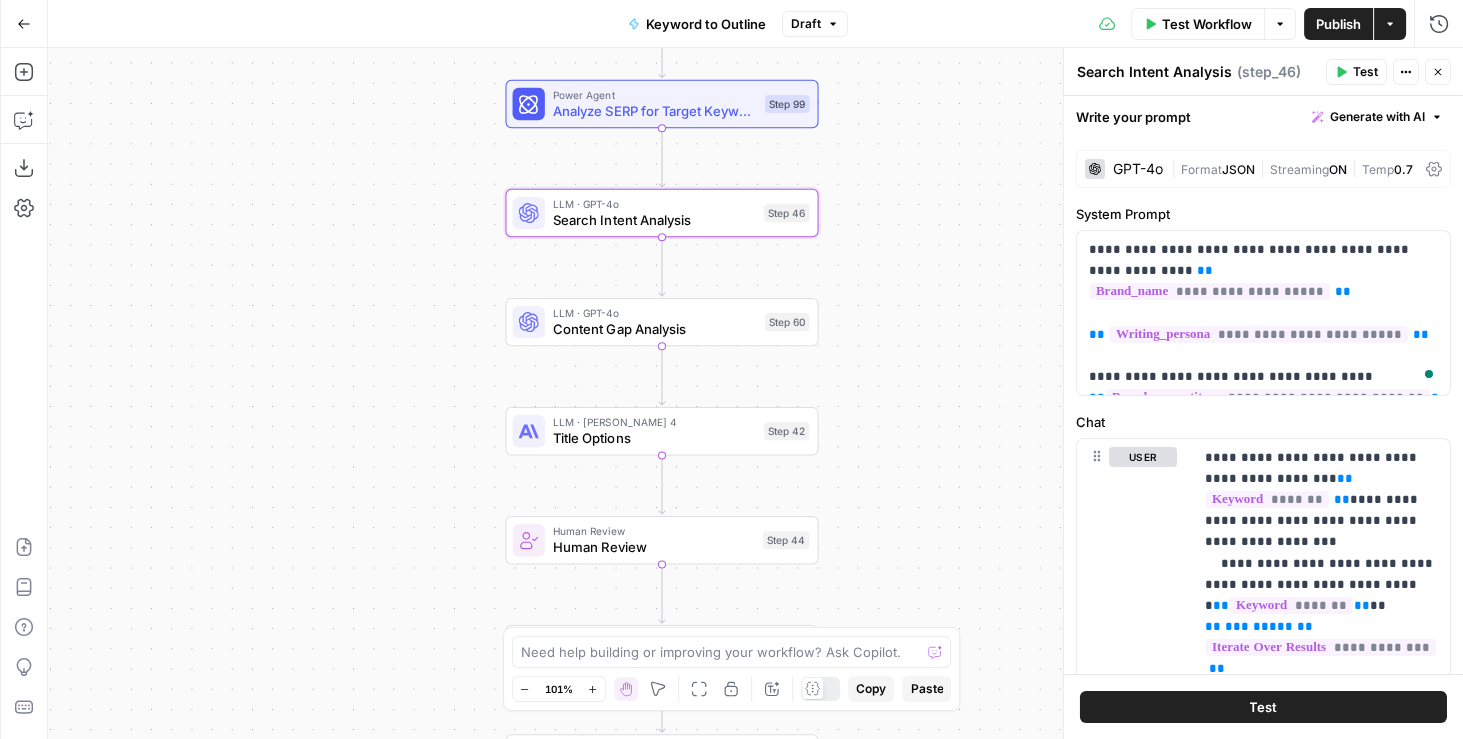 click on "Content Gap Analysis" at bounding box center [655, 329] 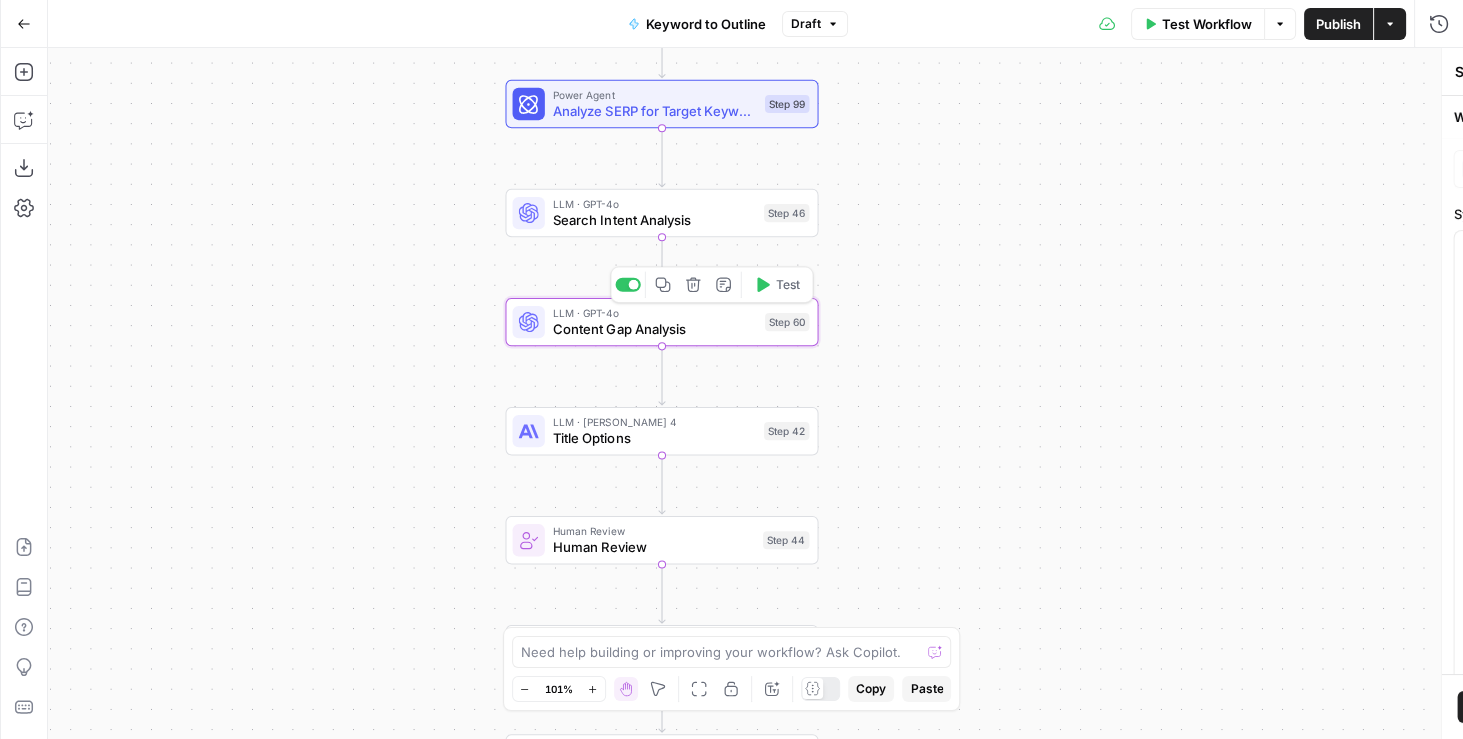 type on "Content Gap Analysis" 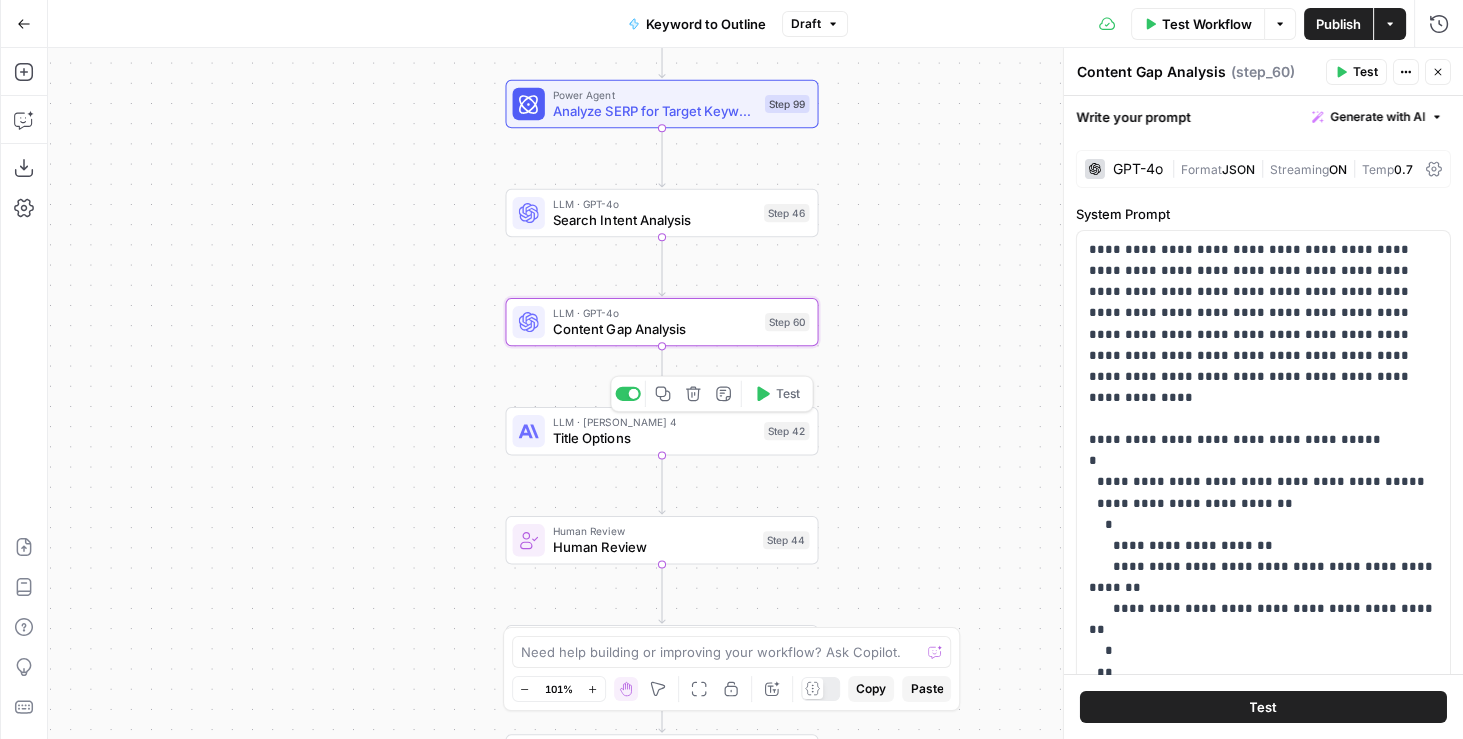 click on "Title Options" at bounding box center [654, 438] 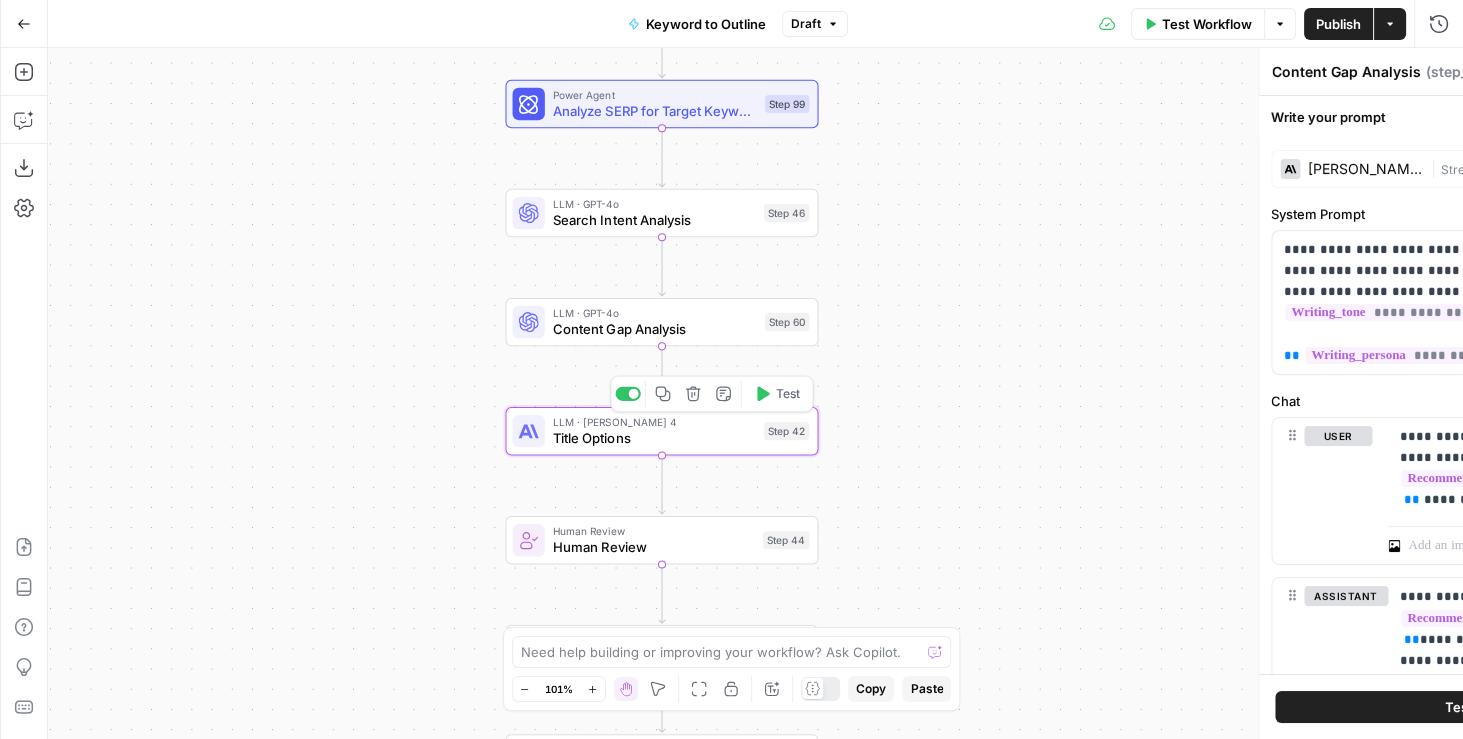 type on "Title Options" 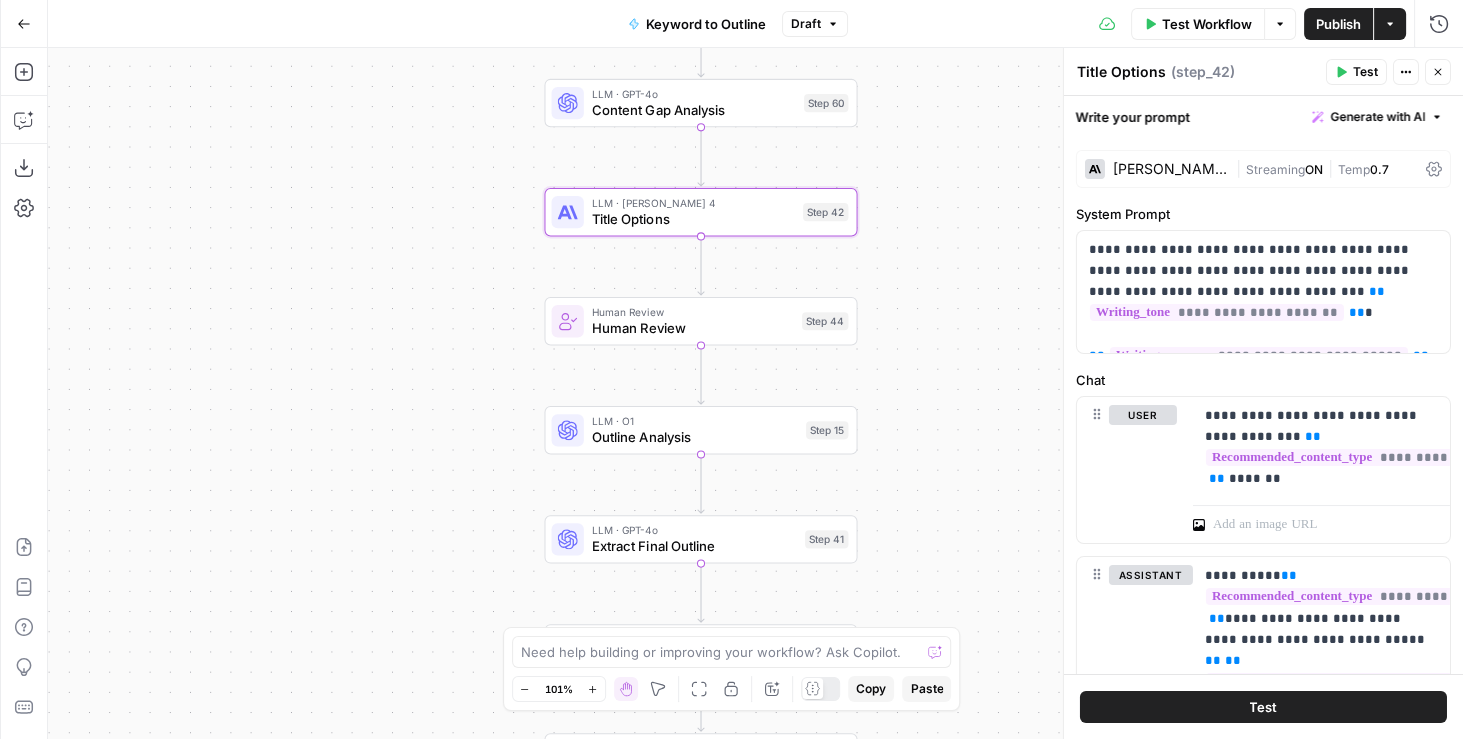 drag, startPoint x: 912, startPoint y: 514, endPoint x: 951, endPoint y: 295, distance: 222.4455 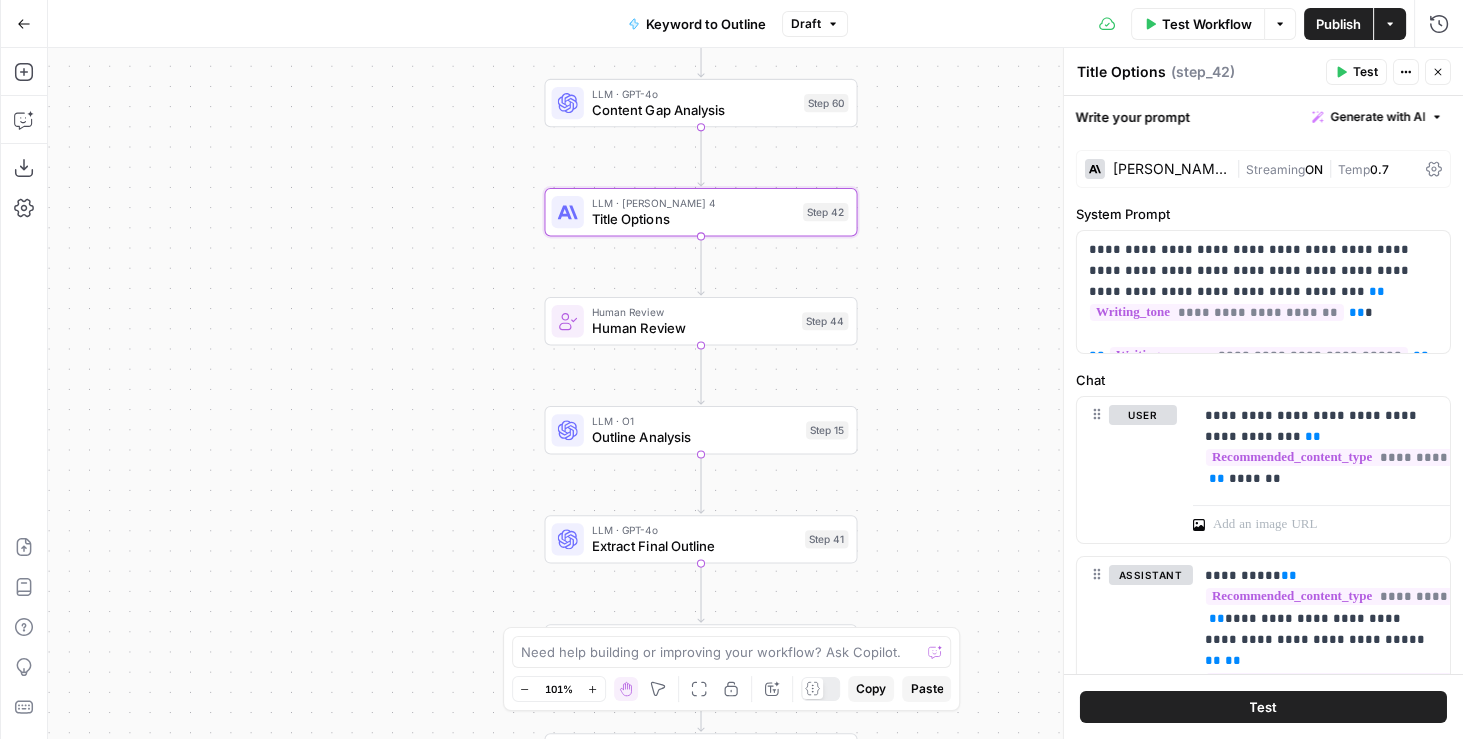 click on "true false Workflow Set Inputs Inputs LLM · GPT-4o Search Query Step 40 Google Search Perform Google Search Step 1 Loop Iteration Iterate Over Results Step 2 Web Page Scrape Scrape Web Content Step 22 Condition Condition Step 26 LLM · O1 Preview Prompt LLM Step 29 LLM · GPT-4o Prompt LLM Step 3 SEO Research Semrush Backlinks Overview Step 4 Format JSON Format JSON Output Step 5 Complete Power Agent Analyze SERP for Target Keyword - Fork Step 99 LLM · GPT-4o Search Intent Analysis Step 46 LLM · GPT-4o Content Gap Analysis Step 60 LLM · Claude Sonnet 4 Title Options Step 42 Human Review Human Review Step 44 LLM · O1 Outline Analysis Step 15 LLM · GPT-4o Extract Final Outline Step 41 LLM · GPT-4o Generate Slug Step 45 Write Liquid Text List Top Articles Step 38 Write Liquid Text Article Brief Step 47 Format JSON Compile Research Summary Step 32 End Output" at bounding box center [755, 393] 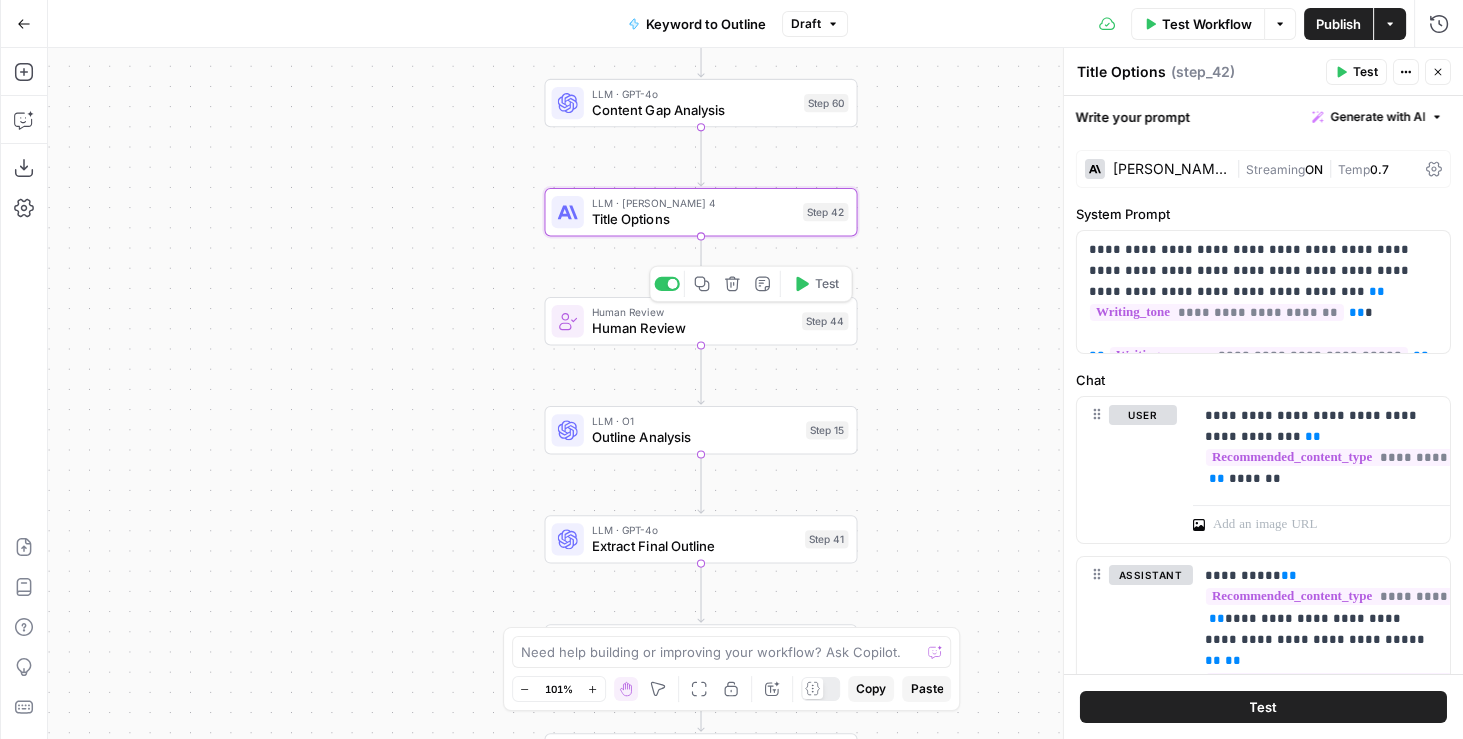 click on "Human Review" at bounding box center (693, 328) 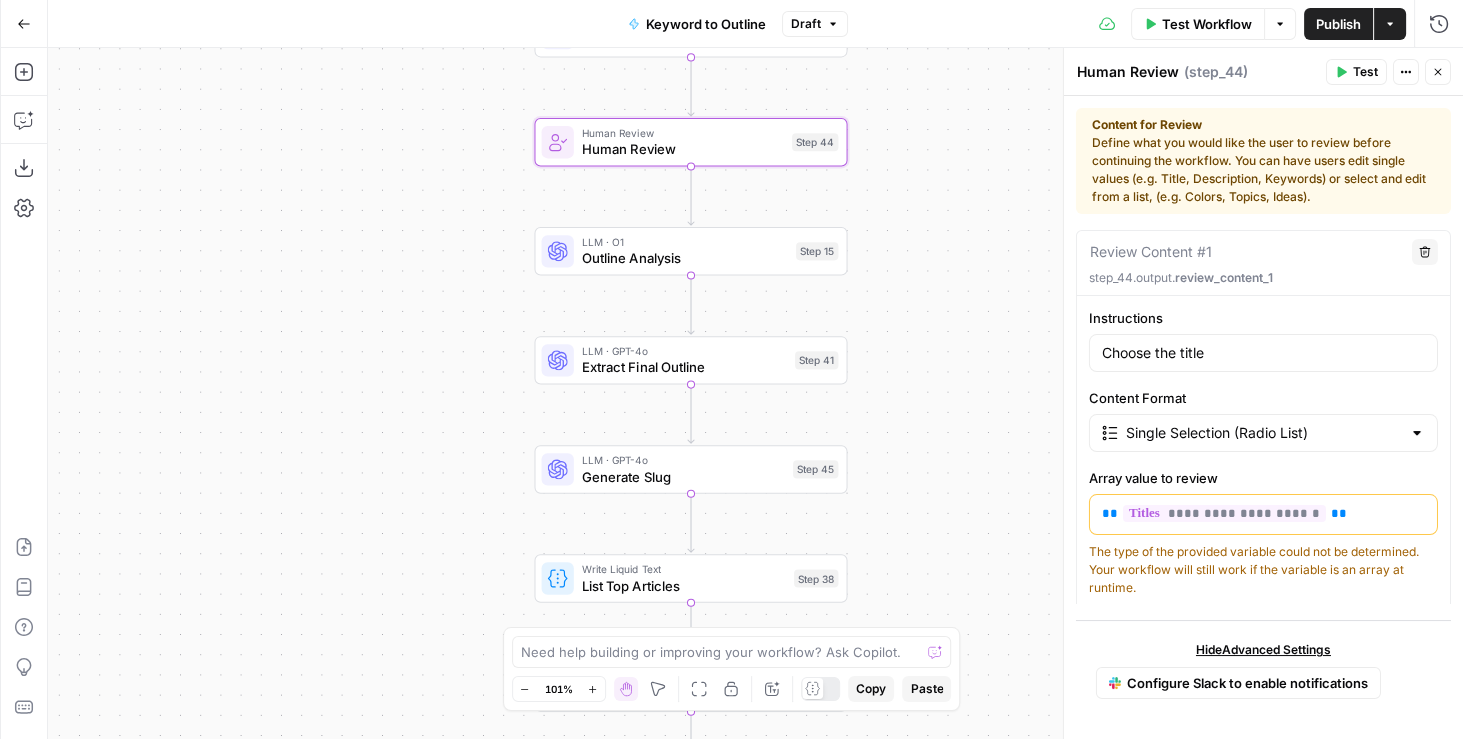 drag, startPoint x: 898, startPoint y: 519, endPoint x: 889, endPoint y: 334, distance: 185.2188 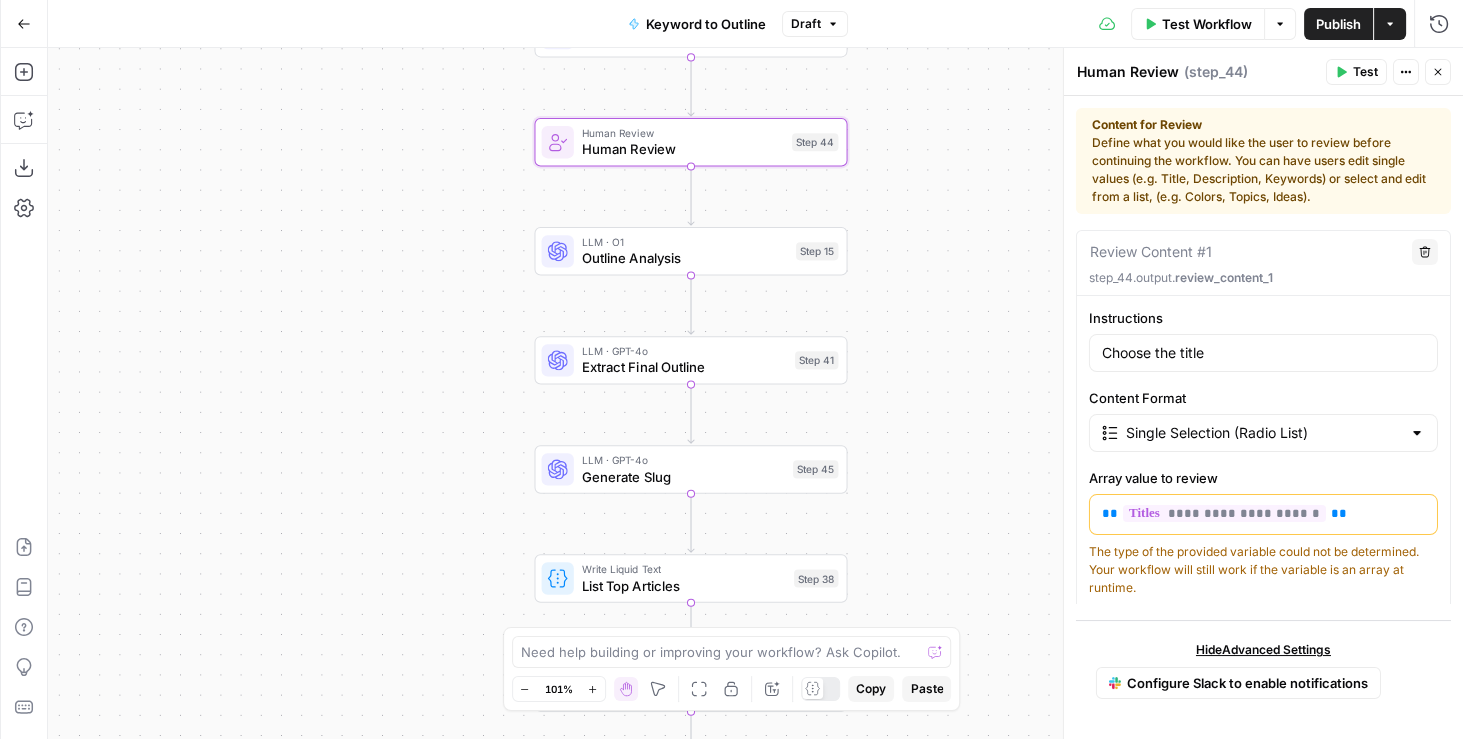 click on "true false Workflow Set Inputs Inputs LLM · GPT-4o Search Query Step 40 Google Search Perform Google Search Step 1 Loop Iteration Iterate Over Results Step 2 Web Page Scrape Scrape Web Content Step 22 Condition Condition Step 26 LLM · O1 Preview Prompt LLM Step 29 LLM · GPT-4o Prompt LLM Step 3 SEO Research Semrush Backlinks Overview Step 4 Format JSON Format JSON Output Step 5 Complete Power Agent Analyze SERP for Target Keyword - Fork Step 99 LLM · GPT-4o Search Intent Analysis Step 46 LLM · GPT-4o Content Gap Analysis Step 60 LLM · Claude Sonnet 4 Title Options Step 42 Human Review Human Review Step 44 LLM · O1 Outline Analysis Step 15 LLM · GPT-4o Extract Final Outline Step 41 LLM · GPT-4o Generate Slug Step 45 Write Liquid Text List Top Articles Step 38 Write Liquid Text Article Brief Step 47 Format JSON Compile Research Summary Step 32 End Output" at bounding box center [755, 393] 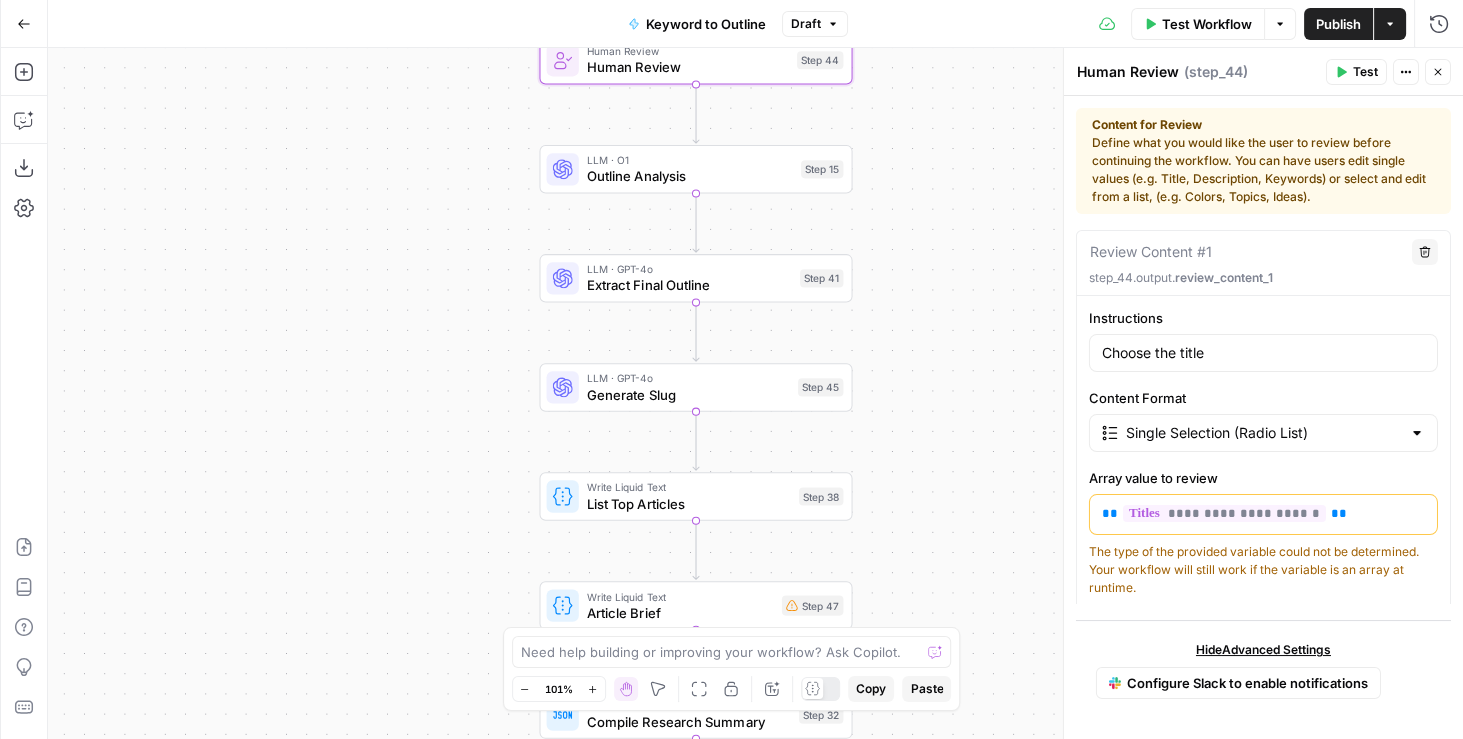 drag, startPoint x: 897, startPoint y: 434, endPoint x: 901, endPoint y: 358, distance: 76.105194 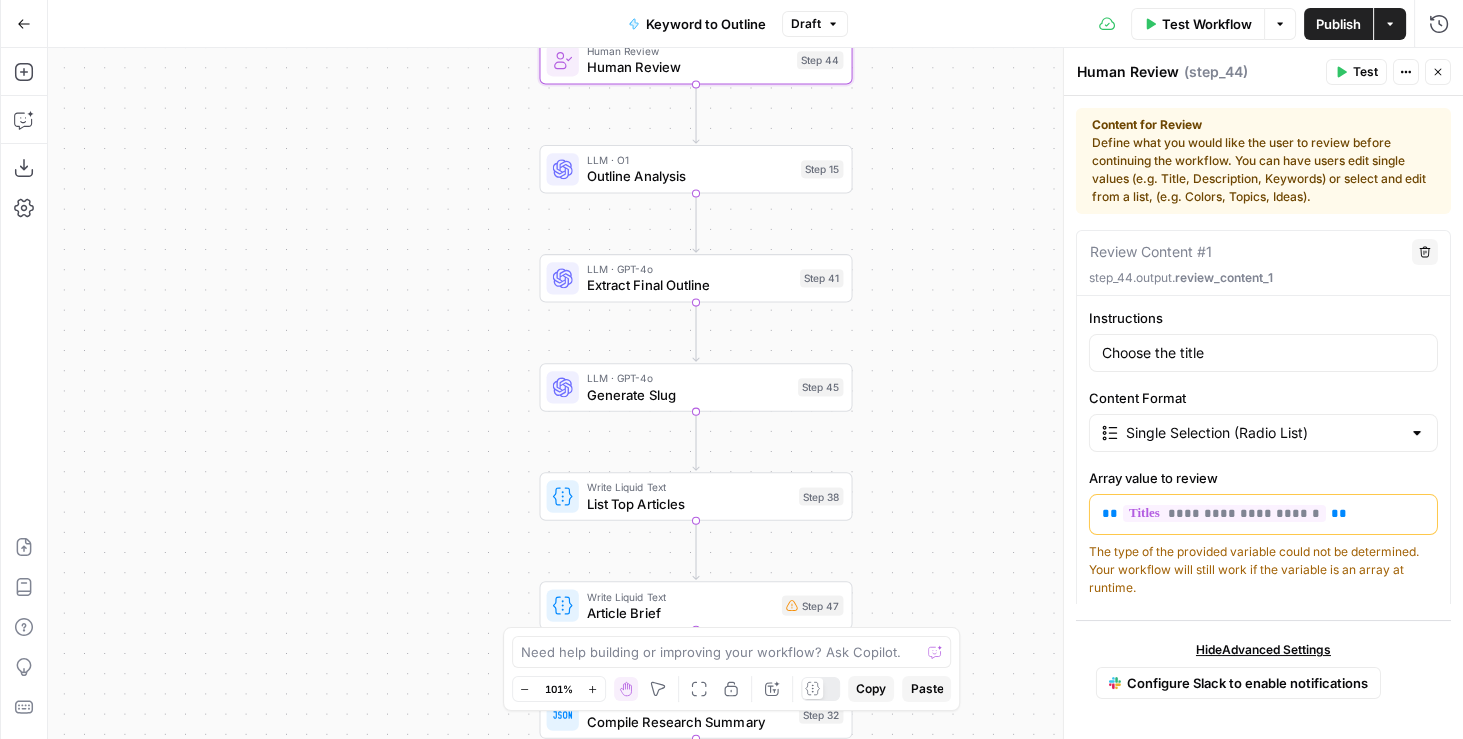 click on "true false Workflow Set Inputs Inputs LLM · GPT-4o Search Query Step 40 Google Search Perform Google Search Step 1 Loop Iteration Iterate Over Results Step 2 Web Page Scrape Scrape Web Content Step 22 Condition Condition Step 26 LLM · O1 Preview Prompt LLM Step 29 LLM · GPT-4o Prompt LLM Step 3 SEO Research Semrush Backlinks Overview Step 4 Format JSON Format JSON Output Step 5 Complete Power Agent Analyze SERP for Target Keyword - Fork Step 99 LLM · GPT-4o Search Intent Analysis Step 46 LLM · GPT-4o Content Gap Analysis Step 60 LLM · Claude Sonnet 4 Title Options Step 42 Human Review Human Review Step 44 LLM · O1 Outline Analysis Step 15 LLM · GPT-4o Extract Final Outline Step 41 LLM · GPT-4o Generate Slug Step 45 Write Liquid Text List Top Articles Step 38 Write Liquid Text Article Brief Step 47 Format JSON Compile Research Summary Step 32 End Output" at bounding box center (755, 393) 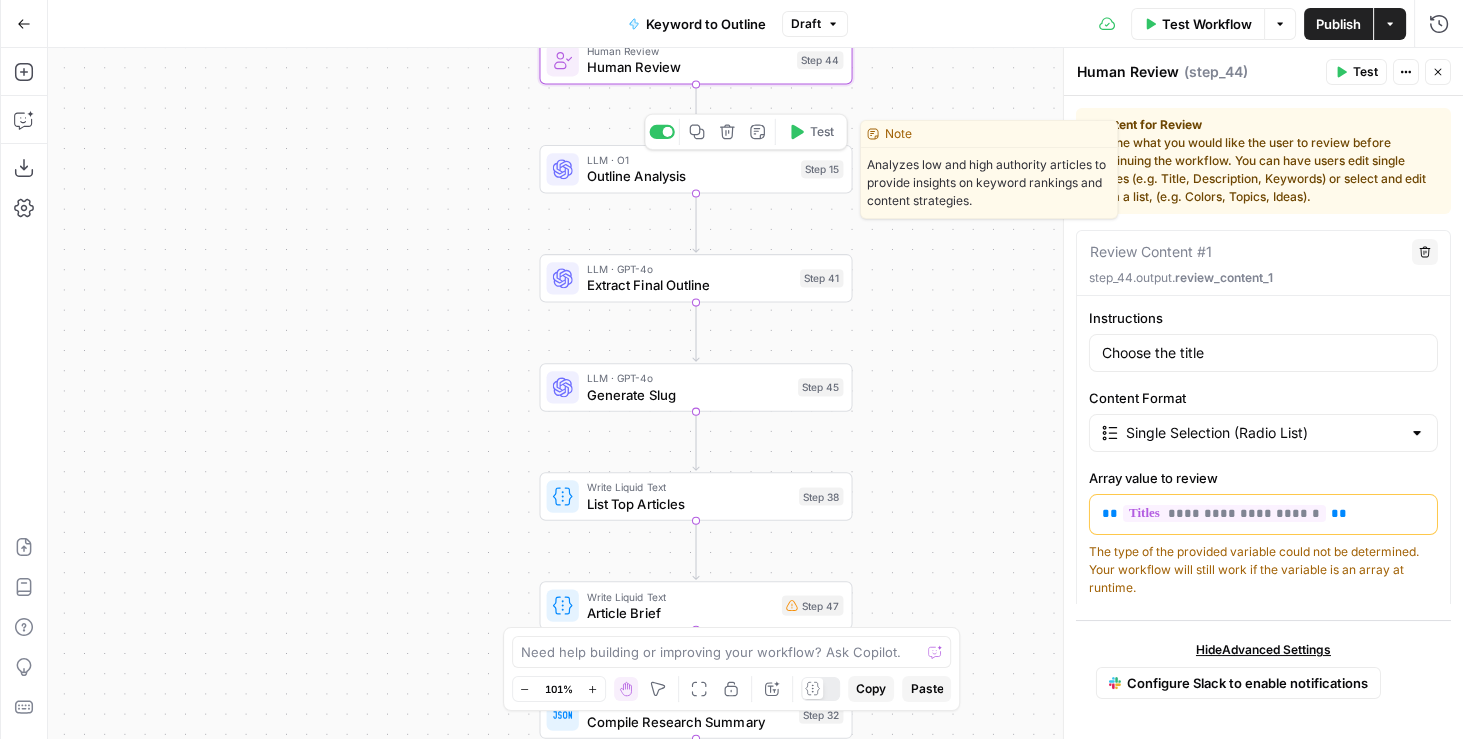 click on "Outline Analysis" at bounding box center [690, 176] 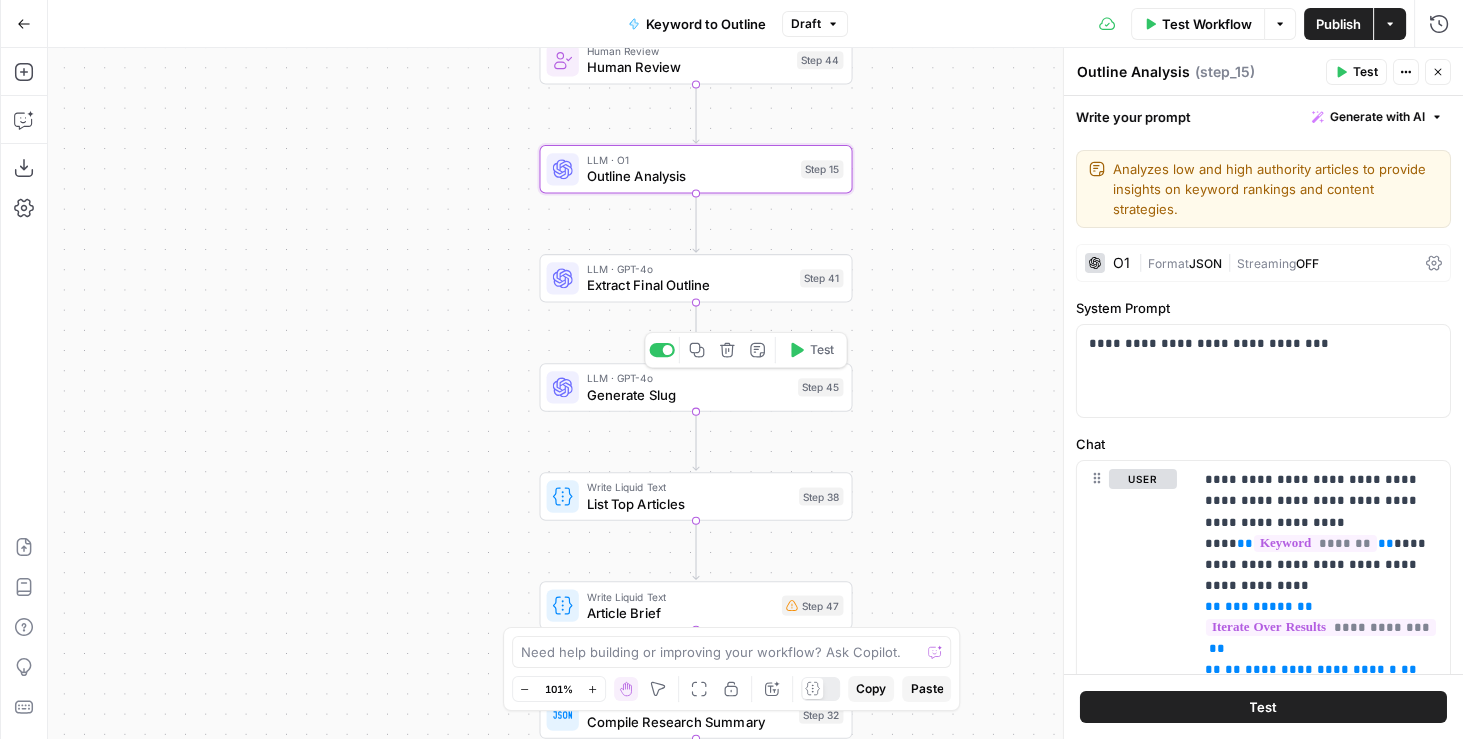 click on "Generate Slug" at bounding box center [688, 394] 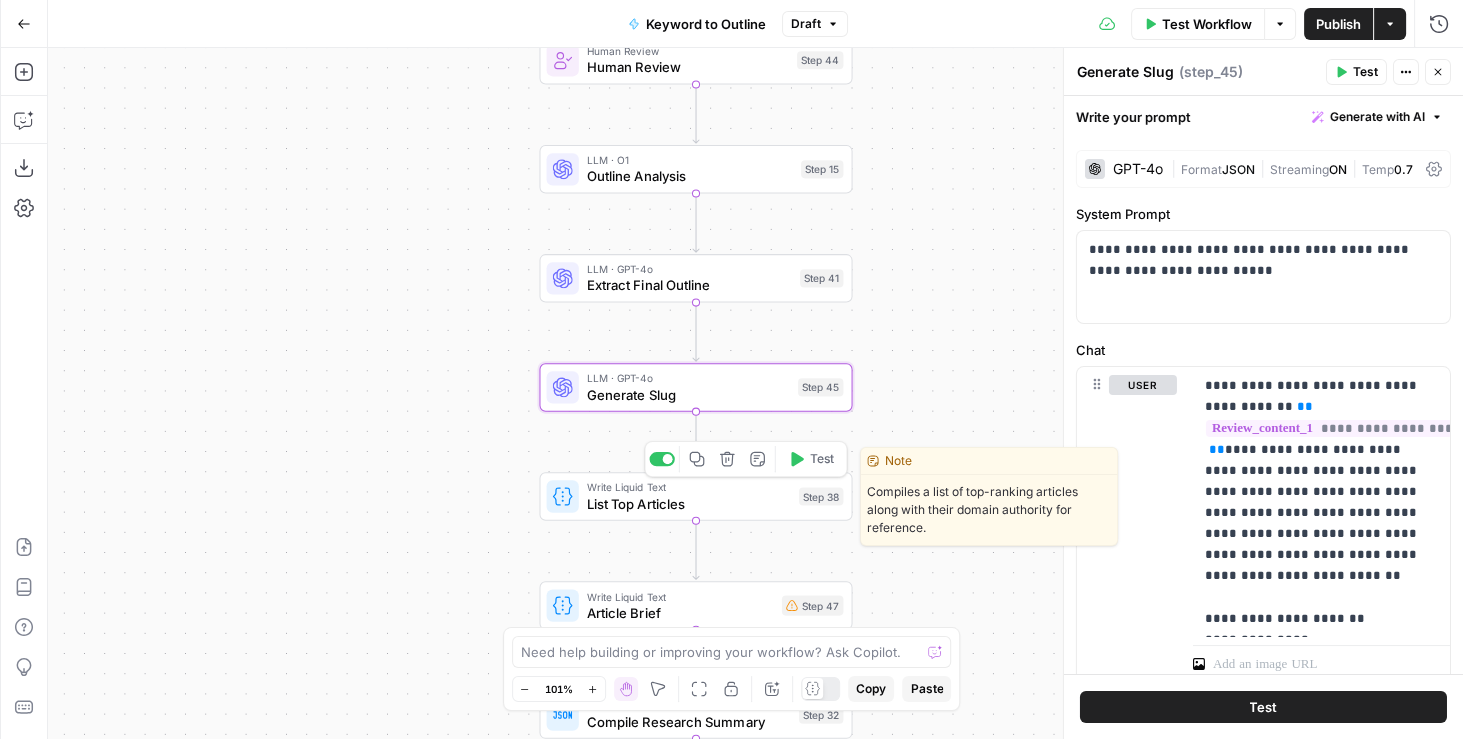 drag, startPoint x: 900, startPoint y: 516, endPoint x: 900, endPoint y: 497, distance: 19 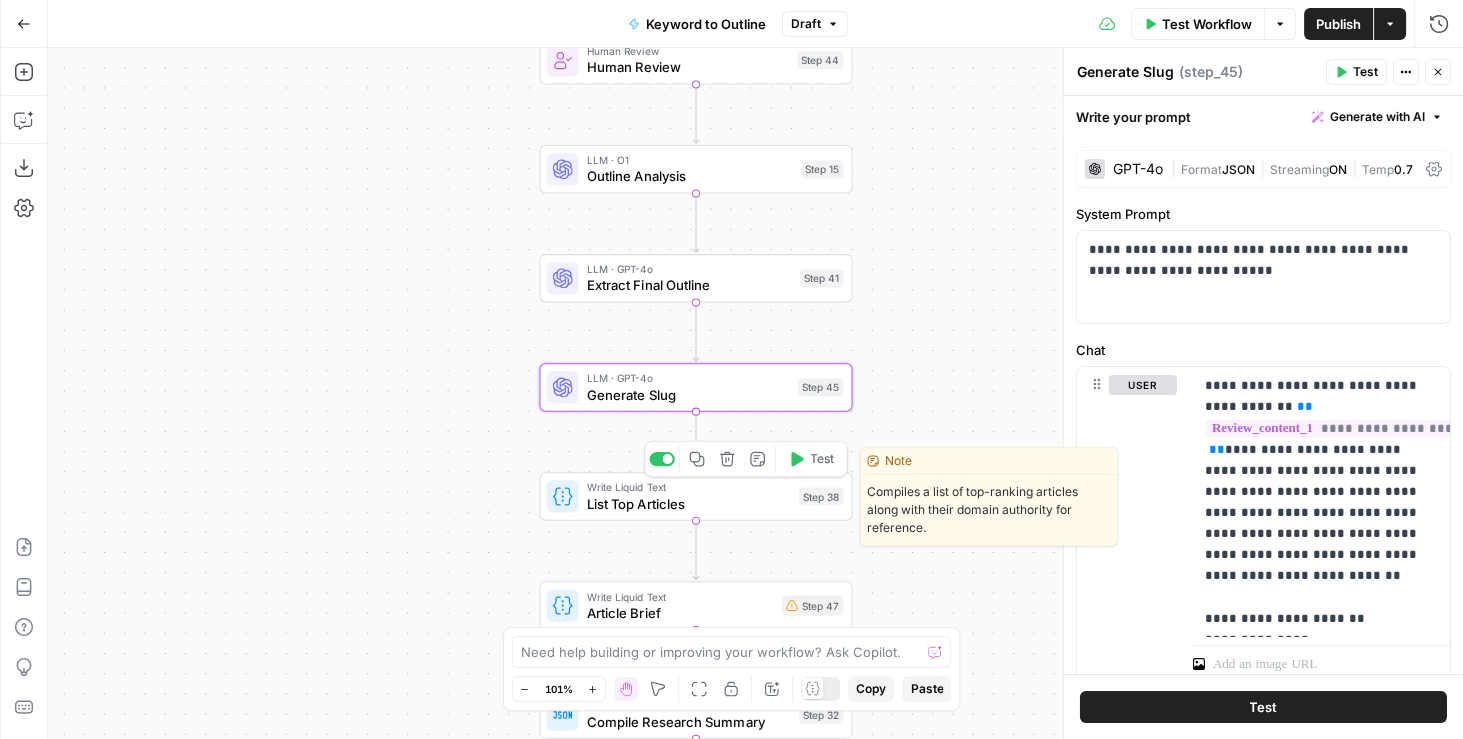 click on "Compiles a list of top-ranking articles along with their domain authority for reference." at bounding box center [989, 510] 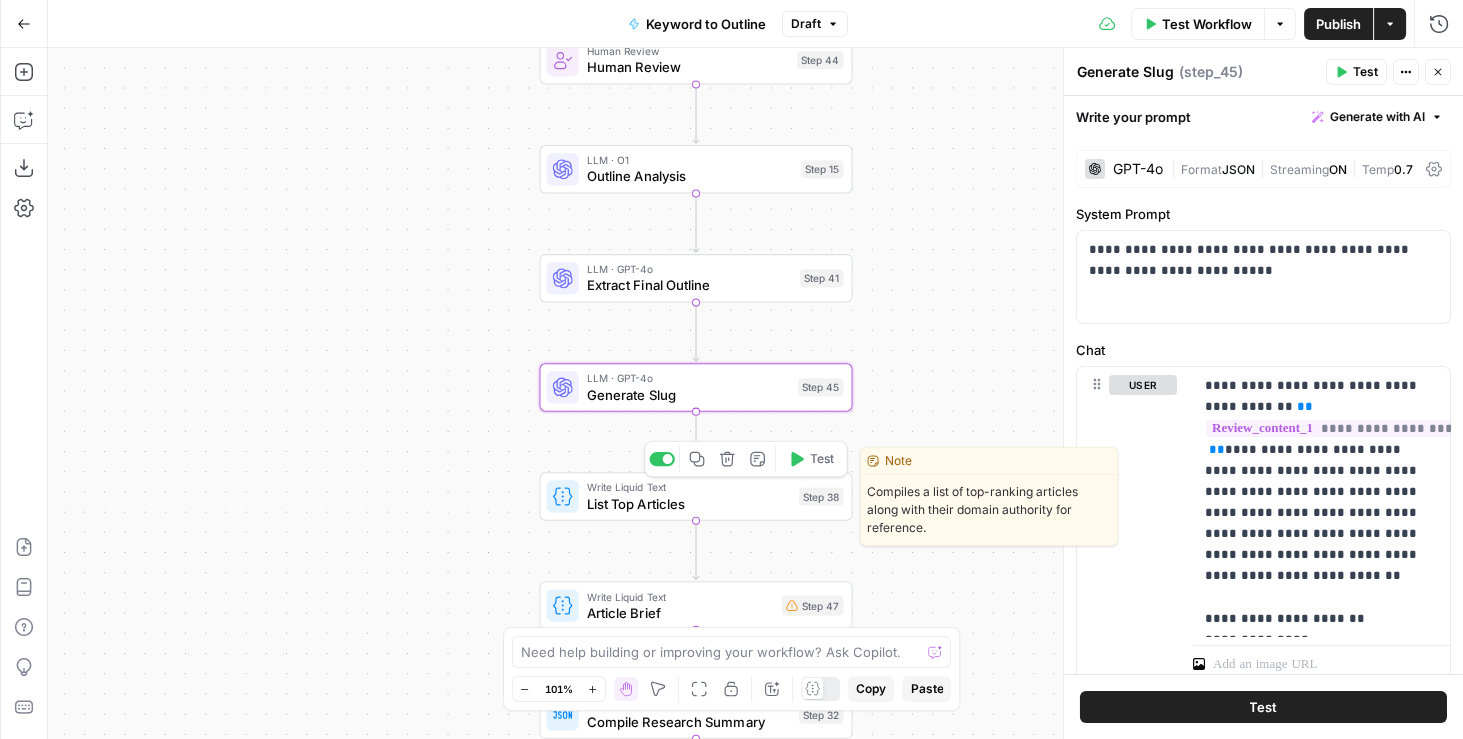 click on "true false Workflow Set Inputs Inputs LLM · GPT-4o Search Query Step 40 Google Search Perform Google Search Step 1 Loop Iteration Iterate Over Results Step 2 Web Page Scrape Scrape Web Content Step 22 Condition Condition Step 26 LLM · O1 Preview Prompt LLM Step 29 LLM · GPT-4o Prompt LLM Step 3 SEO Research Semrush Backlinks Overview Step 4 Format JSON Format JSON Output Step 5 Complete Power Agent Analyze SERP for Target Keyword - Fork Step 99 LLM · GPT-4o Search Intent Analysis Step 46 LLM · GPT-4o Content Gap Analysis Step 60 LLM · Claude Sonnet 4 Title Options Step 42 Human Review Human Review Step 44 LLM · O1 Outline Analysis Step 15 LLM · GPT-4o Extract Final Outline Step 41 LLM · GPT-4o Generate Slug Step 45 Write Liquid Text List Top Articles Step 38 Copy step Delete step Edit Note Test Write Liquid Text Article Brief Step 47 Format JSON Compile Research Summary Step 32 End Output" at bounding box center [755, 393] 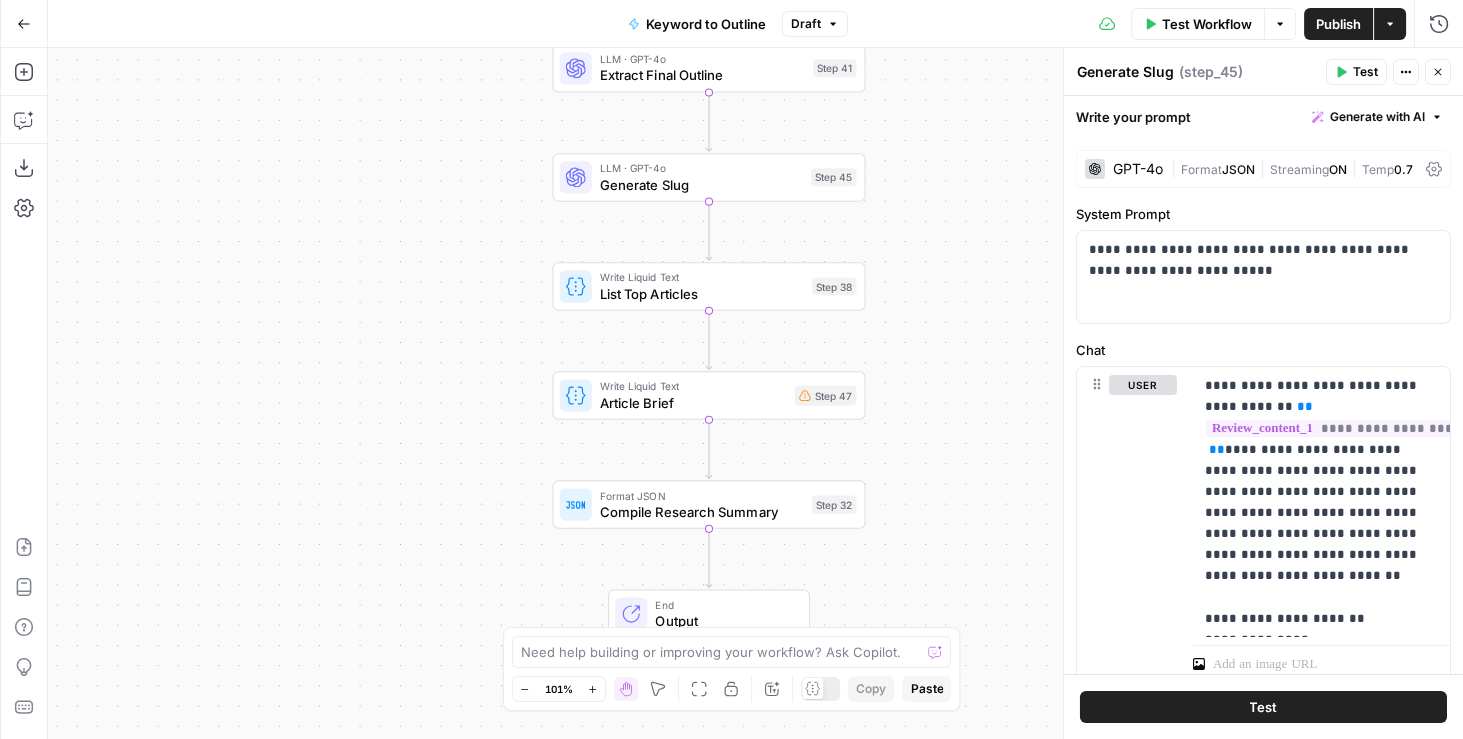drag, startPoint x: 913, startPoint y: 516, endPoint x: 926, endPoint y: 298, distance: 218.38727 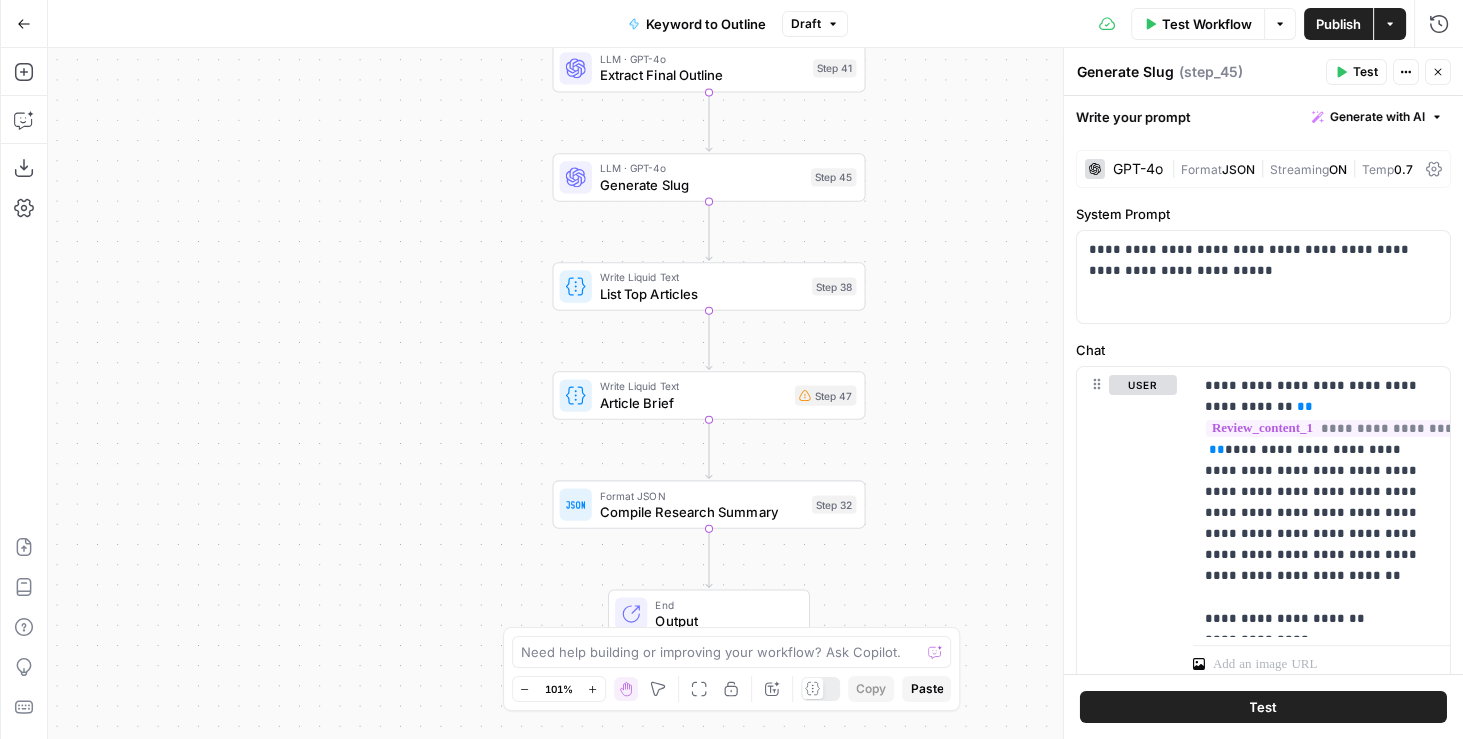 click on "true false Workflow Set Inputs Inputs LLM · GPT-4o Search Query Step 40 Google Search Perform Google Search Step 1 Loop Iteration Iterate Over Results Step 2 Web Page Scrape Scrape Web Content Step 22 Condition Condition Step 26 LLM · O1 Preview Prompt LLM Step 29 LLM · GPT-4o Prompt LLM Step 3 SEO Research Semrush Backlinks Overview Step 4 Format JSON Format JSON Output Step 5 Complete Power Agent Analyze SERP for Target Keyword - Fork Step 99 LLM · GPT-4o Search Intent Analysis Step 46 LLM · GPT-4o Content Gap Analysis Step 60 LLM · Claude Sonnet 4 Title Options Step 42 Human Review Human Review Step 44 LLM · O1 Outline Analysis Step 15 LLM · GPT-4o Extract Final Outline Step 41 LLM · GPT-4o Generate Slug Step 45 Write Liquid Text List Top Articles Step 38 Write Liquid Text Article Brief Step 47 Format JSON Compile Research Summary Step 32 End Output" at bounding box center [755, 393] 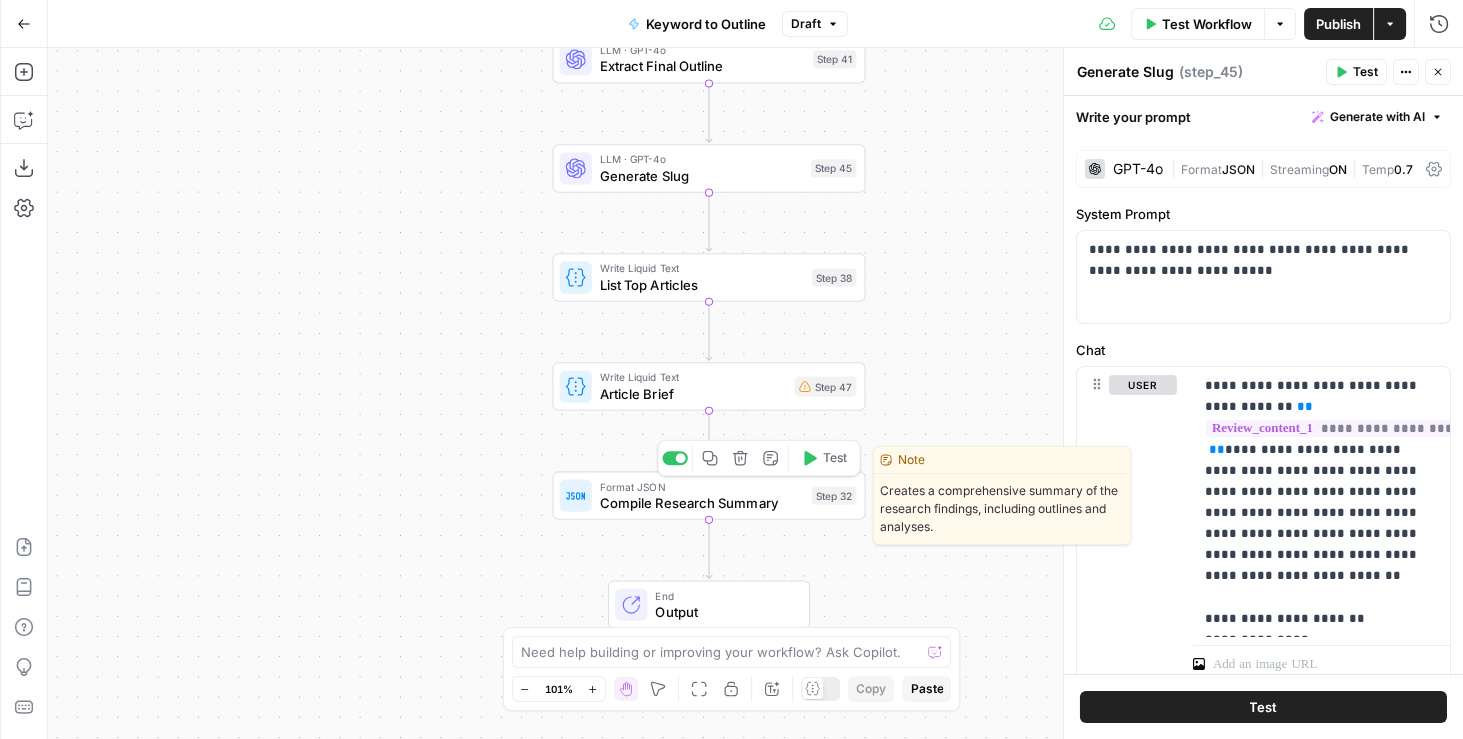 click on "Compile Research Summary" at bounding box center [702, 503] 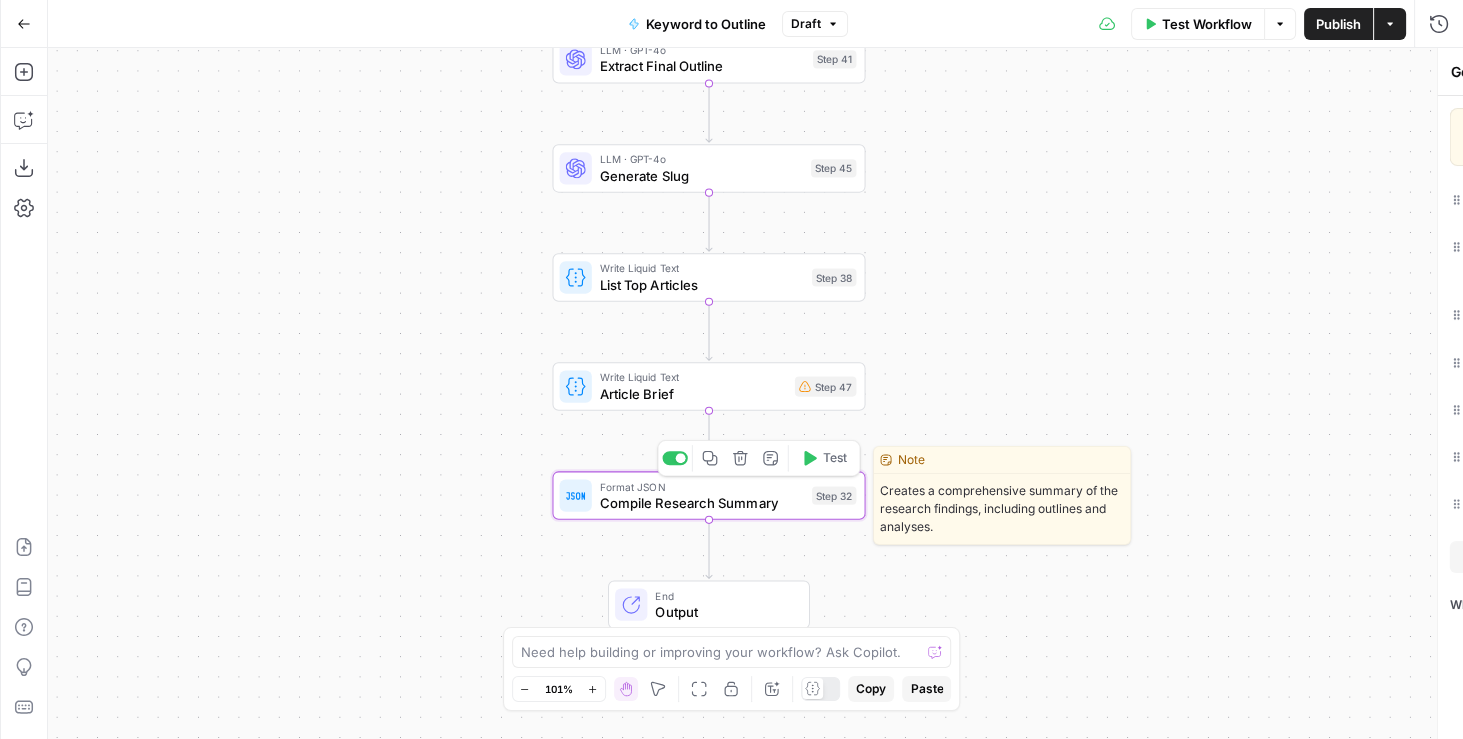 type on "Compile Research Summary" 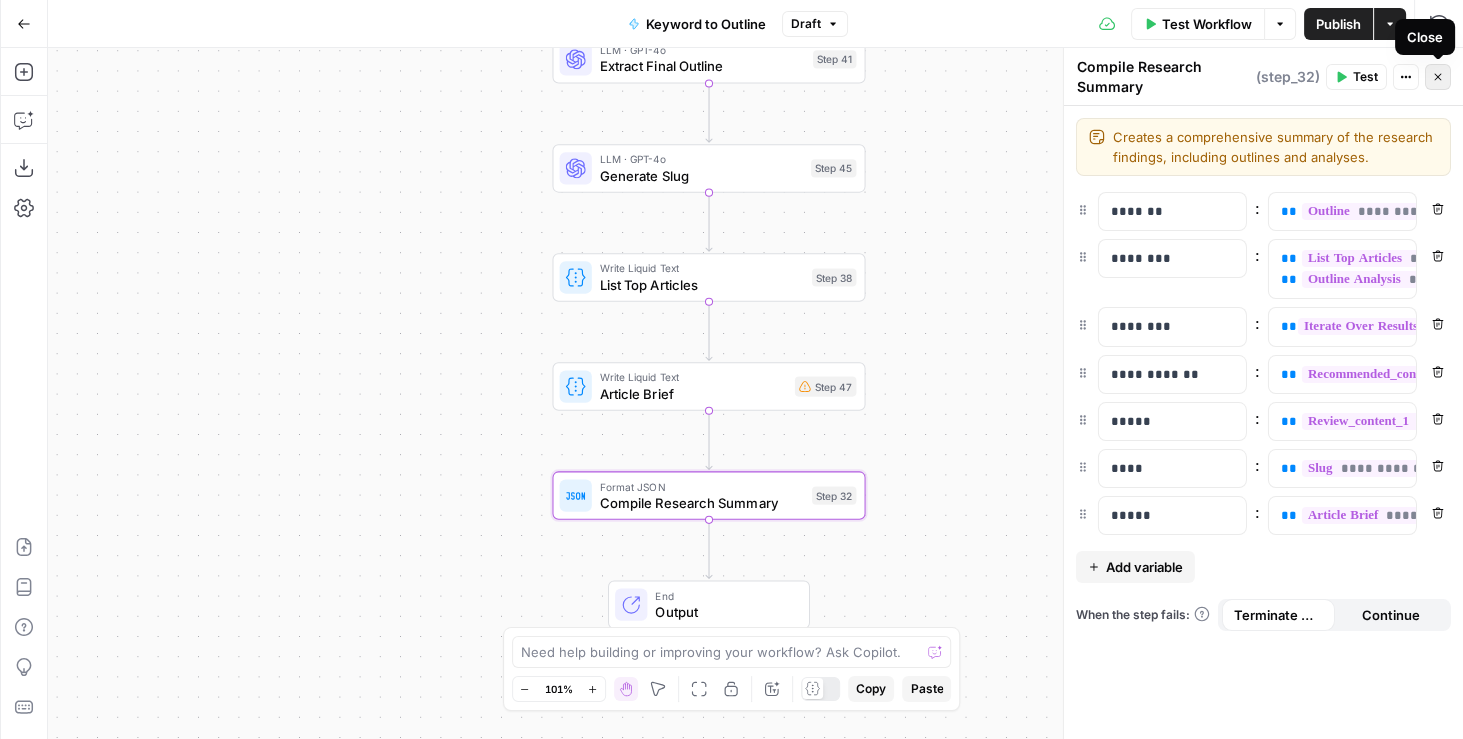 click 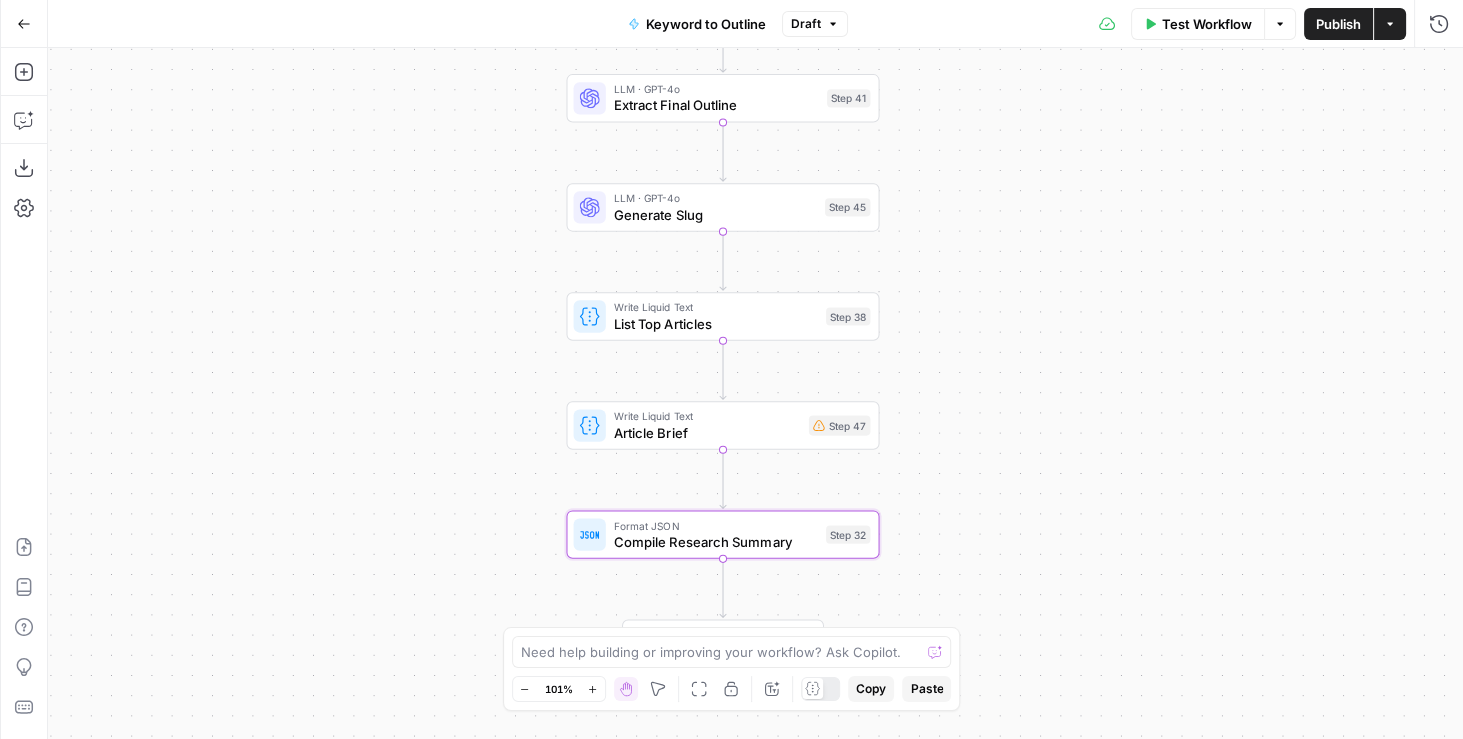 drag, startPoint x: 919, startPoint y: 243, endPoint x: 933, endPoint y: 282, distance: 41.4367 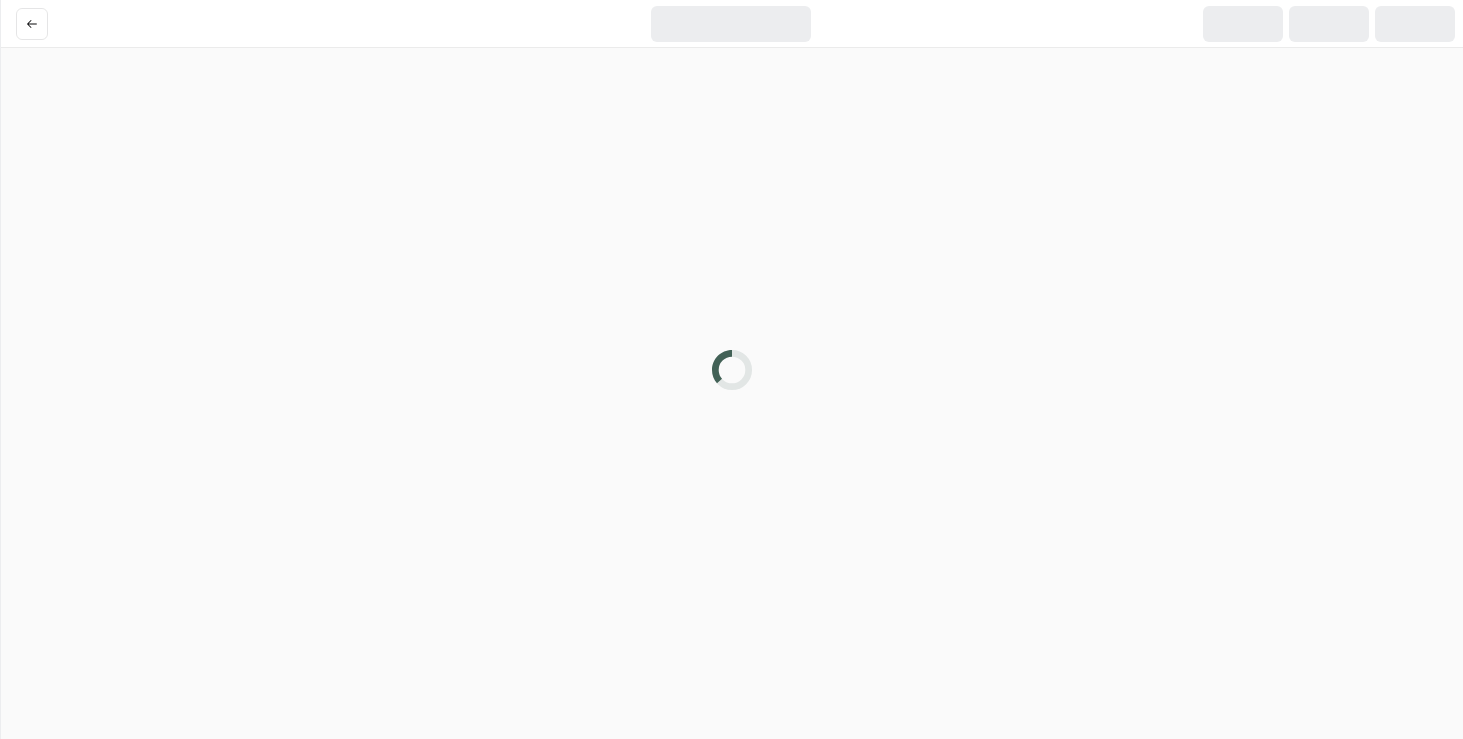 scroll, scrollTop: 0, scrollLeft: 0, axis: both 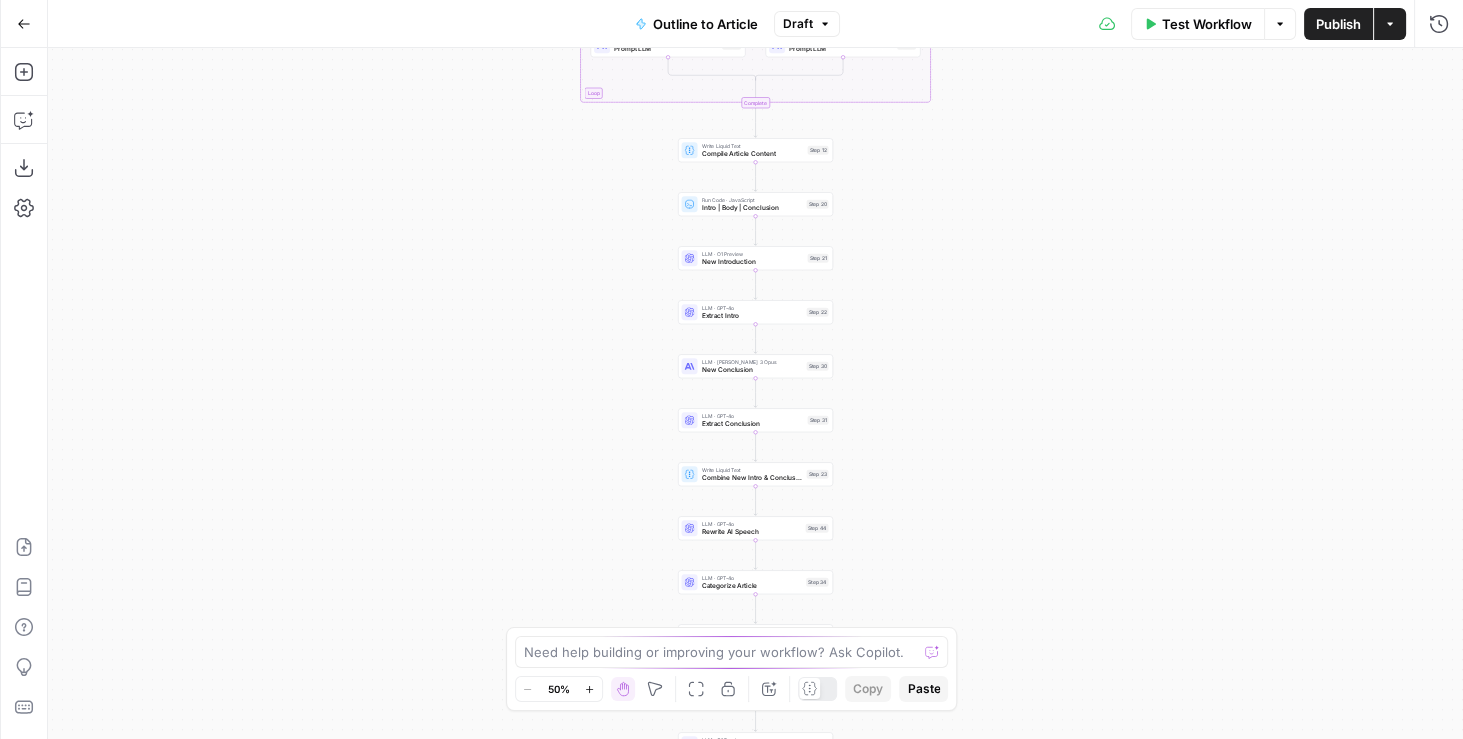 drag, startPoint x: 879, startPoint y: 199, endPoint x: 880, endPoint y: 468, distance: 269.00186 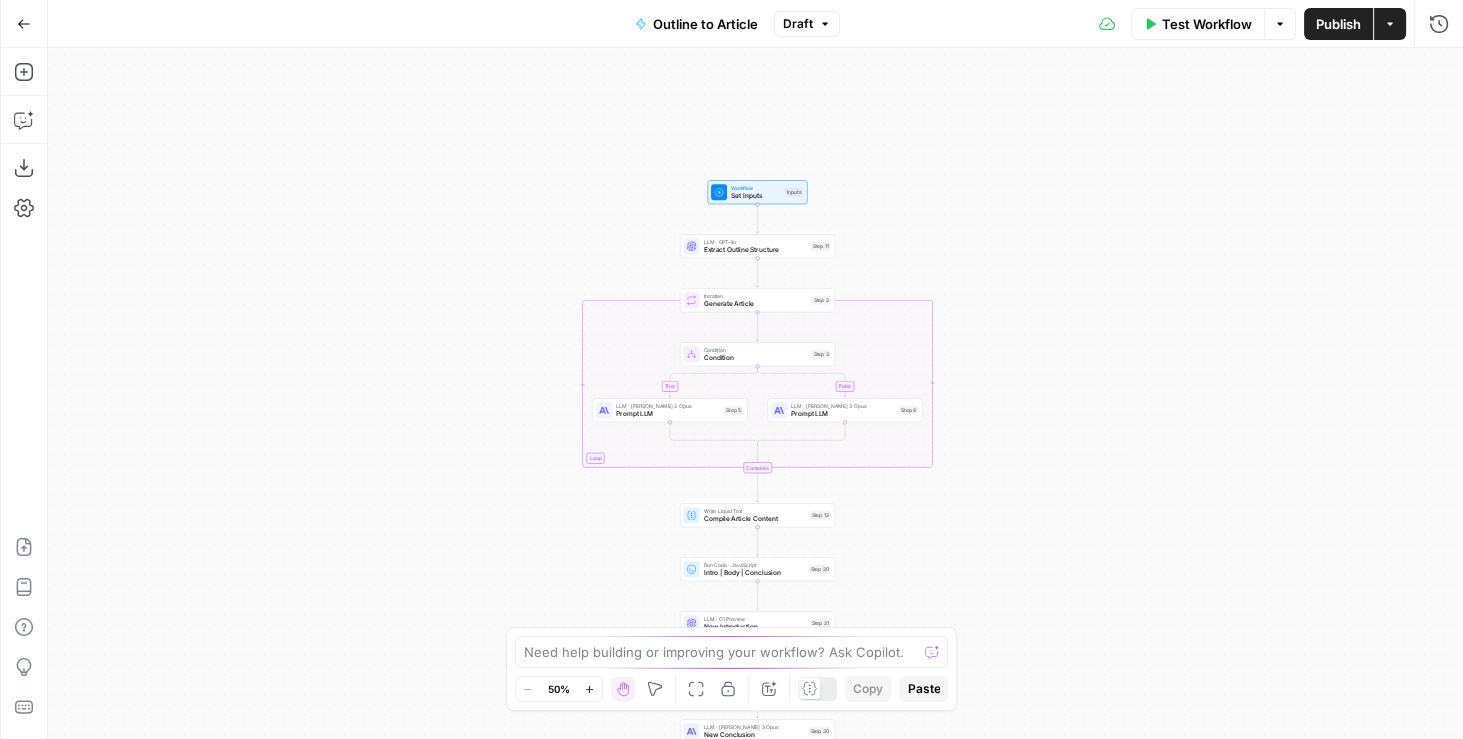 drag, startPoint x: 976, startPoint y: 170, endPoint x: 976, endPoint y: 371, distance: 201 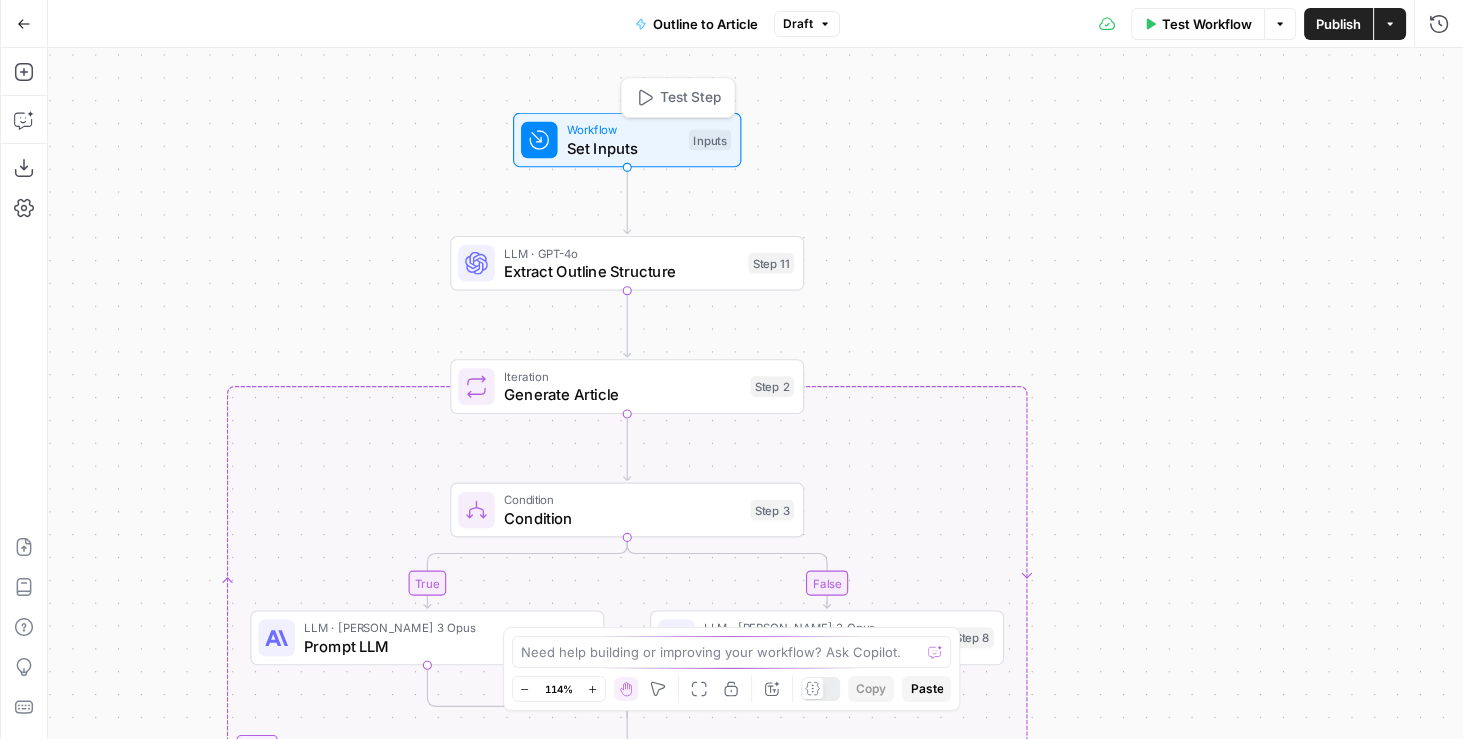 click on "Set Inputs" at bounding box center [623, 148] 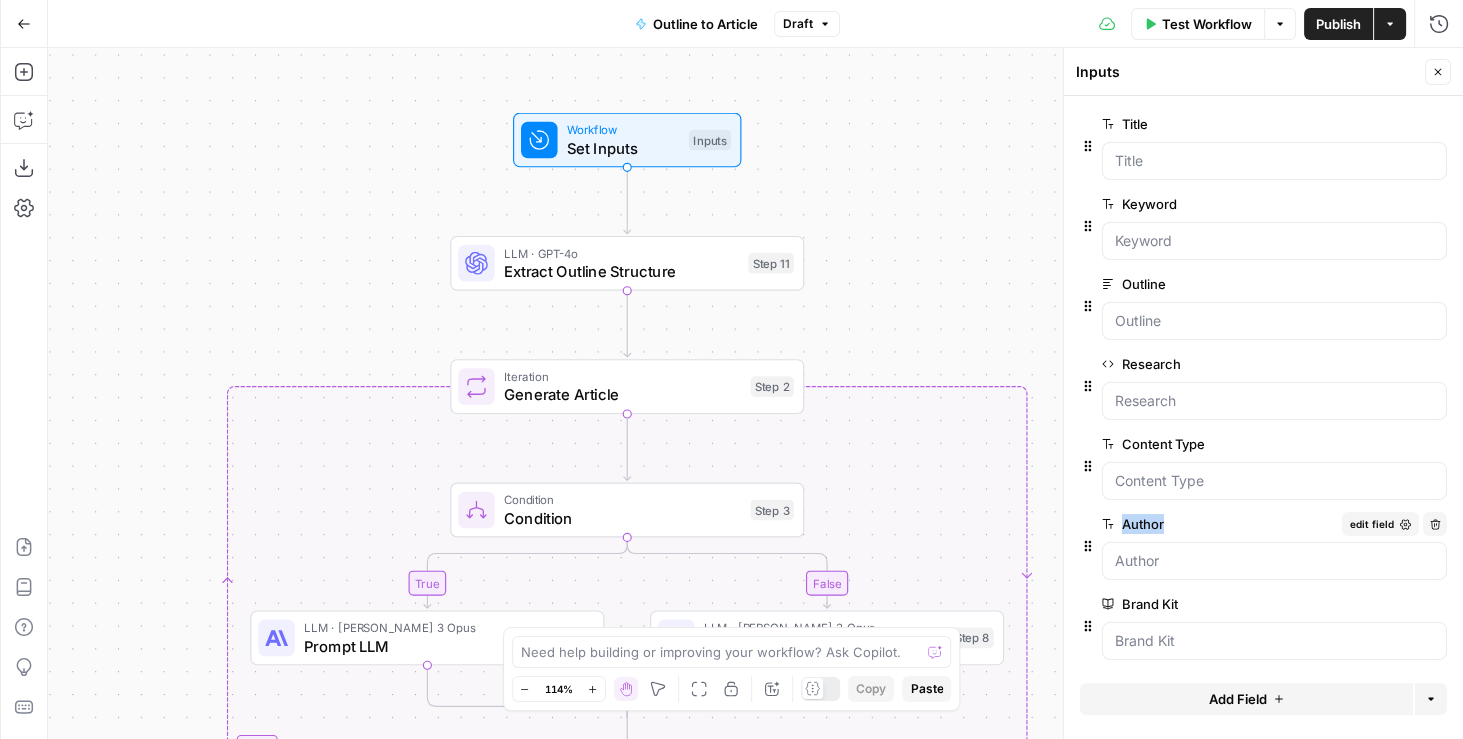 drag, startPoint x: 1173, startPoint y: 521, endPoint x: 1162, endPoint y: 520, distance: 11.045361 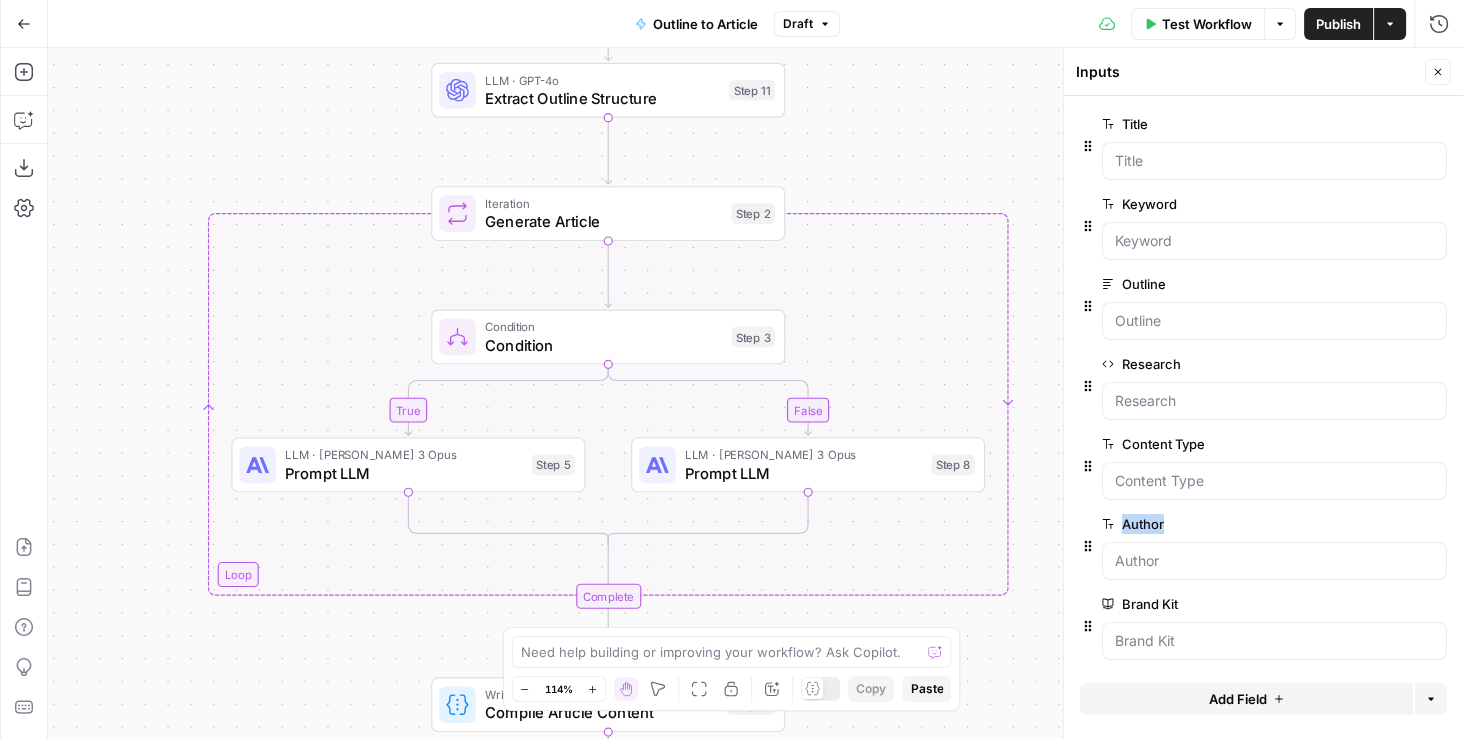 drag, startPoint x: 1005, startPoint y: 355, endPoint x: 985, endPoint y: 174, distance: 182.10162 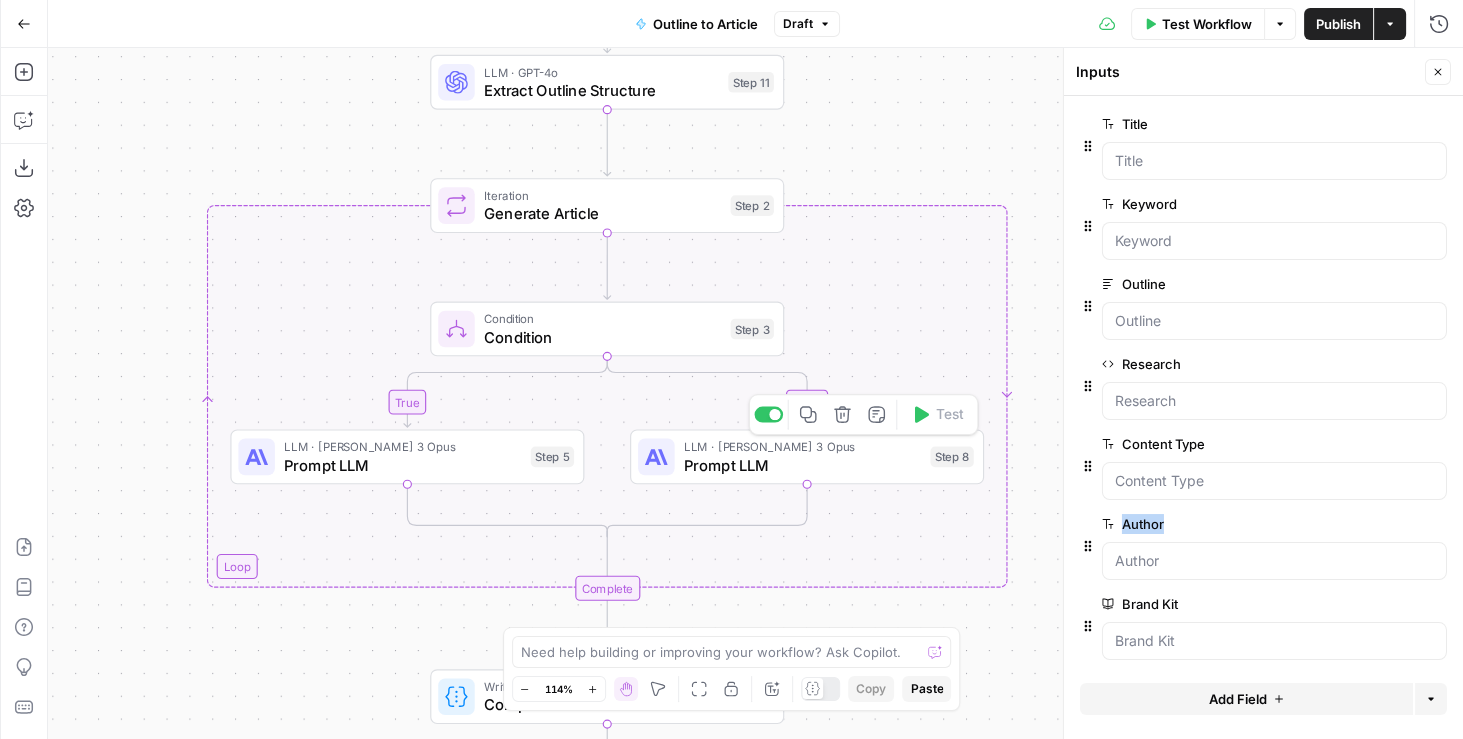 click on "Prompt LLM" at bounding box center [803, 464] 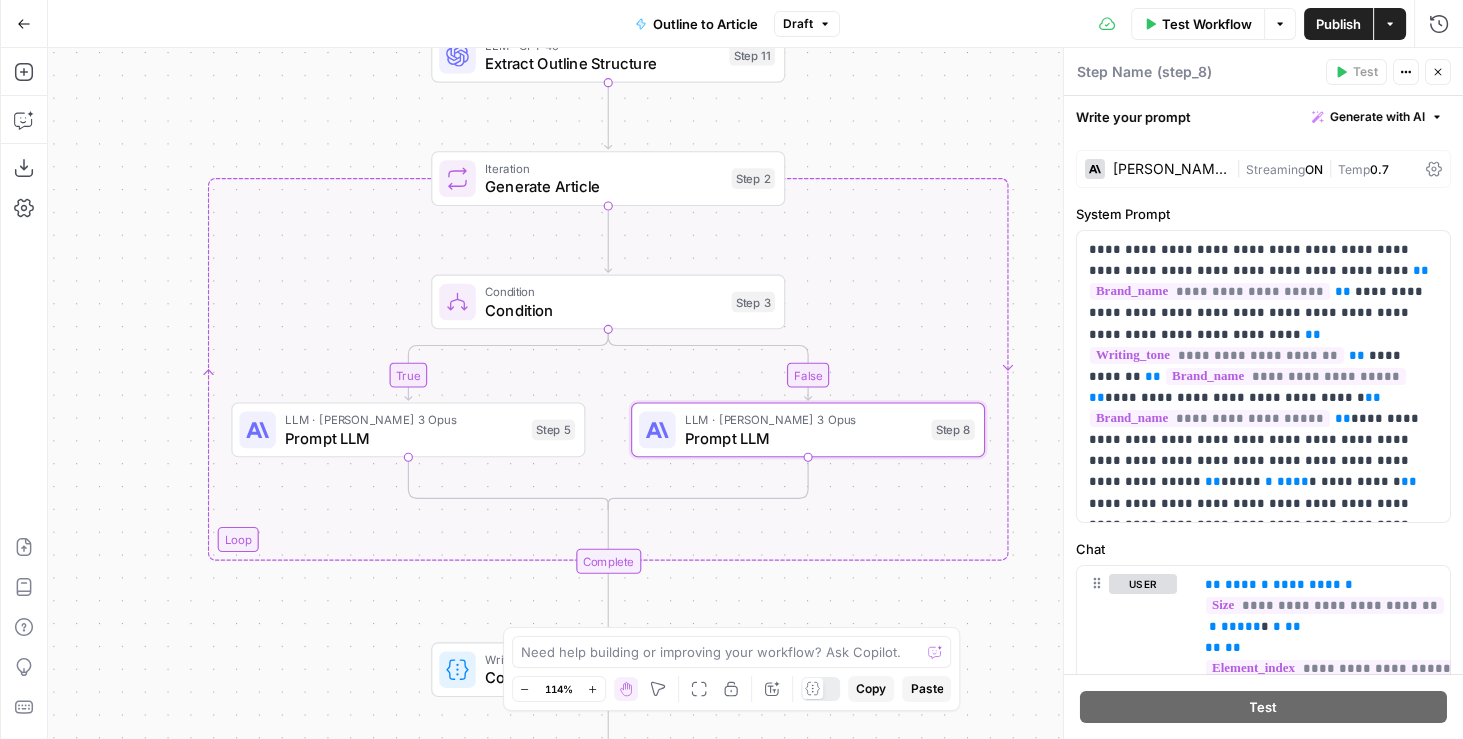 drag, startPoint x: 1034, startPoint y: 375, endPoint x: 1035, endPoint y: 348, distance: 27.018513 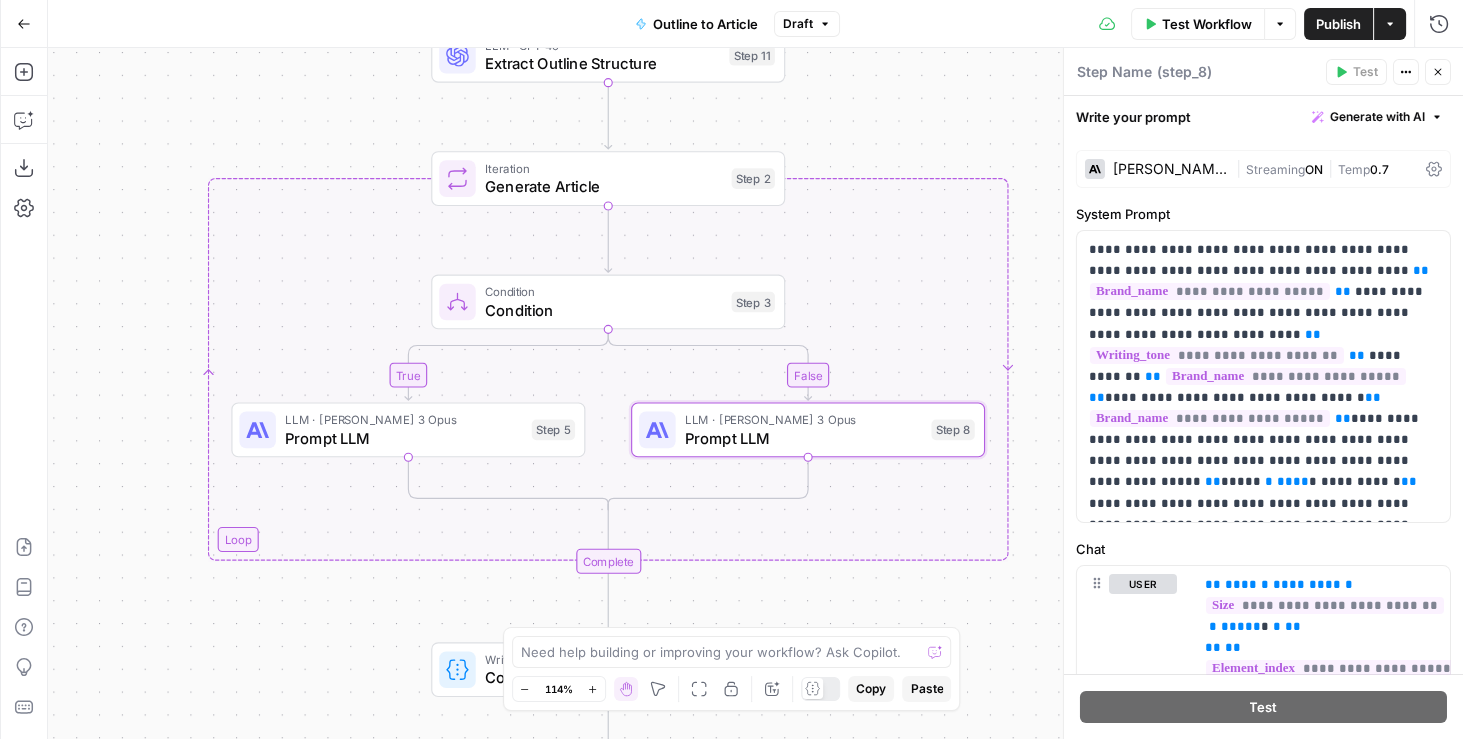click on "true false Workflow Set Inputs Inputs LLM · GPT-4o Extract Outline Structure Step 11 Loop Iteration Generate Article Step 2 Condition Condition Step 3 LLM · Claude 3 Opus Prompt LLM Step 5 LLM · Claude 3 Opus Prompt LLM Step 8 Complete Write Liquid Text Compile Article Content Step 12 Run Code · JavaScript Intro | Body | Conclusion Step 20 LLM · O1 Preview New Introduction Step 21 LLM · GPT-4o Extract Intro Step 22 LLM · Claude 3 Opus New Conclusion Step 30 LLM · GPT-4o Extract Conclusion Step 31 Write Liquid Text Combine New Intro & Conclusion Step 23 LLM · GPT-4o Rewrite AI Speech Step 44 LLM · GPT-4o Categorize Article Step 34 Run Code · Python Get Webflow ID Step 40 Search Knowledge Base Perform Vector Search Step 13 LLM · O1 Preview Internal Links Step 14 LLM · GPT-4o Extract Internal Linking Step 15 Run Code · JavaScript Replace internal links Step 16 LLM · GPT-4o Title Tag Step 48 LLM · GPT-4o Meta Description Step 49 Run Code · Python Convert to HTML Step 35 Write Liquid Text Step 47" at bounding box center (755, 393) 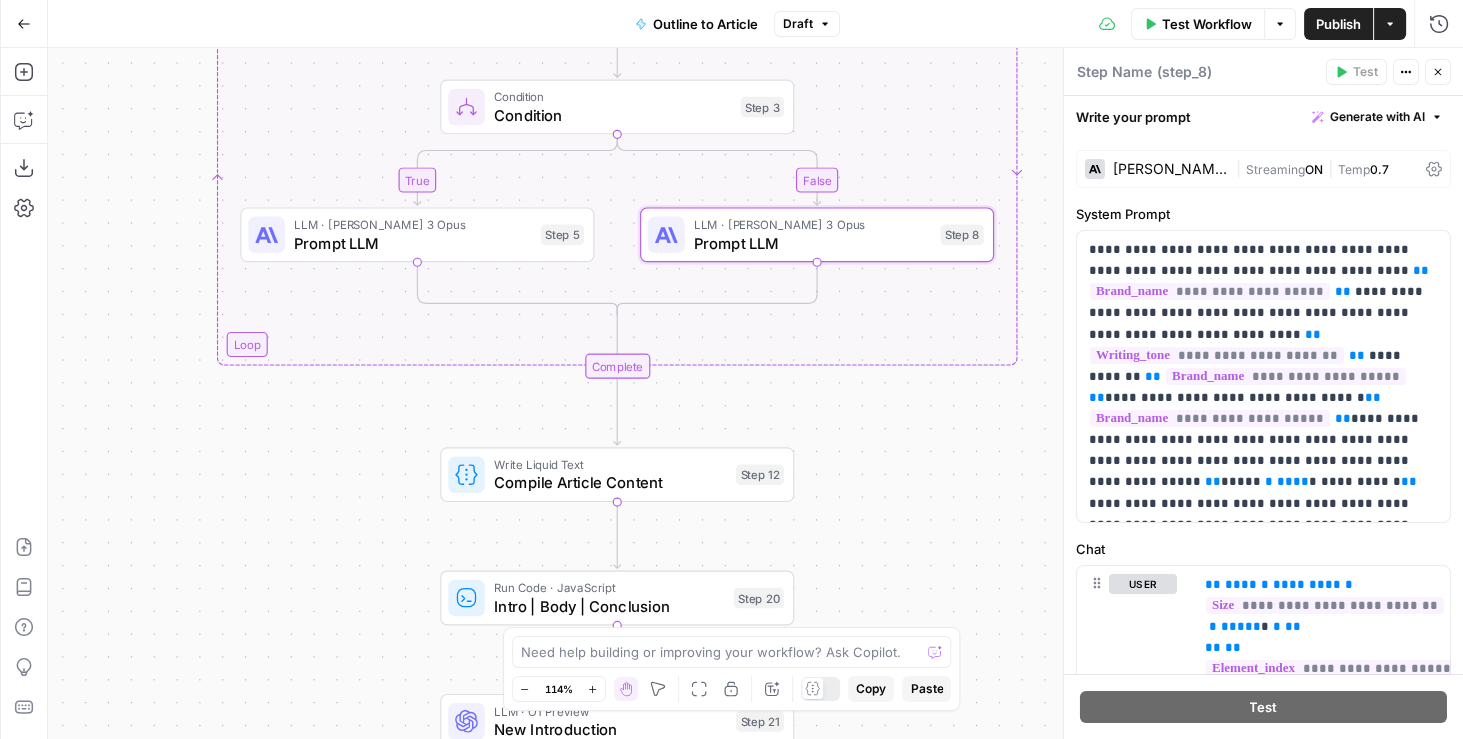 drag, startPoint x: 1016, startPoint y: 637, endPoint x: 1023, endPoint y: 413, distance: 224.10934 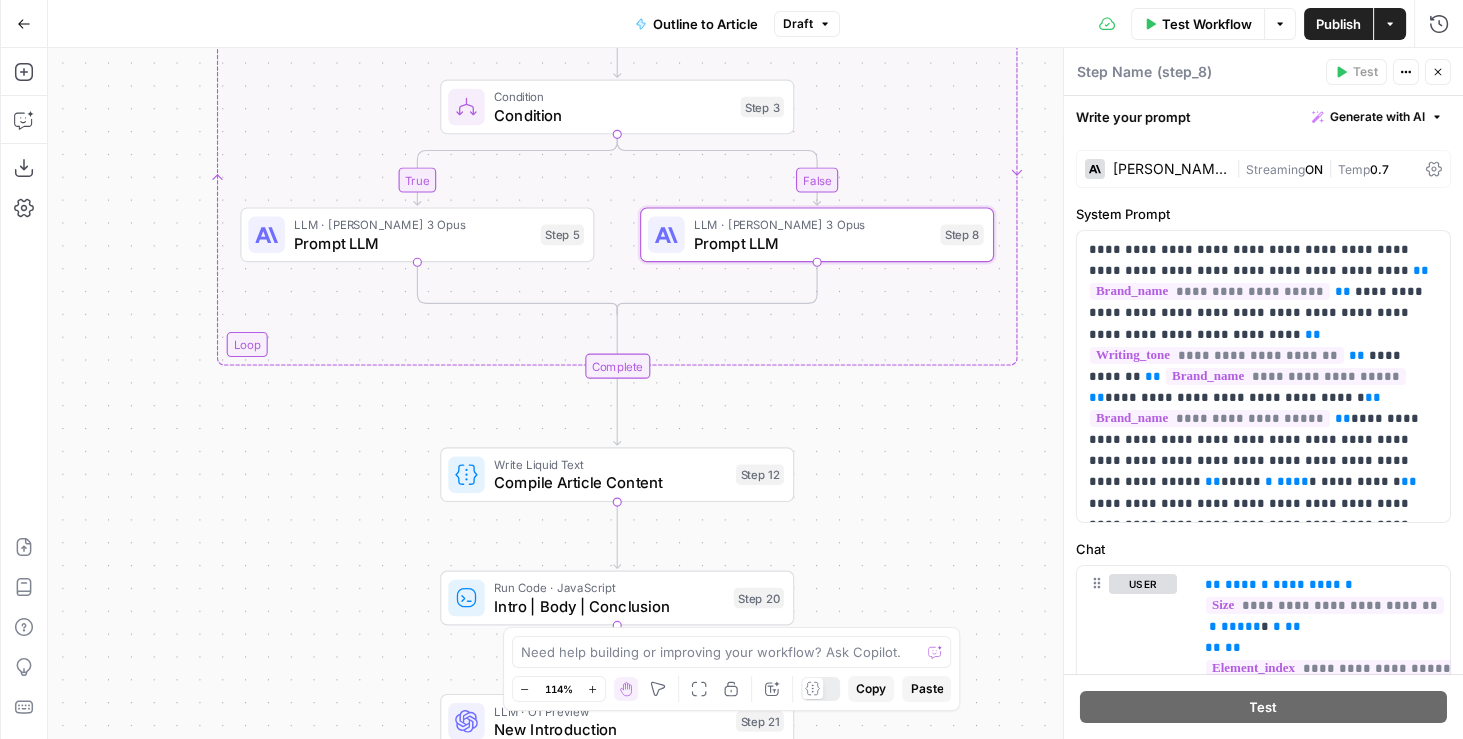 click on "true false Workflow Set Inputs Inputs LLM · GPT-4o Extract Outline Structure Step 11 Loop Iteration Generate Article Step 2 Condition Condition Step 3 LLM · Claude 3 Opus Prompt LLM Step 5 LLM · Claude 3 Opus Prompt LLM Step 8 Complete Write Liquid Text Compile Article Content Step 12 Run Code · JavaScript Intro | Body | Conclusion Step 20 LLM · O1 Preview New Introduction Step 21 LLM · GPT-4o Extract Intro Step 22 LLM · Claude 3 Opus New Conclusion Step 30 LLM · GPT-4o Extract Conclusion Step 31 Write Liquid Text Combine New Intro & Conclusion Step 23 LLM · GPT-4o Rewrite AI Speech Step 44 LLM · GPT-4o Categorize Article Step 34 Run Code · Python Get Webflow ID Step 40 Search Knowledge Base Perform Vector Search Step 13 LLM · O1 Preview Internal Links Step 14 LLM · GPT-4o Extract Internal Linking Step 15 Run Code · JavaScript Replace internal links Step 16 LLM · GPT-4o Title Tag Step 48 LLM · GPT-4o Meta Description Step 49 Run Code · Python Convert to HTML Step 35 Write Liquid Text Step 47" at bounding box center [755, 393] 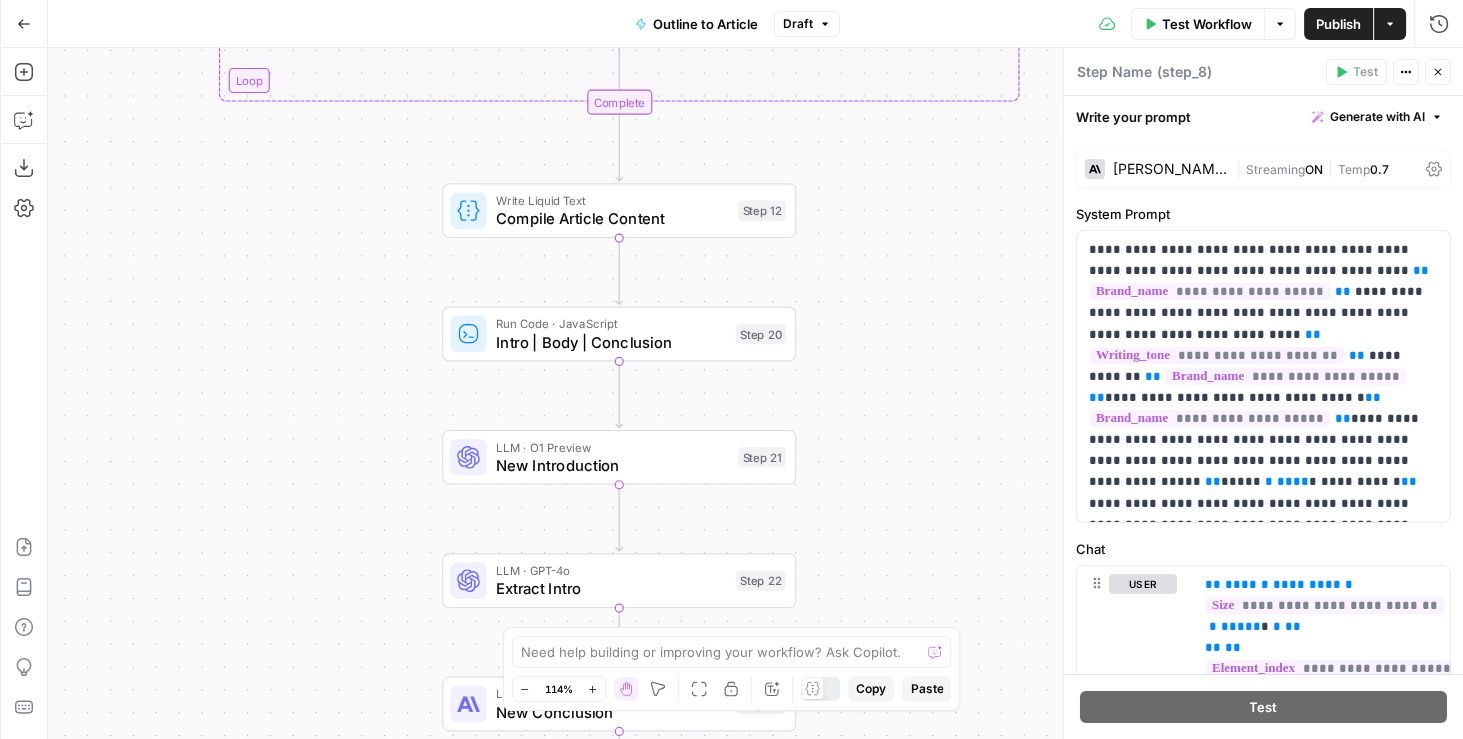drag, startPoint x: 1002, startPoint y: 562, endPoint x: 1003, endPoint y: 280, distance: 282.00177 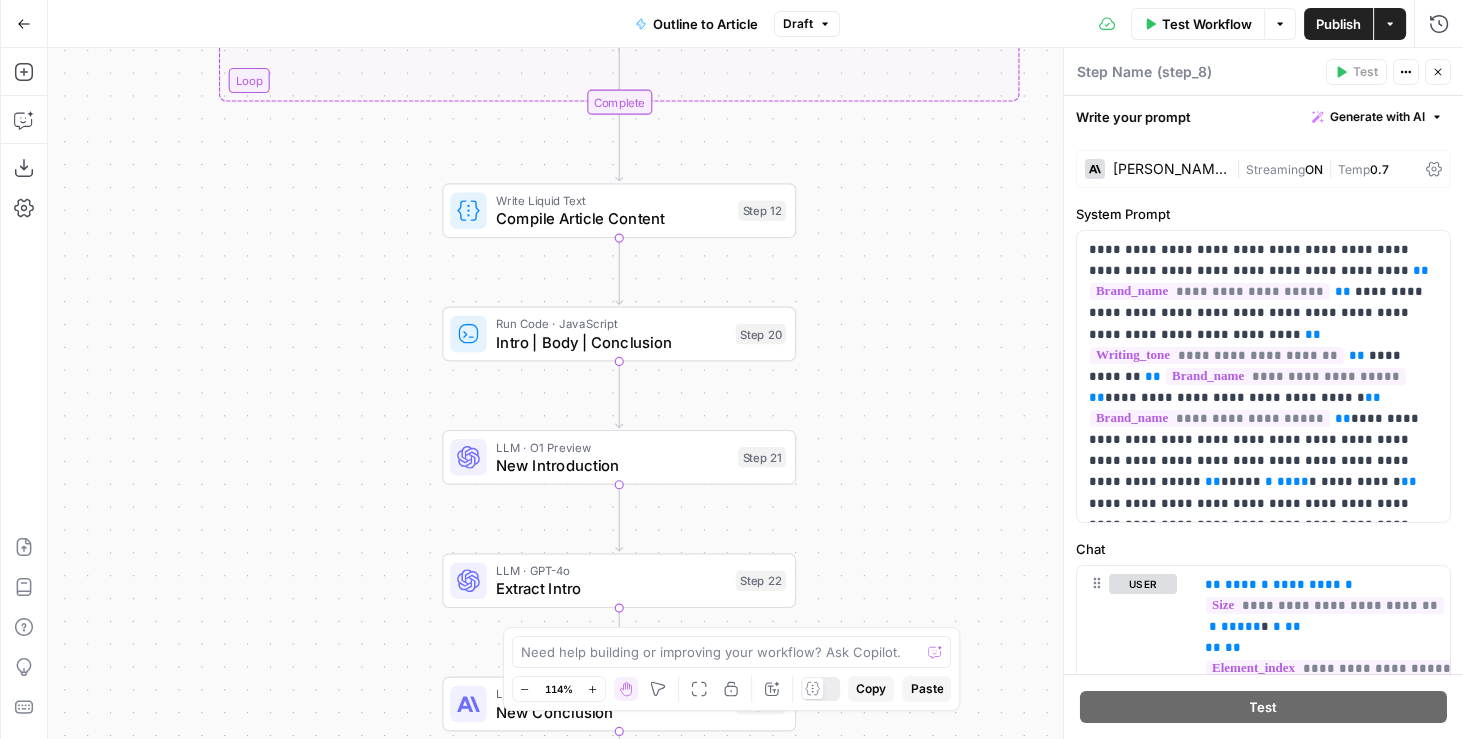 click on "true false Workflow Set Inputs Inputs LLM · GPT-4o Extract Outline Structure Step 11 Loop Iteration Generate Article Step 2 Condition Condition Step 3 LLM · Claude 3 Opus Prompt LLM Step 5 LLM · Claude 3 Opus Prompt LLM Step 8 Complete Write Liquid Text Compile Article Content Step 12 Run Code · JavaScript Intro | Body | Conclusion Step 20 LLM · O1 Preview New Introduction Step 21 LLM · GPT-4o Extract Intro Step 22 LLM · Claude 3 Opus New Conclusion Step 30 LLM · GPT-4o Extract Conclusion Step 31 Write Liquid Text Combine New Intro & Conclusion Step 23 LLM · GPT-4o Rewrite AI Speech Step 44 LLM · GPT-4o Categorize Article Step 34 Run Code · Python Get Webflow ID Step 40 Search Knowledge Base Perform Vector Search Step 13 LLM · O1 Preview Internal Links Step 14 LLM · GPT-4o Extract Internal Linking Step 15 Run Code · JavaScript Replace internal links Step 16 LLM · GPT-4o Title Tag Step 48 LLM · GPT-4o Meta Description Step 49 Run Code · Python Convert to HTML Step 35 Write Liquid Text Step 47" at bounding box center [755, 393] 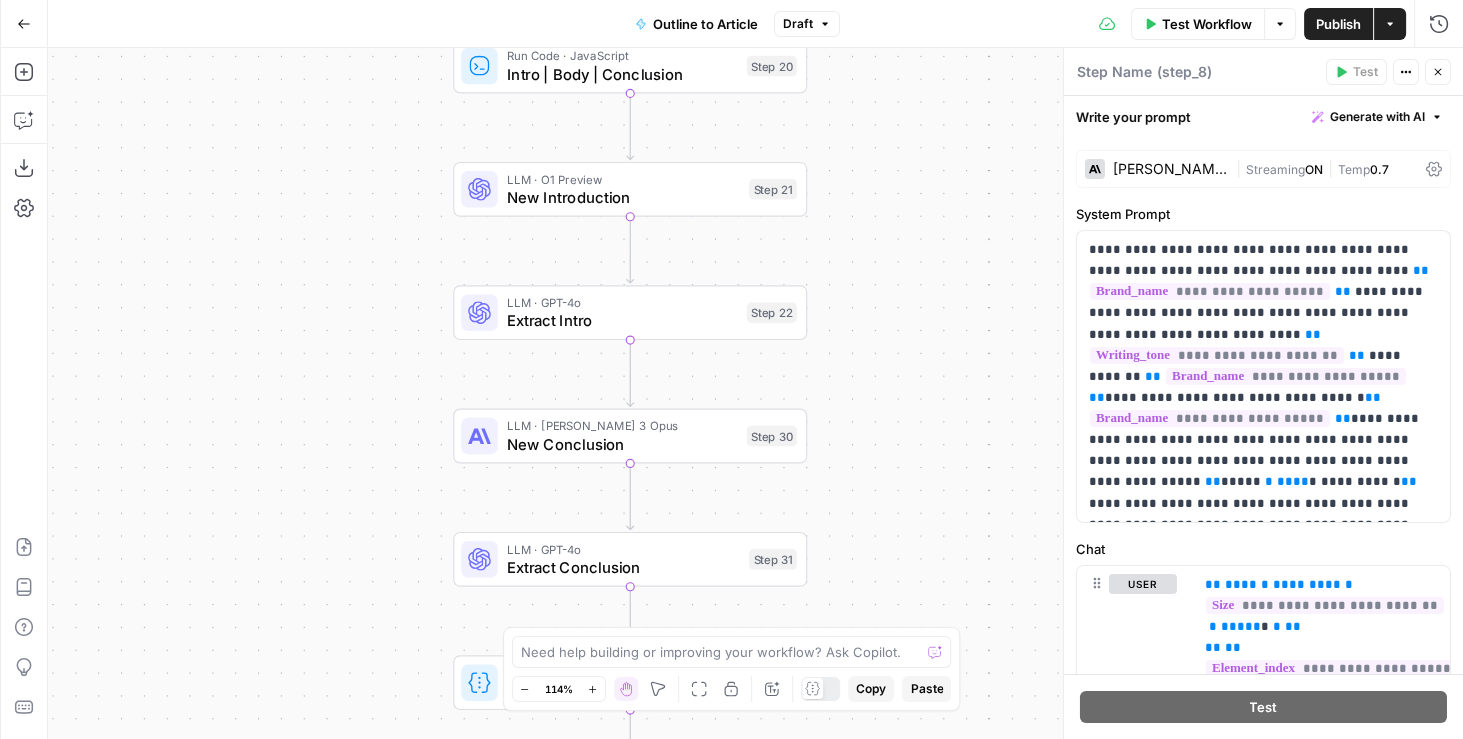 drag, startPoint x: 993, startPoint y: 483, endPoint x: 1007, endPoint y: 261, distance: 222.44101 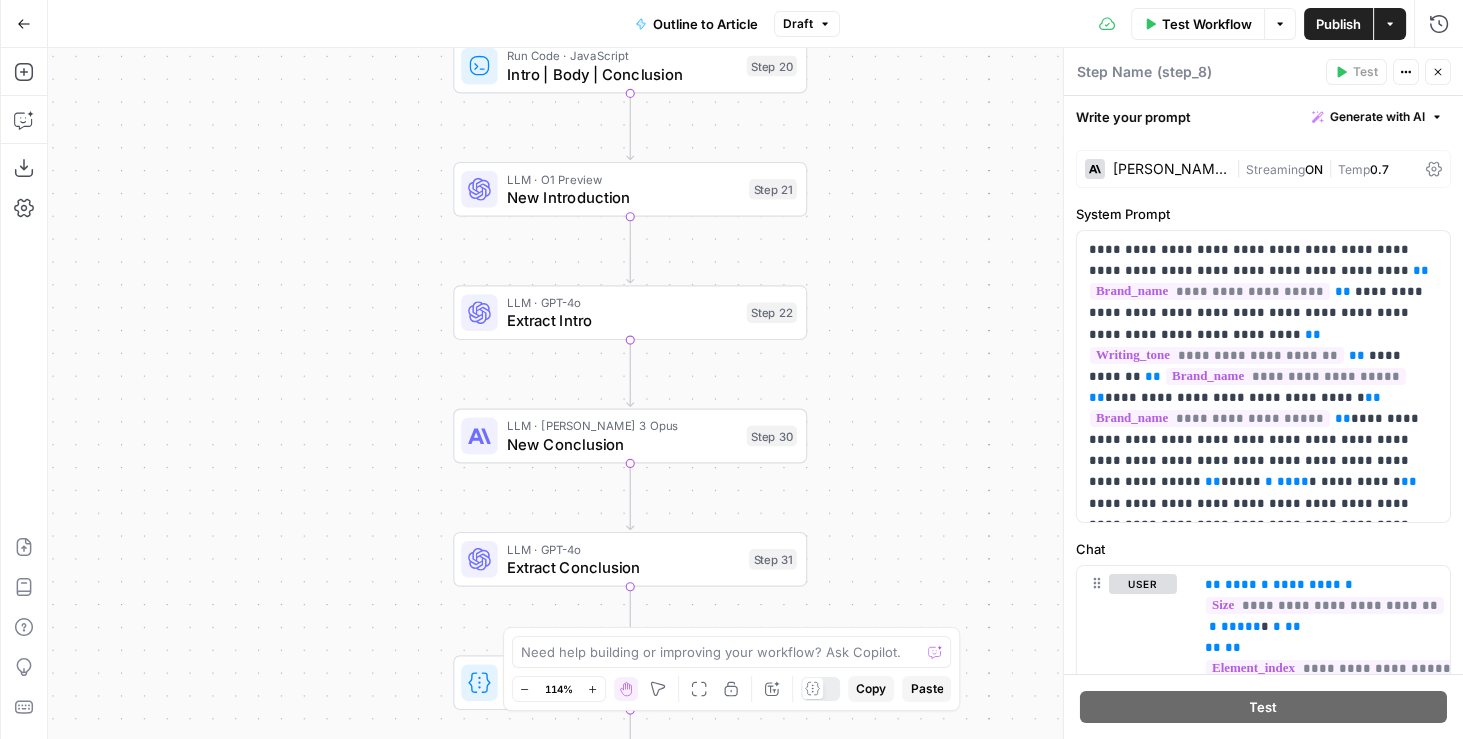 click on "true false Workflow Set Inputs Inputs LLM · GPT-4o Extract Outline Structure Step 11 Loop Iteration Generate Article Step 2 Condition Condition Step 3 LLM · Claude 3 Opus Prompt LLM Step 5 LLM · Claude 3 Opus Prompt LLM Step 8 Complete Write Liquid Text Compile Article Content Step 12 Run Code · JavaScript Intro | Body | Conclusion Step 20 LLM · O1 Preview New Introduction Step 21 LLM · GPT-4o Extract Intro Step 22 LLM · Claude 3 Opus New Conclusion Step 30 LLM · GPT-4o Extract Conclusion Step 31 Write Liquid Text Combine New Intro & Conclusion Step 23 LLM · GPT-4o Rewrite AI Speech Step 44 LLM · GPT-4o Categorize Article Step 34 Run Code · Python Get Webflow ID Step 40 Search Knowledge Base Perform Vector Search Step 13 LLM · O1 Preview Internal Links Step 14 LLM · GPT-4o Extract Internal Linking Step 15 Run Code · JavaScript Replace internal links Step 16 LLM · GPT-4o Title Tag Step 48 LLM · GPT-4o Meta Description Step 49 Run Code · Python Convert to HTML Step 35 Write Liquid Text Step 47" at bounding box center [755, 393] 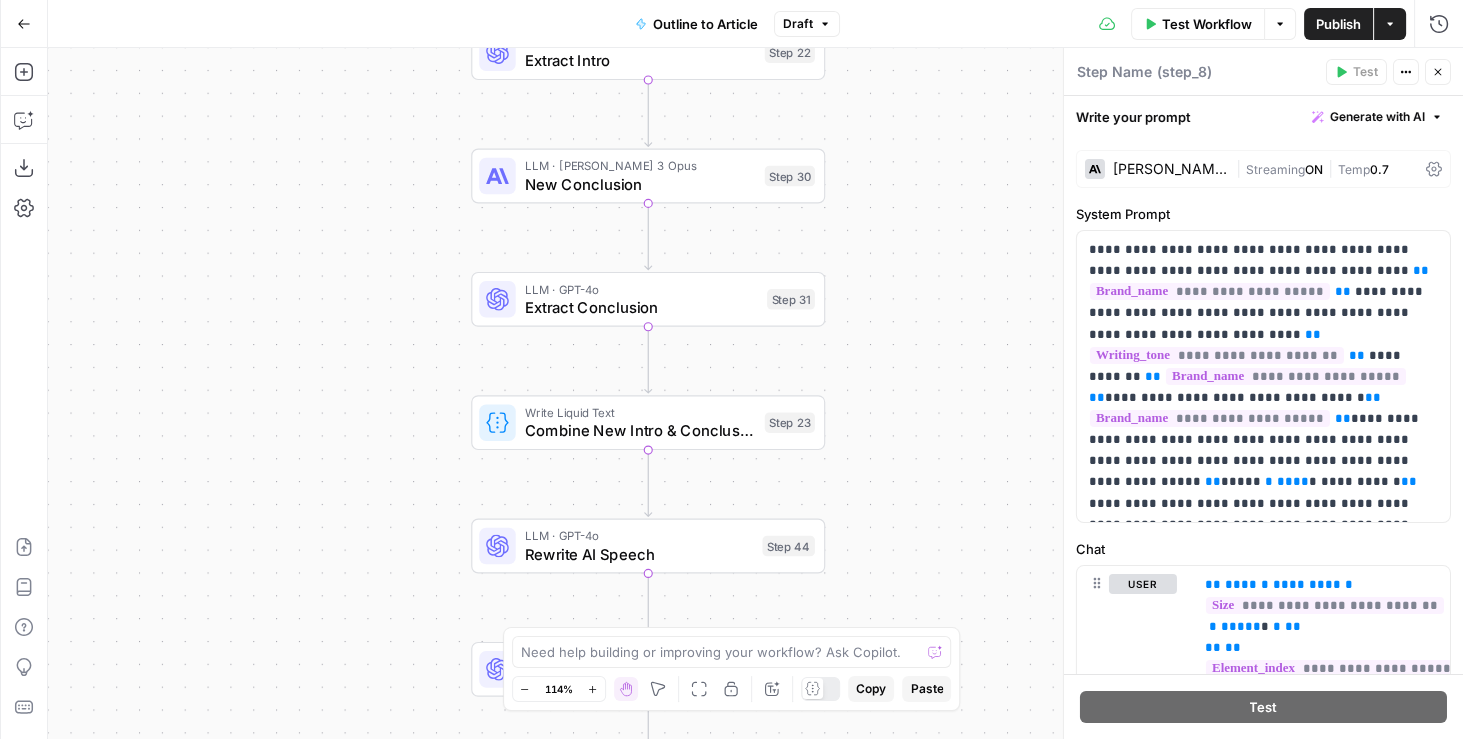 drag, startPoint x: 984, startPoint y: 462, endPoint x: 1002, endPoint y: 202, distance: 260.62234 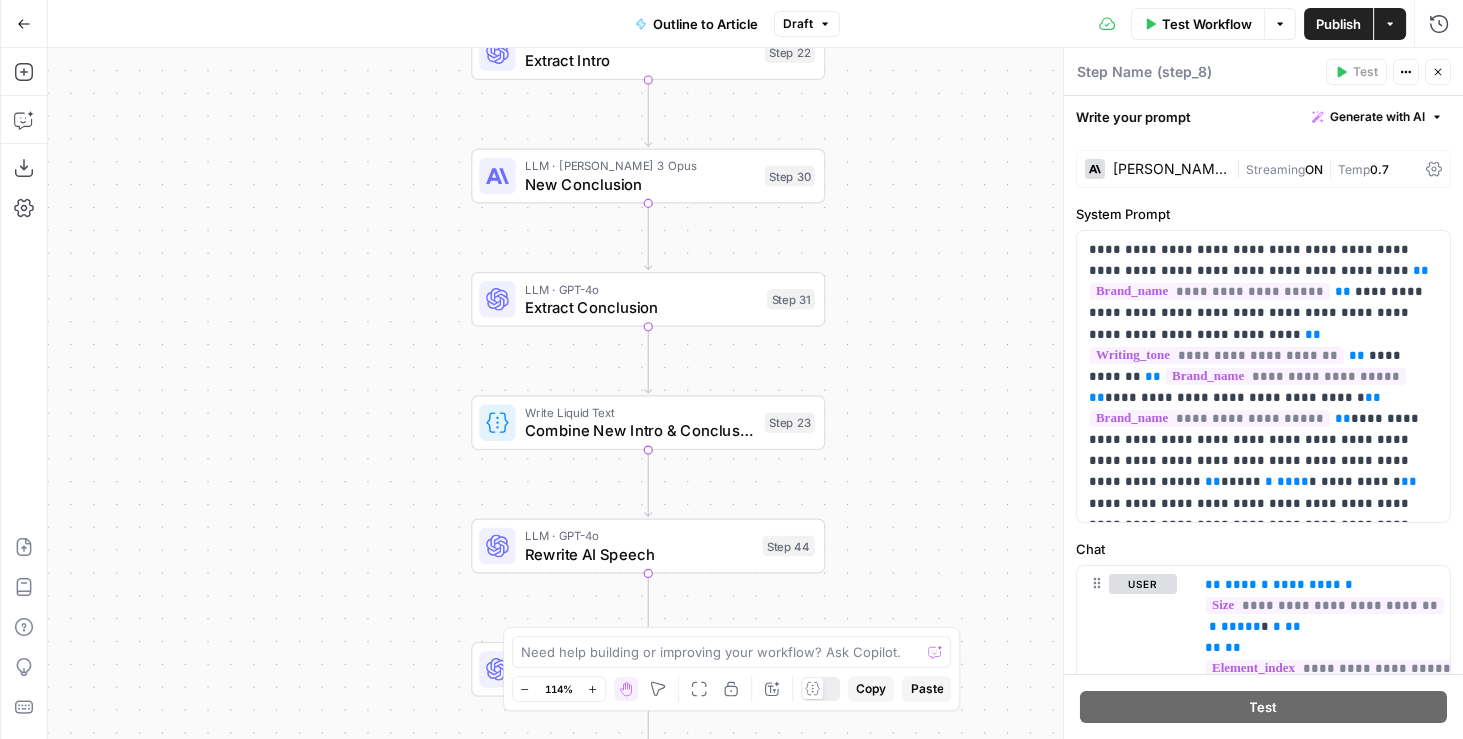 click on "true false Workflow Set Inputs Inputs LLM · GPT-4o Extract Outline Structure Step 11 Loop Iteration Generate Article Step 2 Condition Condition Step 3 LLM · Claude 3 Opus Prompt LLM Step 5 LLM · Claude 3 Opus Prompt LLM Step 8 Complete Write Liquid Text Compile Article Content Step 12 Run Code · JavaScript Intro | Body | Conclusion Step 20 LLM · O1 Preview New Introduction Step 21 LLM · GPT-4o Extract Intro Step 22 LLM · Claude 3 Opus New Conclusion Step 30 LLM · GPT-4o Extract Conclusion Step 31 Write Liquid Text Combine New Intro & Conclusion Step 23 LLM · GPT-4o Rewrite AI Speech Step 44 LLM · GPT-4o Categorize Article Step 34 Run Code · Python Get Webflow ID Step 40 Search Knowledge Base Perform Vector Search Step 13 LLM · O1 Preview Internal Links Step 14 LLM · GPT-4o Extract Internal Linking Step 15 Run Code · JavaScript Replace internal links Step 16 LLM · GPT-4o Title Tag Step 48 LLM · GPT-4o Meta Description Step 49 Run Code · Python Convert to HTML Step 35 Write Liquid Text Step 47" at bounding box center [755, 393] 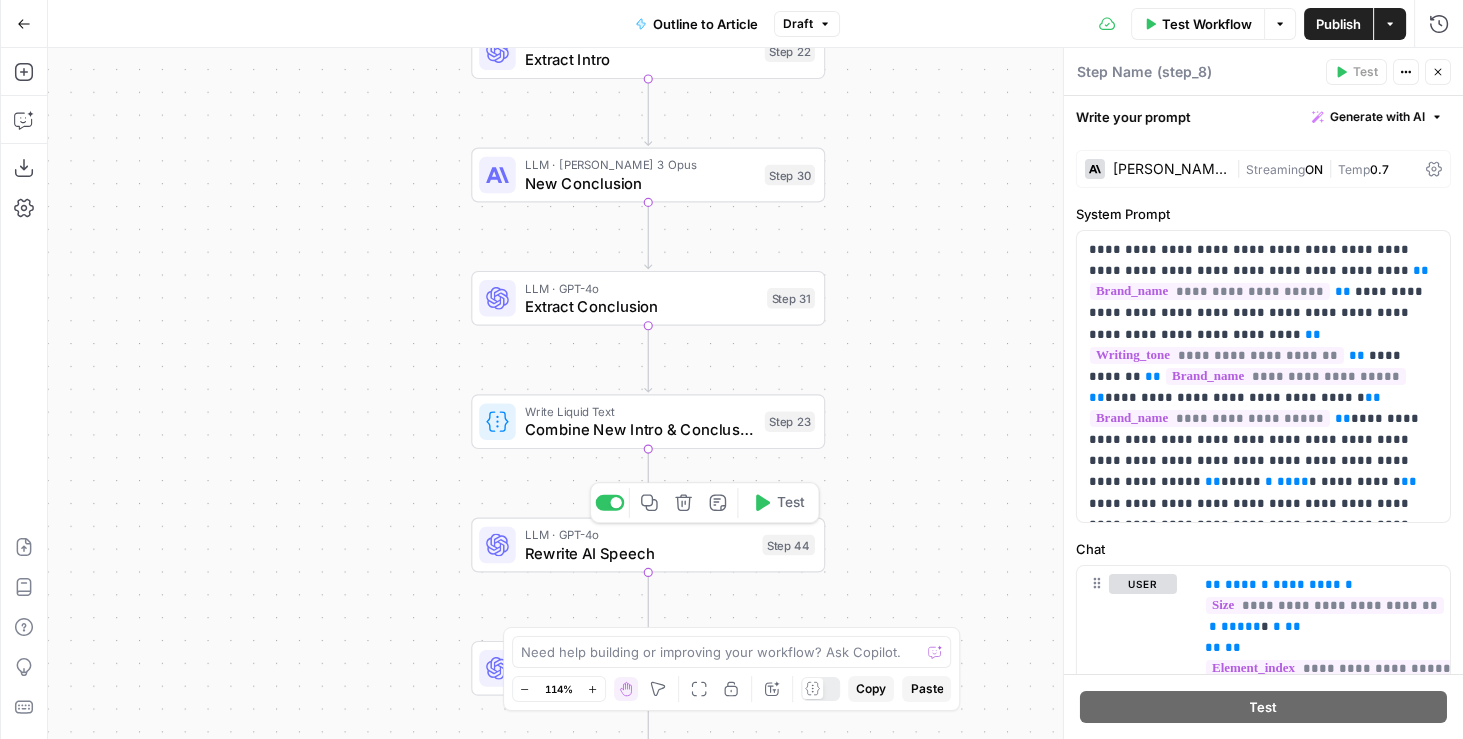 click on "Rewrite AI Speech" at bounding box center [639, 553] 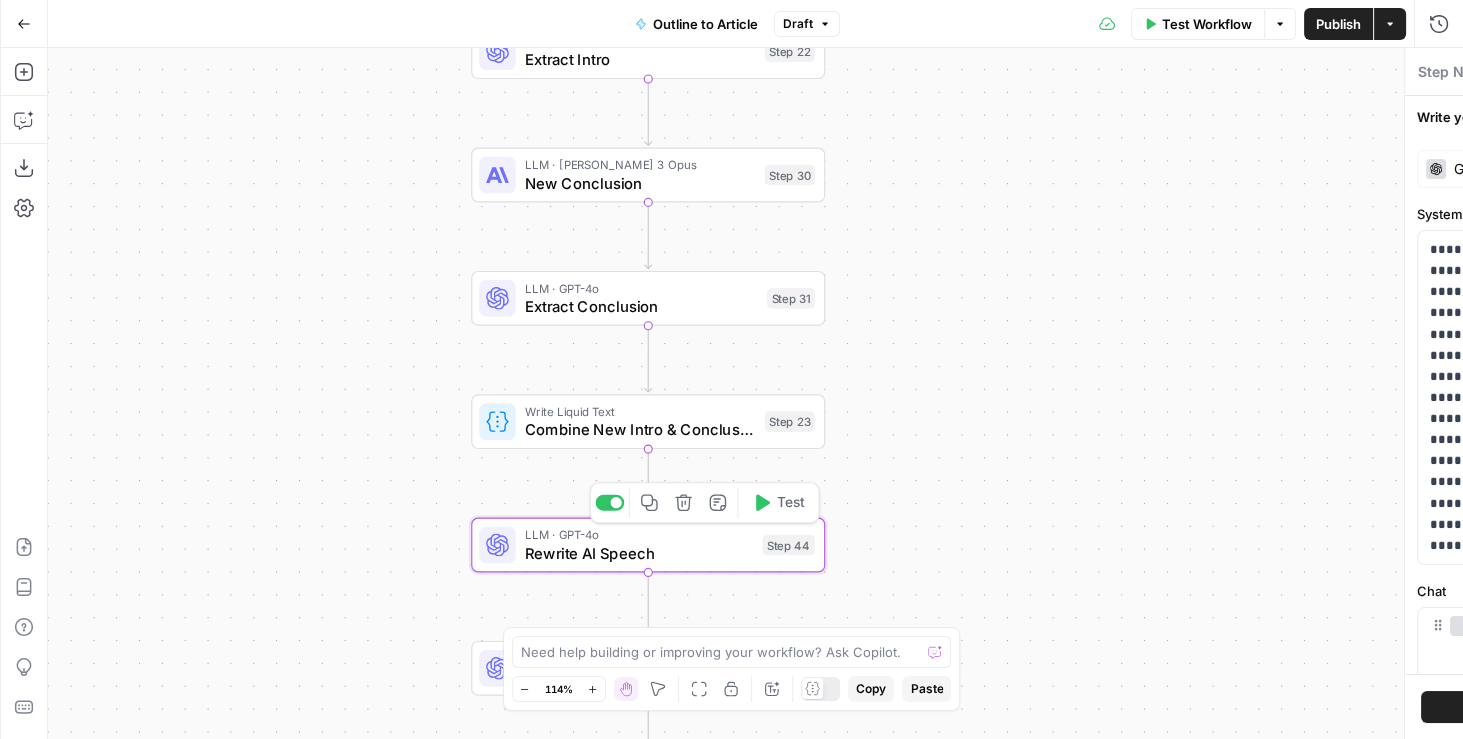 type on "Rewrite AI Speech" 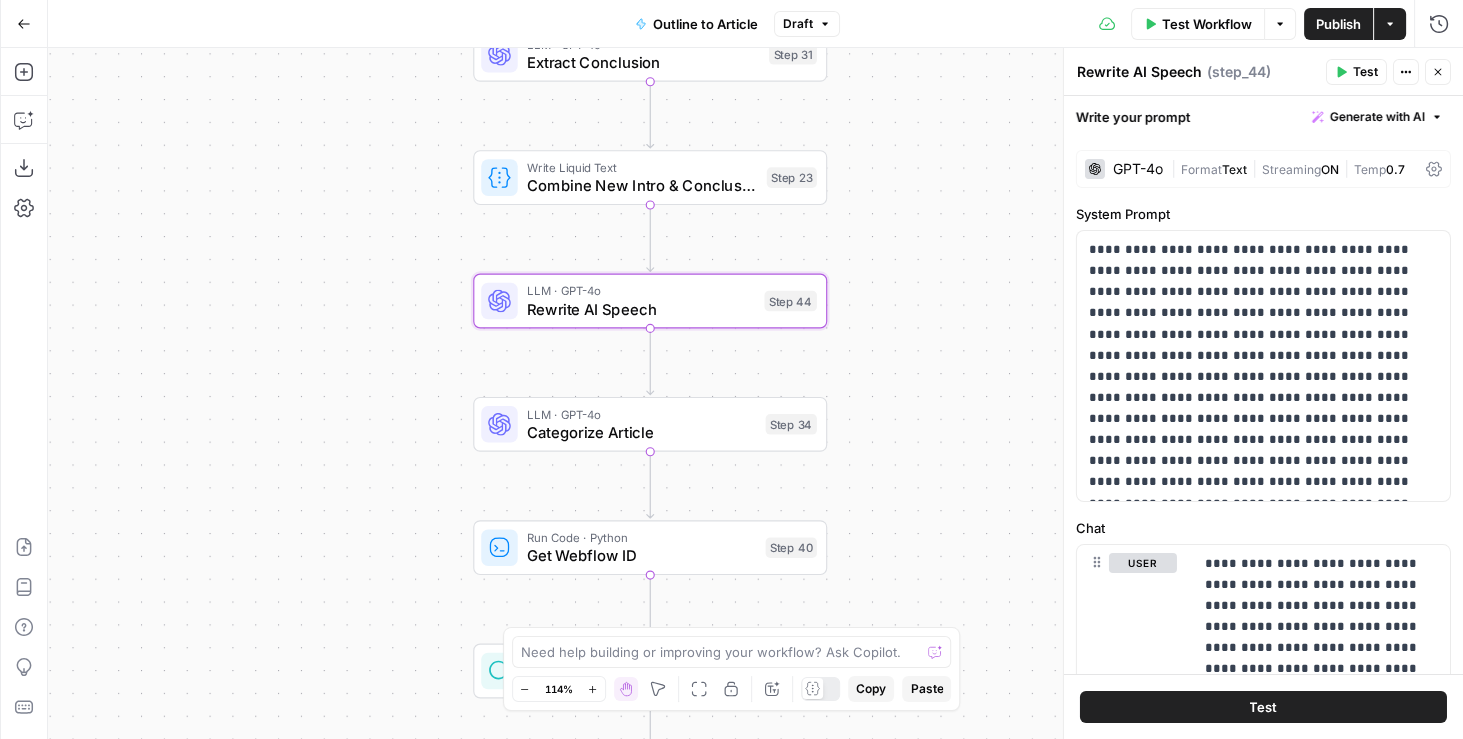 drag, startPoint x: 959, startPoint y: 522, endPoint x: 961, endPoint y: 278, distance: 244.0082 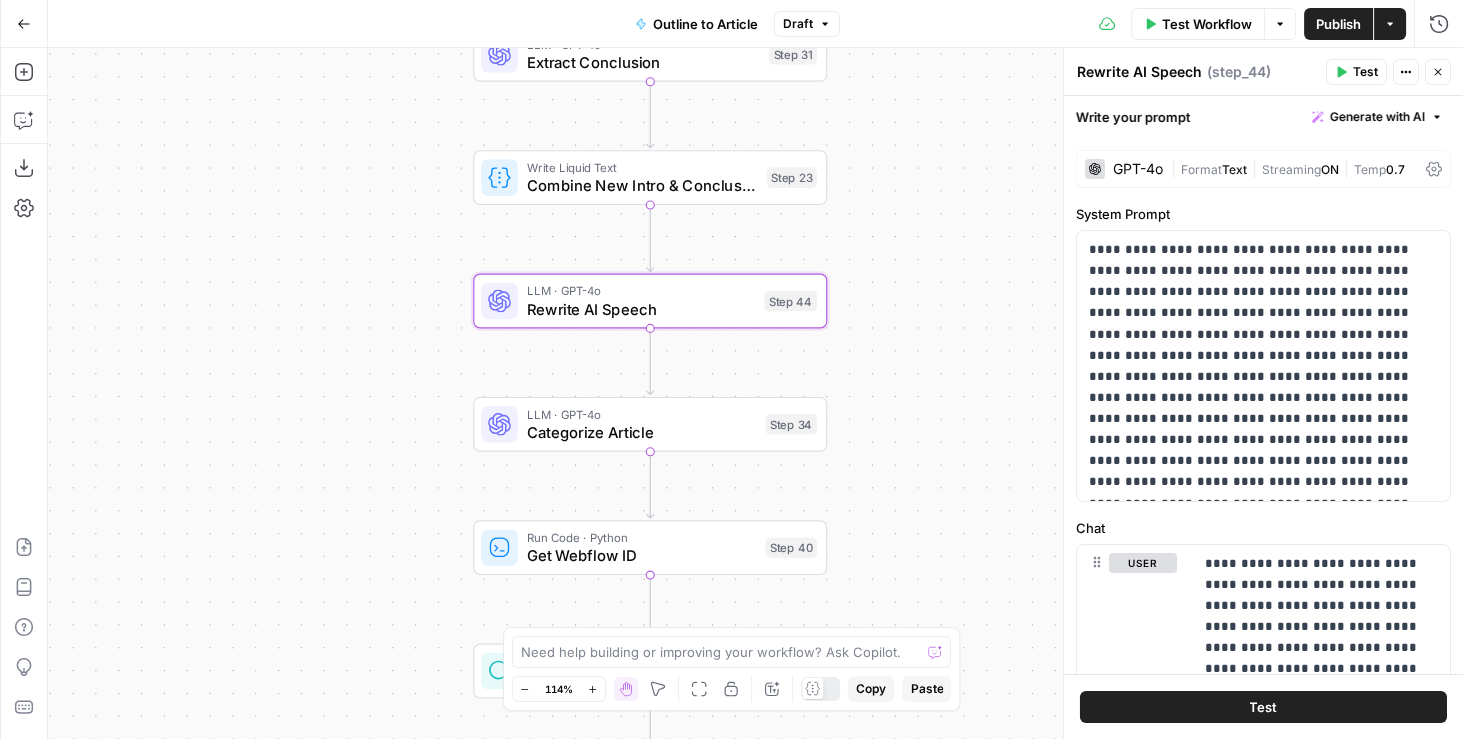 click on "true false Workflow Set Inputs Inputs LLM · GPT-4o Extract Outline Structure Step 11 Loop Iteration Generate Article Step 2 Condition Condition Step 3 LLM · Claude 3 Opus Prompt LLM Step 5 LLM · Claude 3 Opus Prompt LLM Step 8 Complete Write Liquid Text Compile Article Content Step 12 Run Code · JavaScript Intro | Body | Conclusion Step 20 LLM · O1 Preview New Introduction Step 21 LLM · GPT-4o Extract Intro Step 22 LLM · Claude 3 Opus New Conclusion Step 30 LLM · GPT-4o Extract Conclusion Step 31 Write Liquid Text Combine New Intro & Conclusion Step 23 LLM · GPT-4o Rewrite AI Speech Step 44 LLM · GPT-4o Categorize Article Step 34 Run Code · Python Get Webflow ID Step 40 Search Knowledge Base Perform Vector Search Step 13 LLM · O1 Preview Internal Links Step 14 LLM · GPT-4o Extract Internal Linking Step 15 Run Code · JavaScript Replace internal links Step 16 LLM · GPT-4o Title Tag Step 48 LLM · GPT-4o Meta Description Step 49 Run Code · Python Convert to HTML Step 35 Write Liquid Text Step 47" at bounding box center [755, 393] 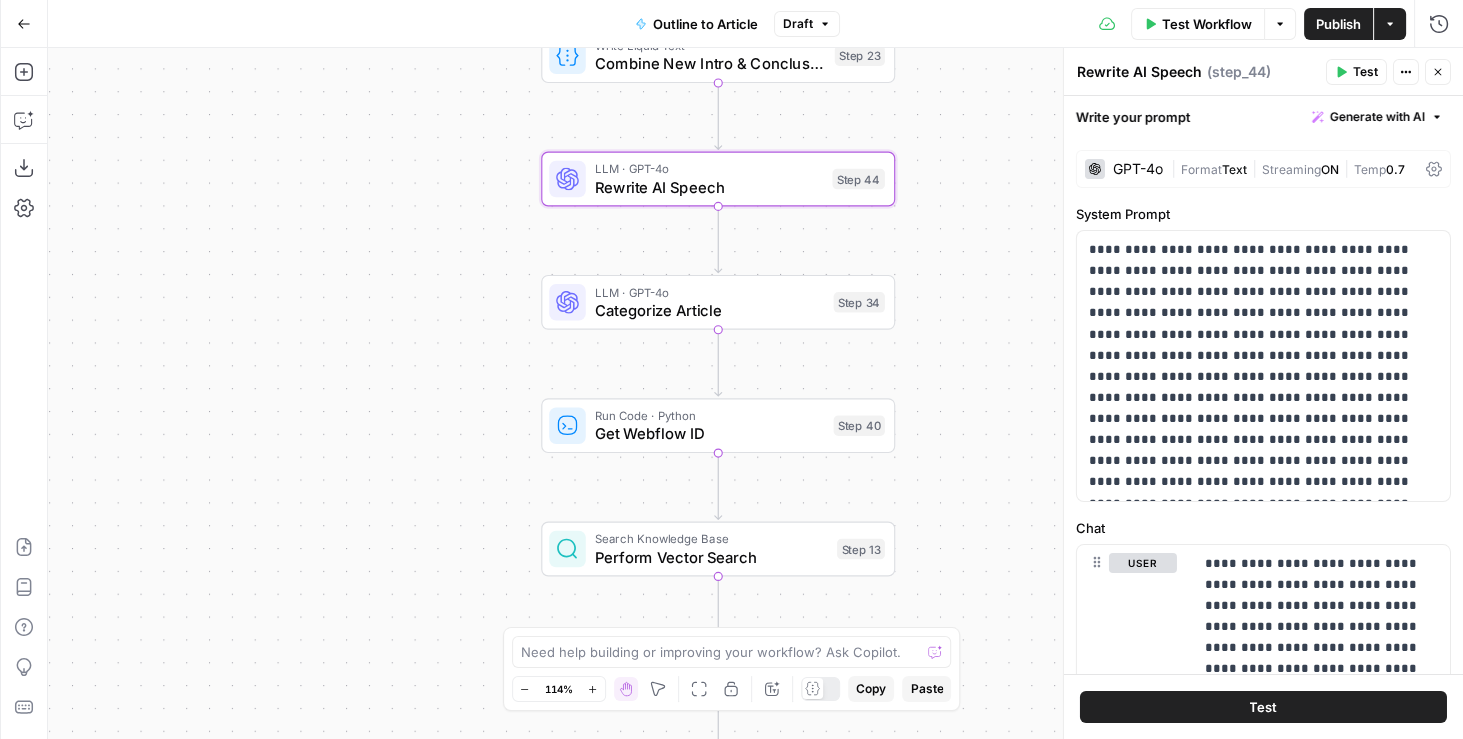 drag, startPoint x: 944, startPoint y: 390, endPoint x: 1012, endPoint y: 268, distance: 139.67104 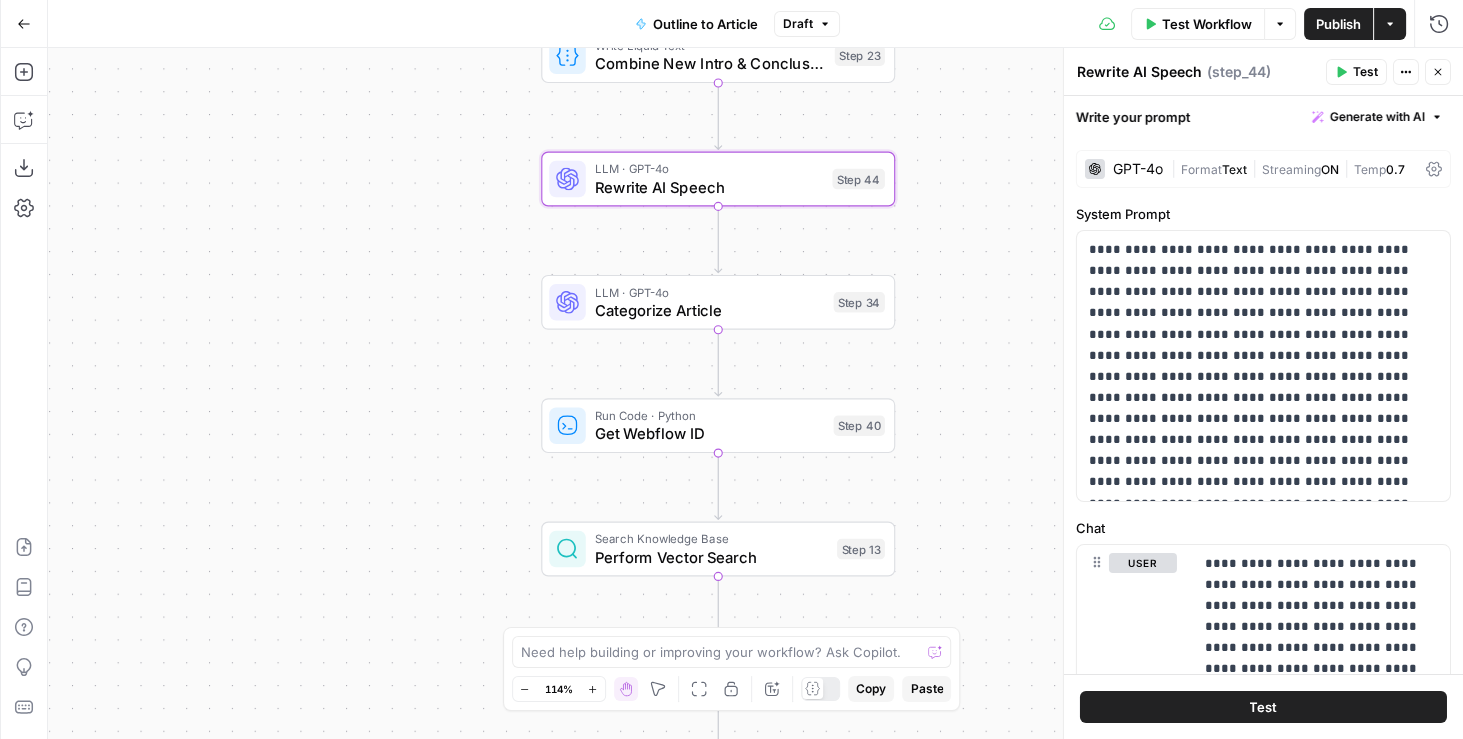 click on "true false Workflow Set Inputs Inputs LLM · GPT-4o Extract Outline Structure Step 11 Loop Iteration Generate Article Step 2 Condition Condition Step 3 LLM · Claude 3 Opus Prompt LLM Step 5 LLM · Claude 3 Opus Prompt LLM Step 8 Complete Write Liquid Text Compile Article Content Step 12 Run Code · JavaScript Intro | Body | Conclusion Step 20 LLM · O1 Preview New Introduction Step 21 LLM · GPT-4o Extract Intro Step 22 LLM · Claude 3 Opus New Conclusion Step 30 LLM · GPT-4o Extract Conclusion Step 31 Write Liquid Text Combine New Intro & Conclusion Step 23 LLM · GPT-4o Rewrite AI Speech Step 44 LLM · GPT-4o Categorize Article Step 34 Run Code · Python Get Webflow ID Step 40 Search Knowledge Base Perform Vector Search Step 13 LLM · O1 Preview Internal Links Step 14 LLM · GPT-4o Extract Internal Linking Step 15 Run Code · JavaScript Replace internal links Step 16 LLM · GPT-4o Title Tag Step 48 LLM · GPT-4o Meta Description Step 49 Run Code · Python Convert to HTML Step 35 Write Liquid Text Step 47" at bounding box center [755, 393] 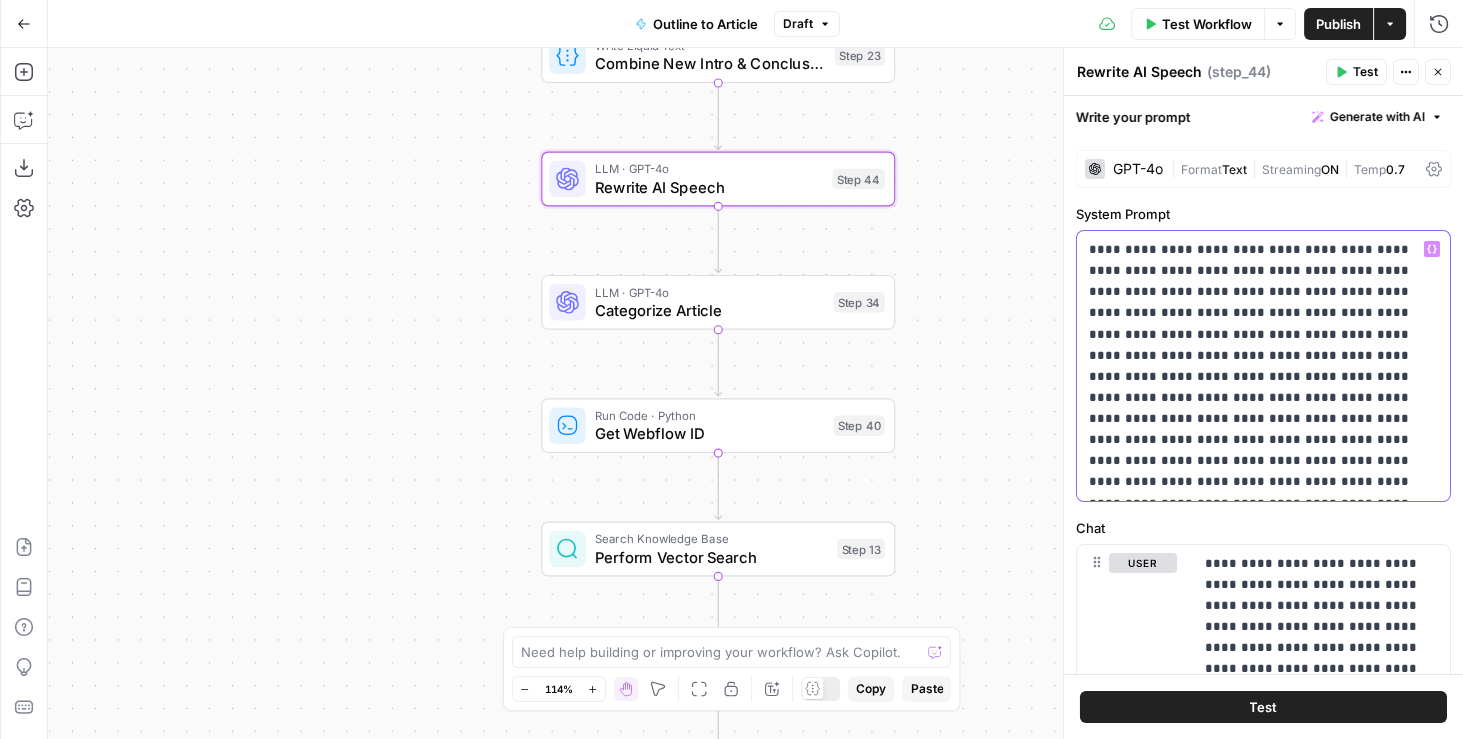 click on "**********" at bounding box center [1264, 366] 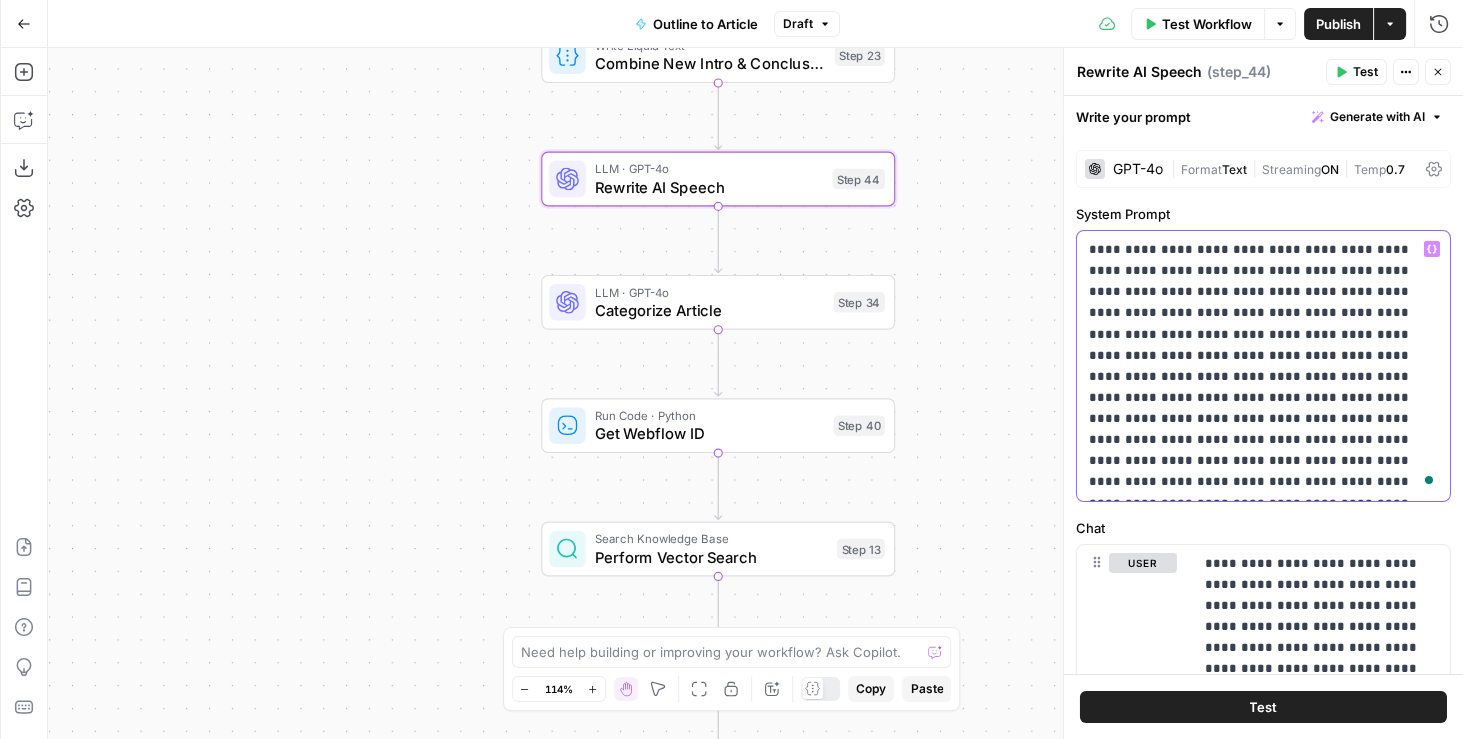 click on "**********" at bounding box center [1264, 366] 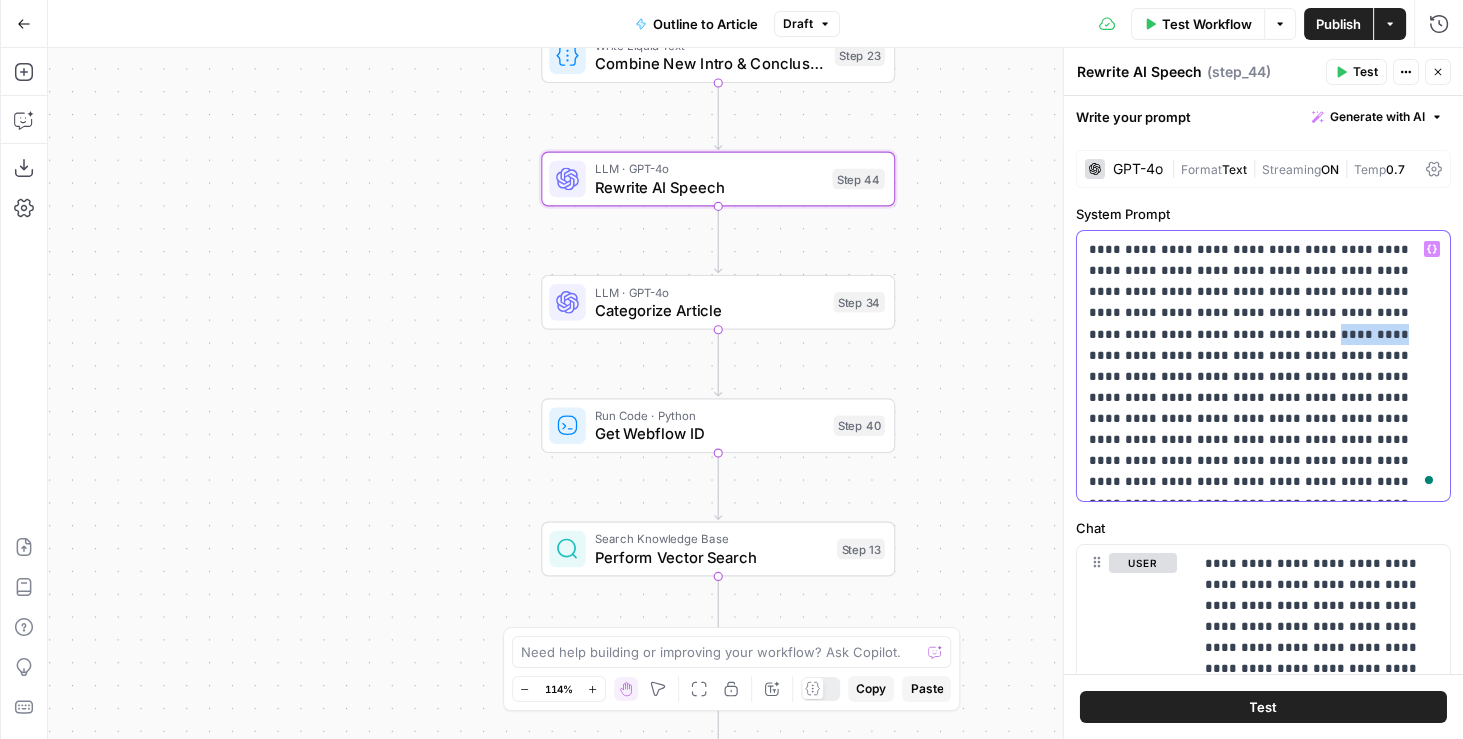 click on "**********" at bounding box center (1264, 366) 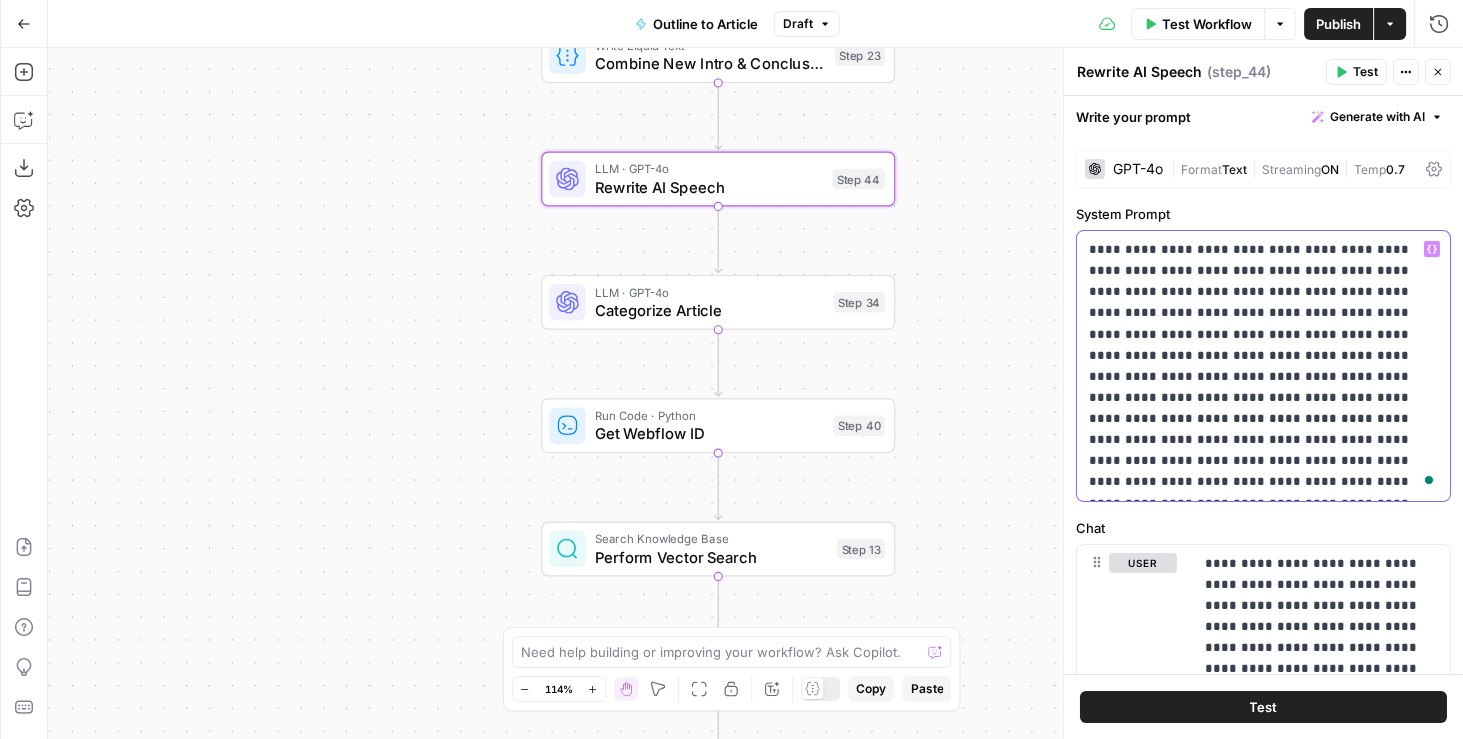 click on "**********" at bounding box center [1264, 366] 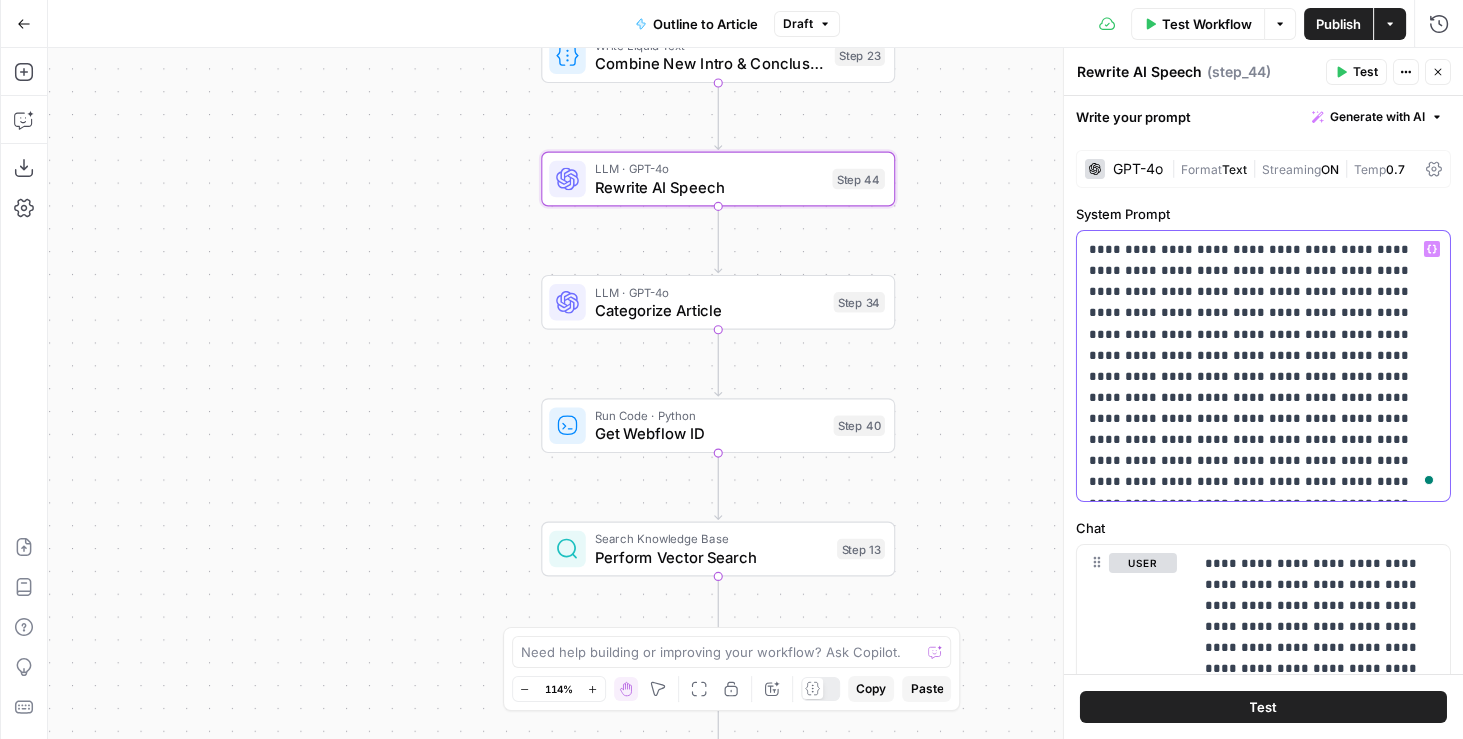 click on "**********" at bounding box center (1264, 366) 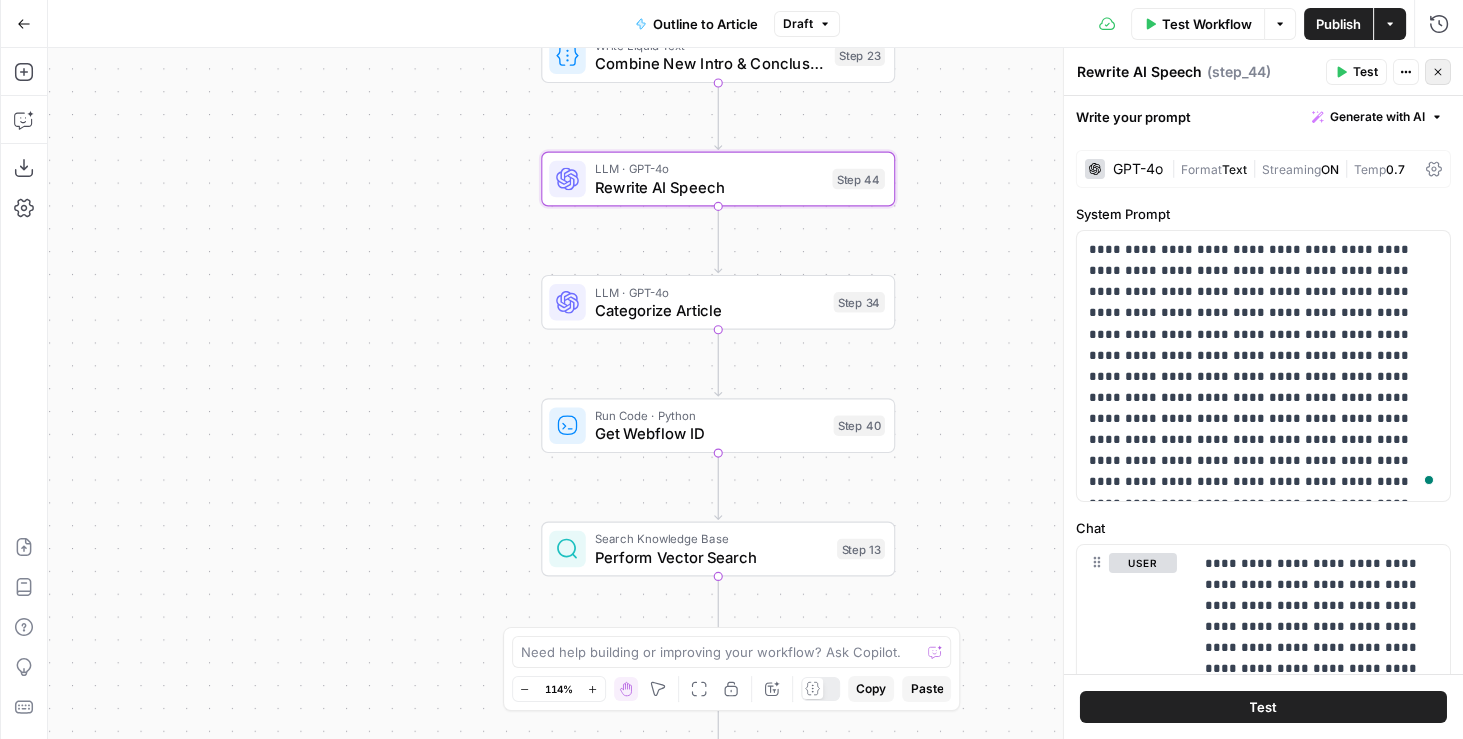 click on "Close" at bounding box center [1438, 72] 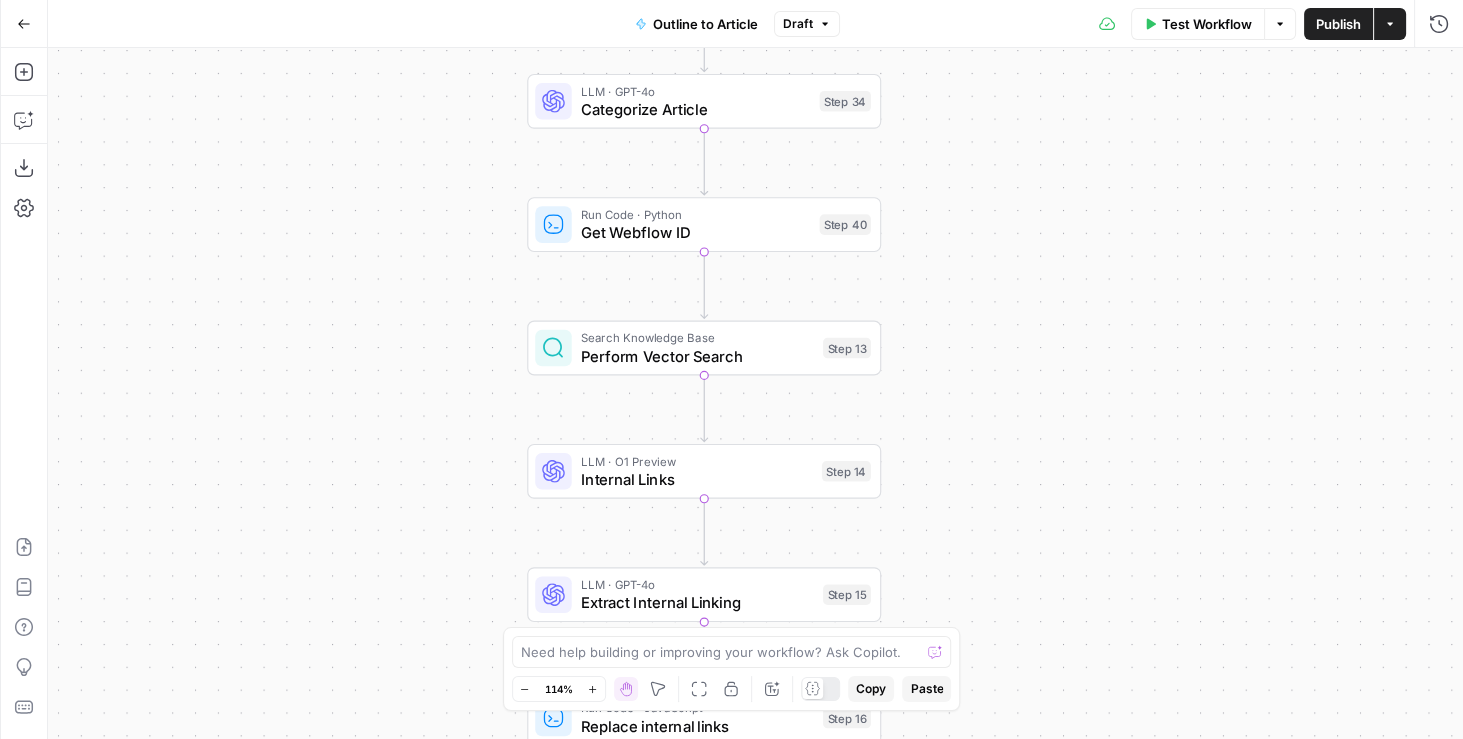 drag, startPoint x: 1050, startPoint y: 588, endPoint x: 1036, endPoint y: 387, distance: 201.48697 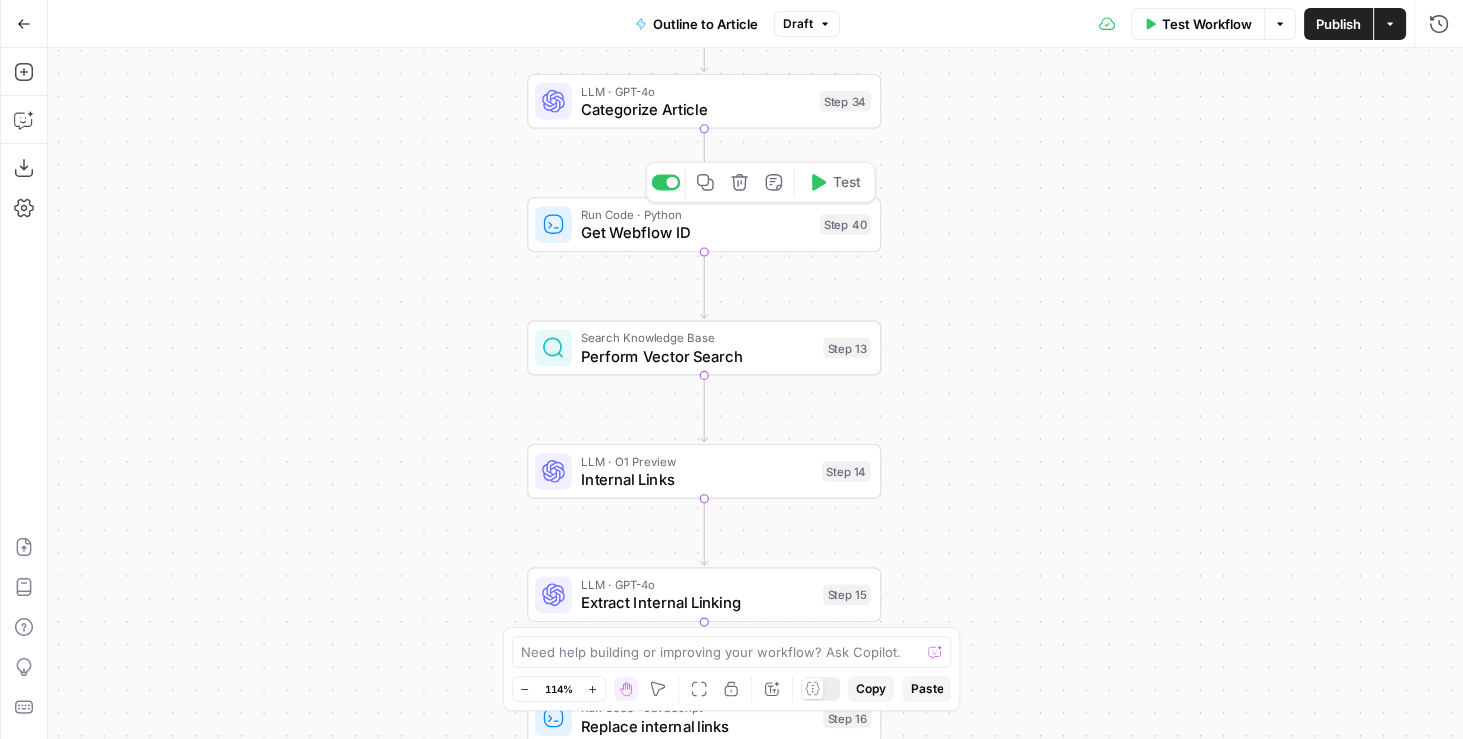 click on "Get Webflow ID" at bounding box center [696, 232] 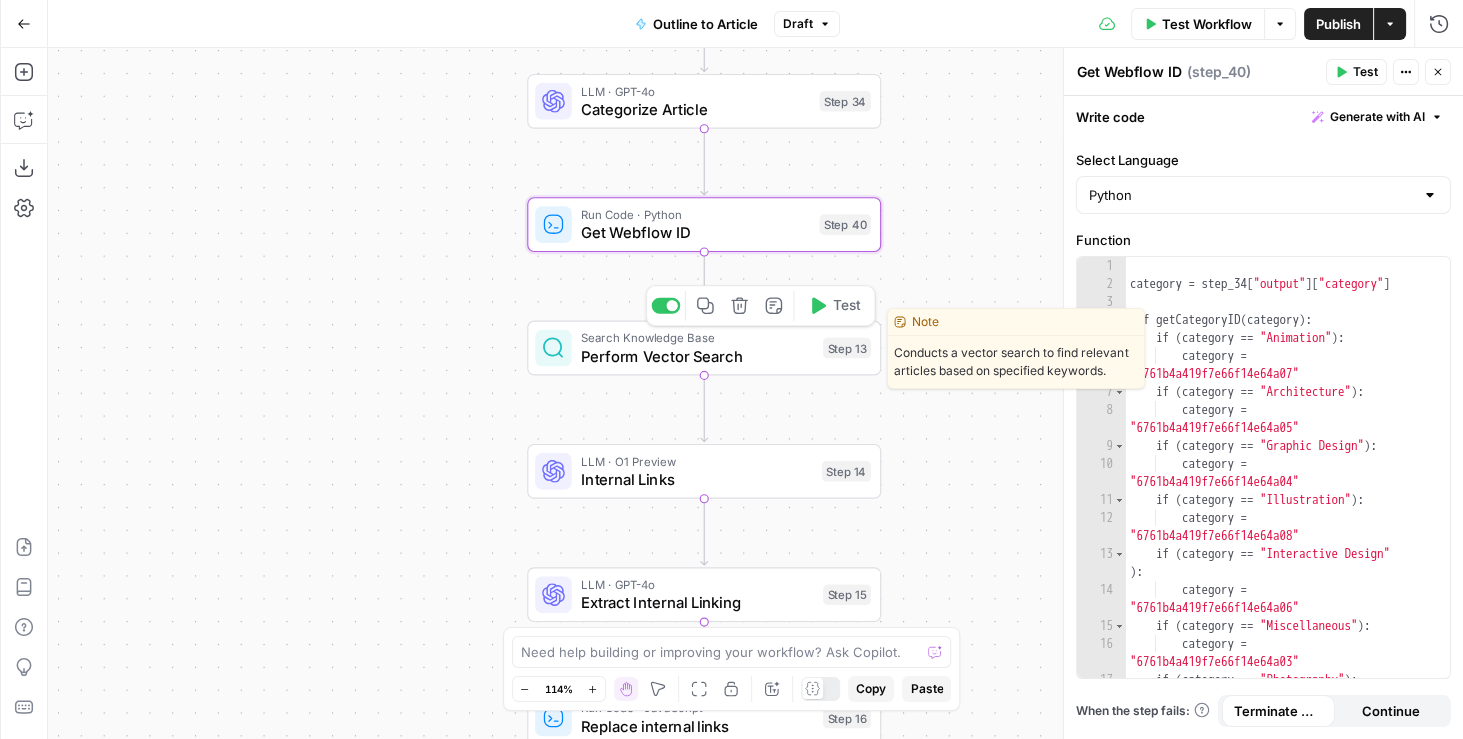 click on "Perform Vector Search" at bounding box center (697, 356) 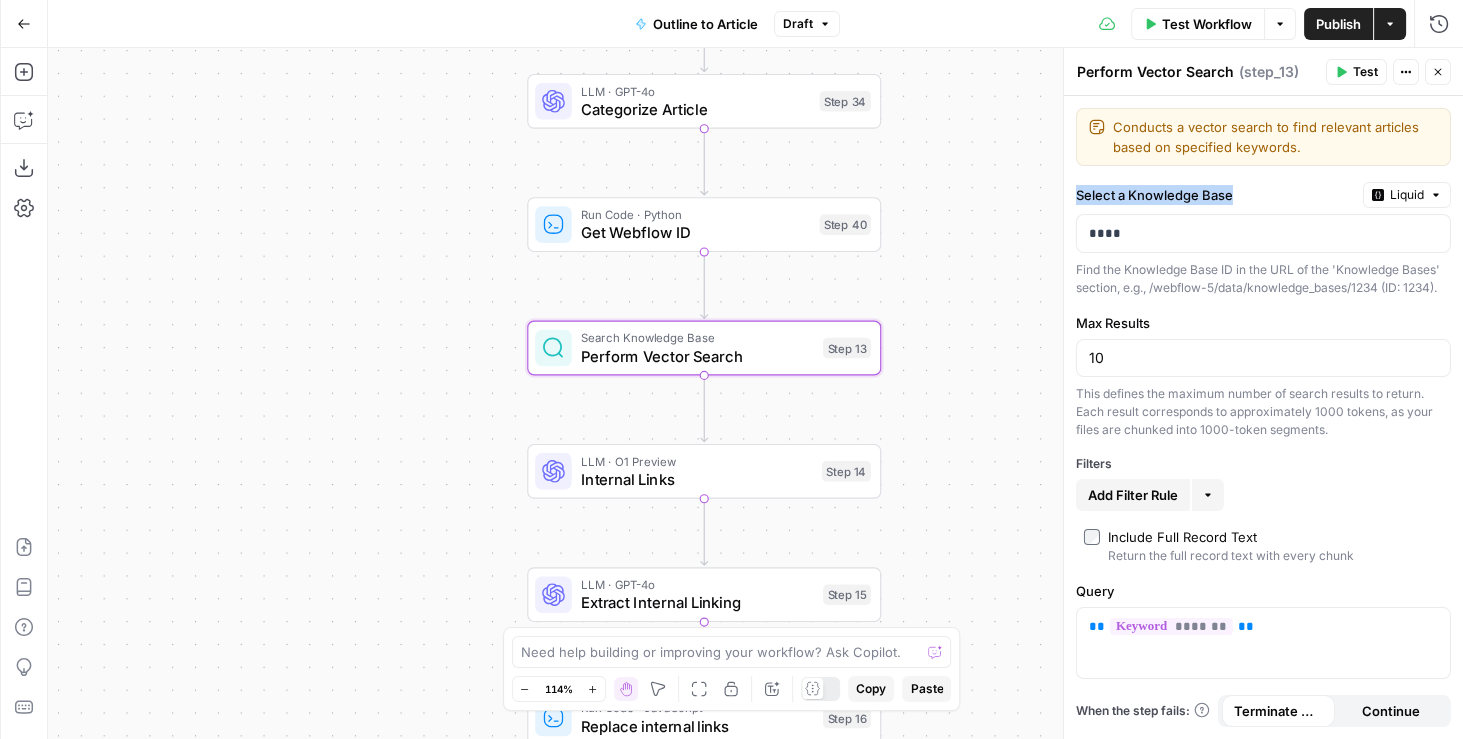drag, startPoint x: 1251, startPoint y: 197, endPoint x: 1076, endPoint y: 193, distance: 175.04572 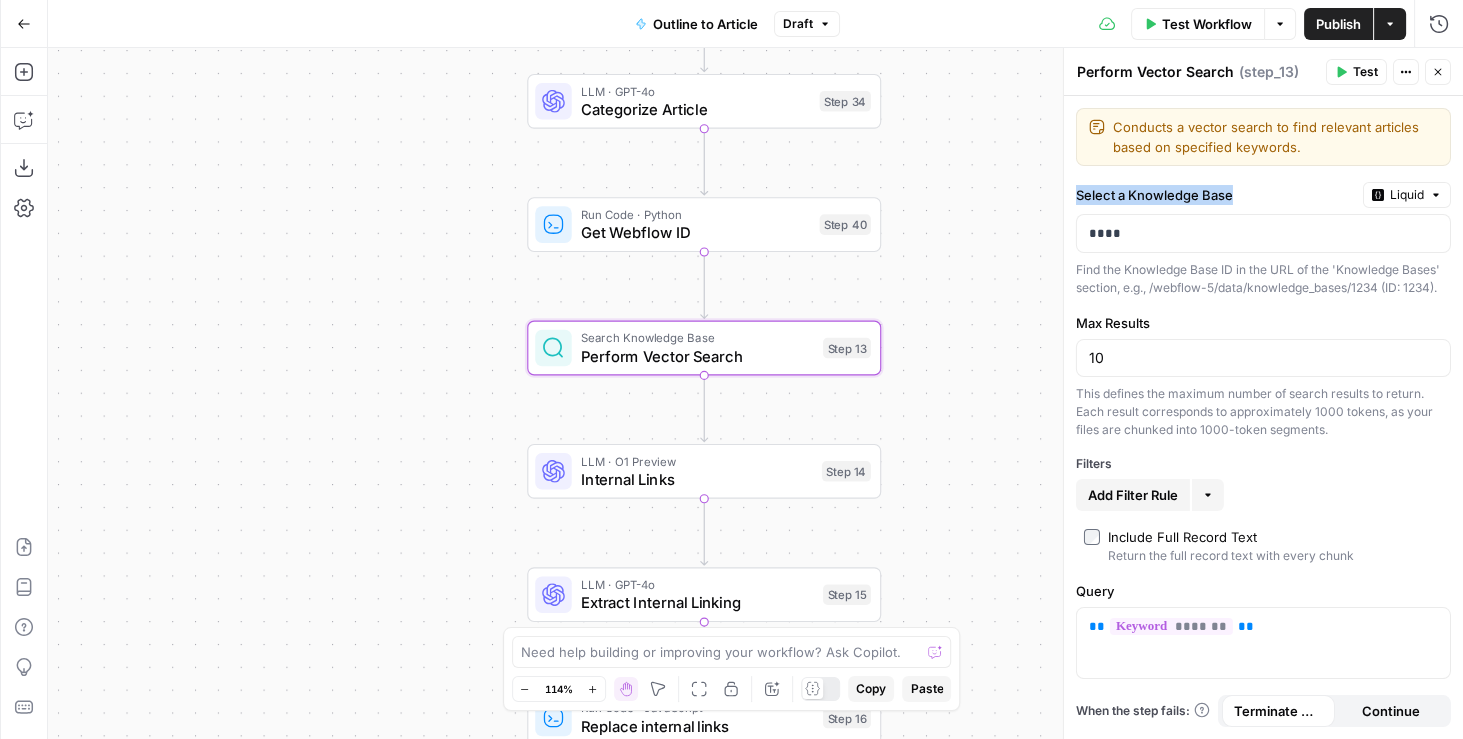click on "Select a Knowledge Base" at bounding box center [1215, 195] 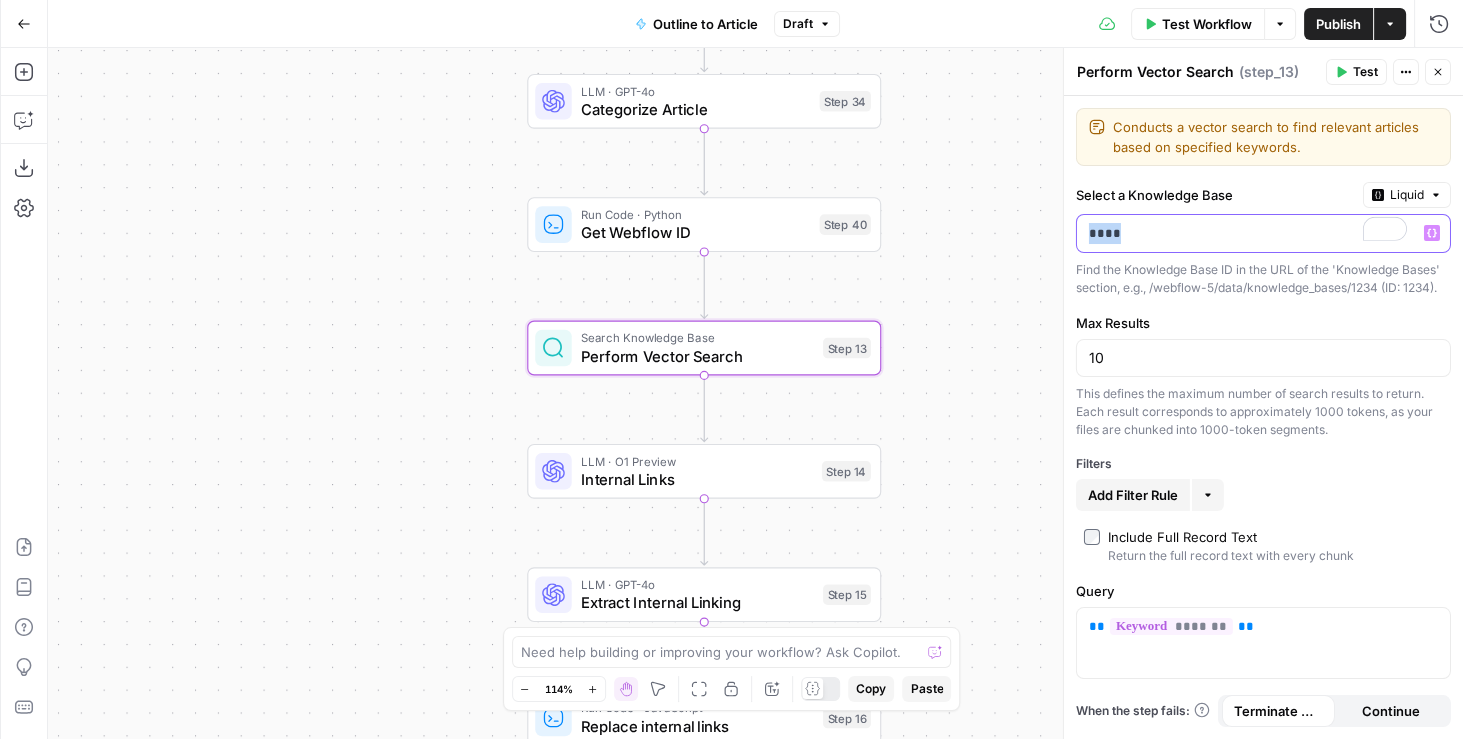 drag, startPoint x: 1130, startPoint y: 233, endPoint x: 1086, endPoint y: 232, distance: 44.011364 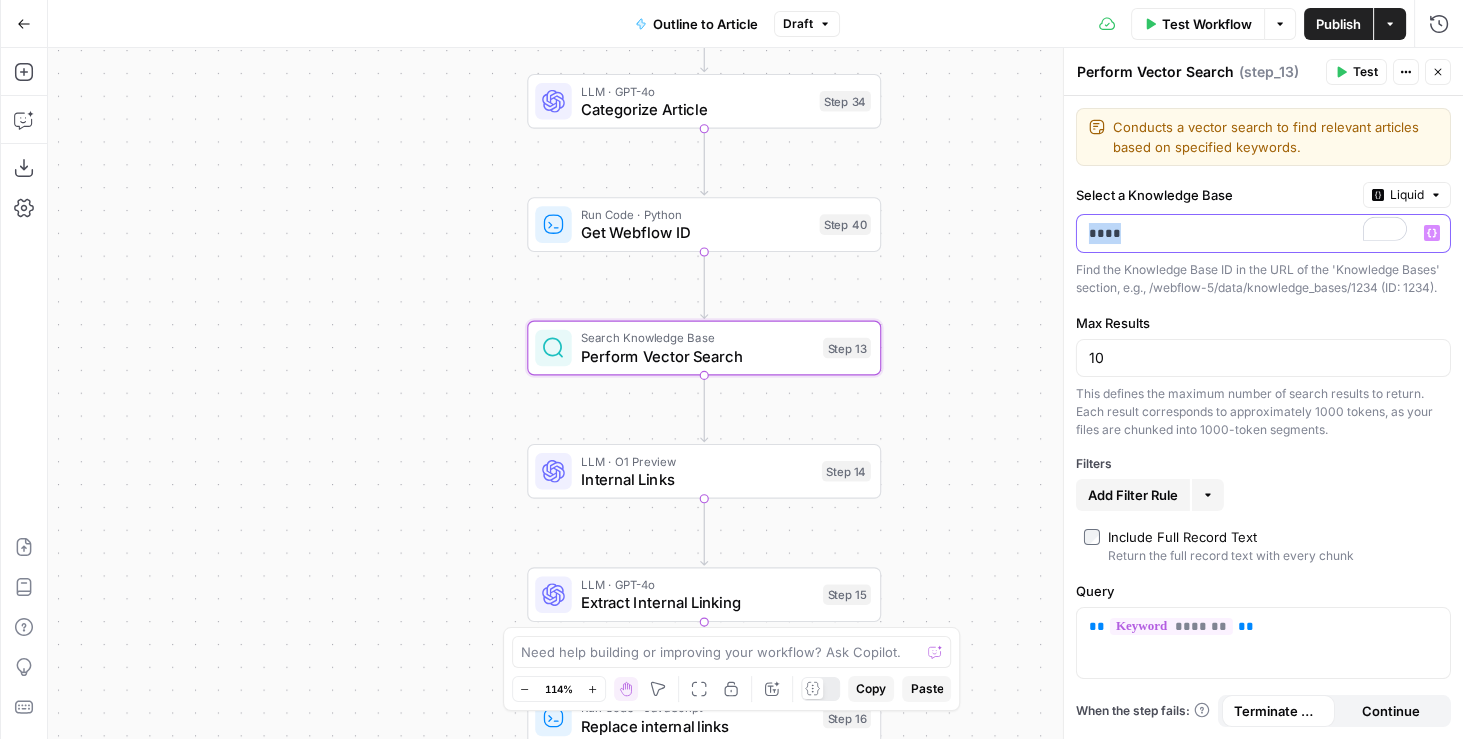 click on "****" at bounding box center [1247, 233] 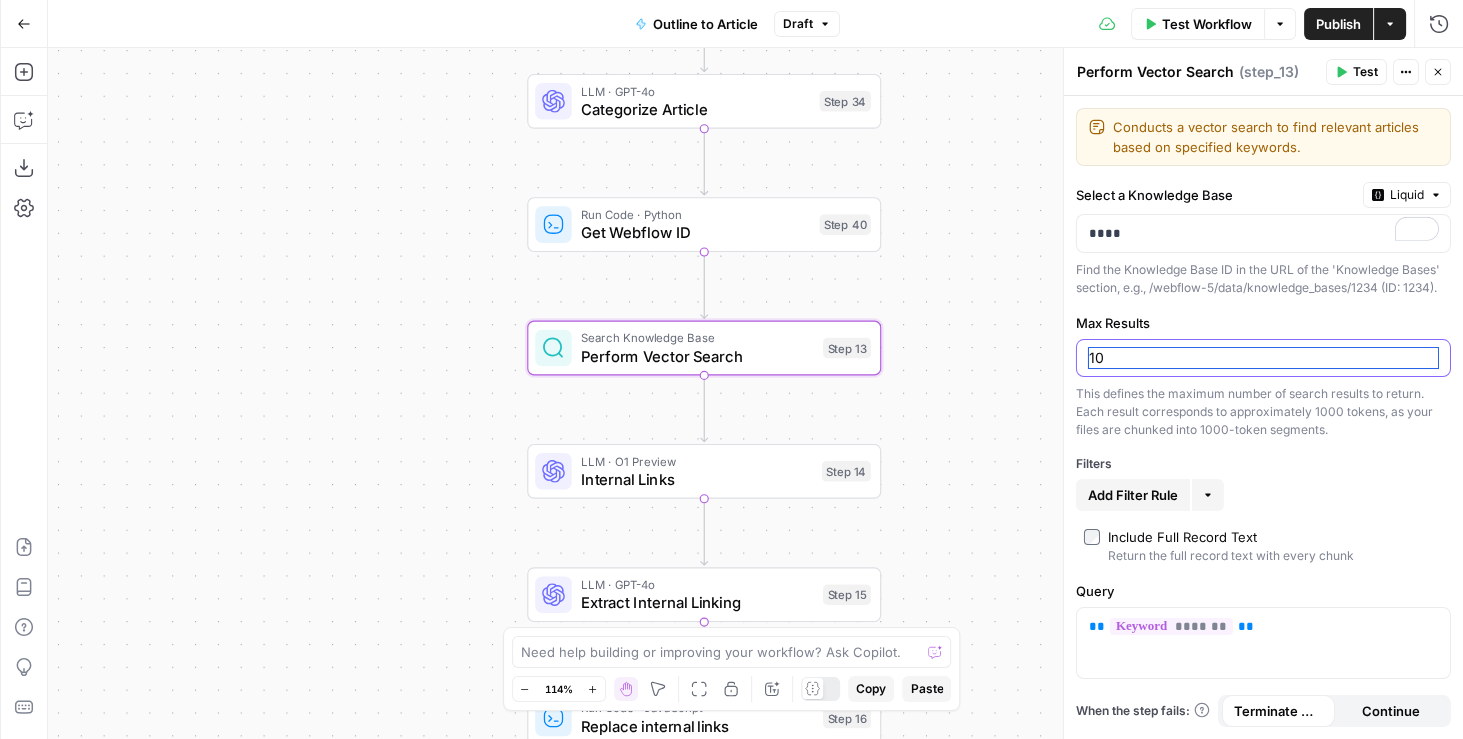 drag, startPoint x: 1116, startPoint y: 354, endPoint x: 1085, endPoint y: 354, distance: 31 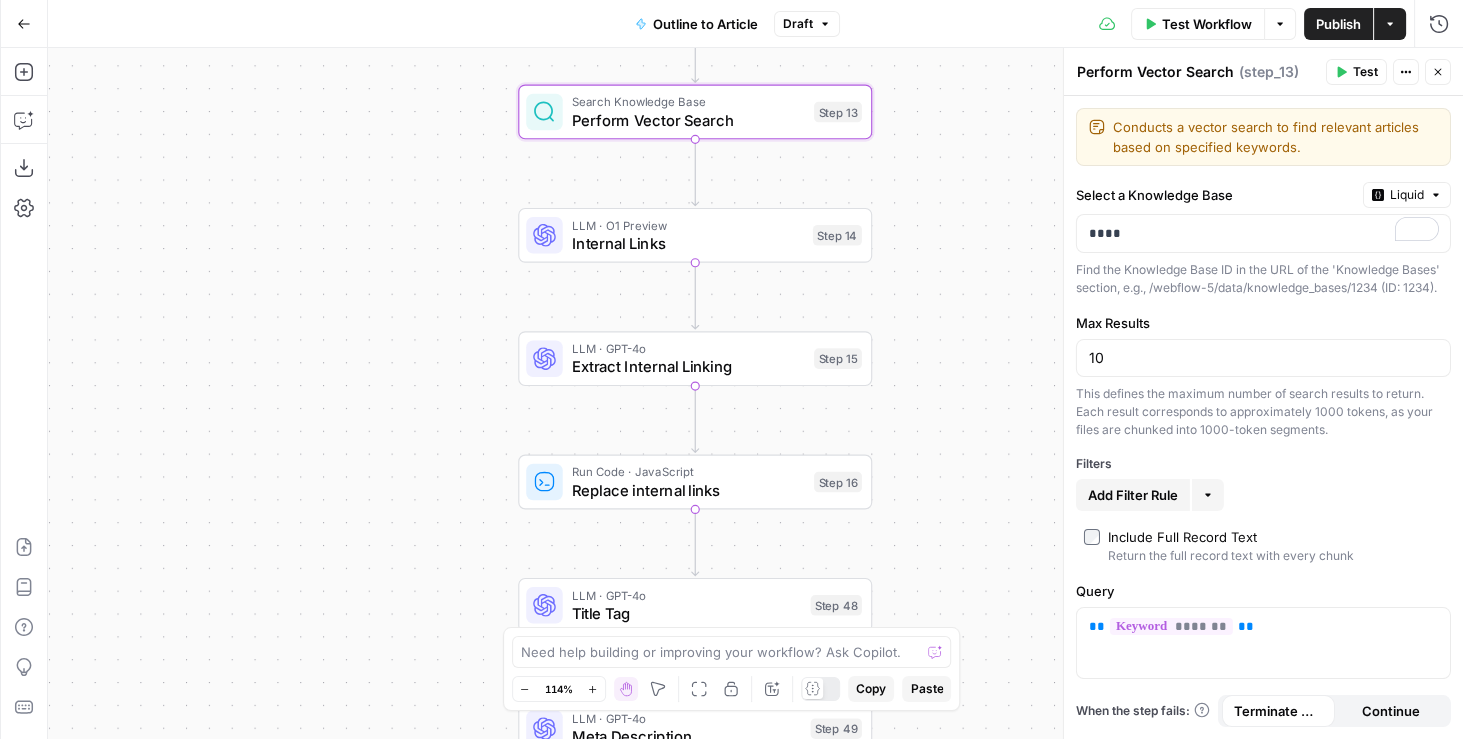 drag, startPoint x: 999, startPoint y: 582, endPoint x: 990, endPoint y: 347, distance: 235.17227 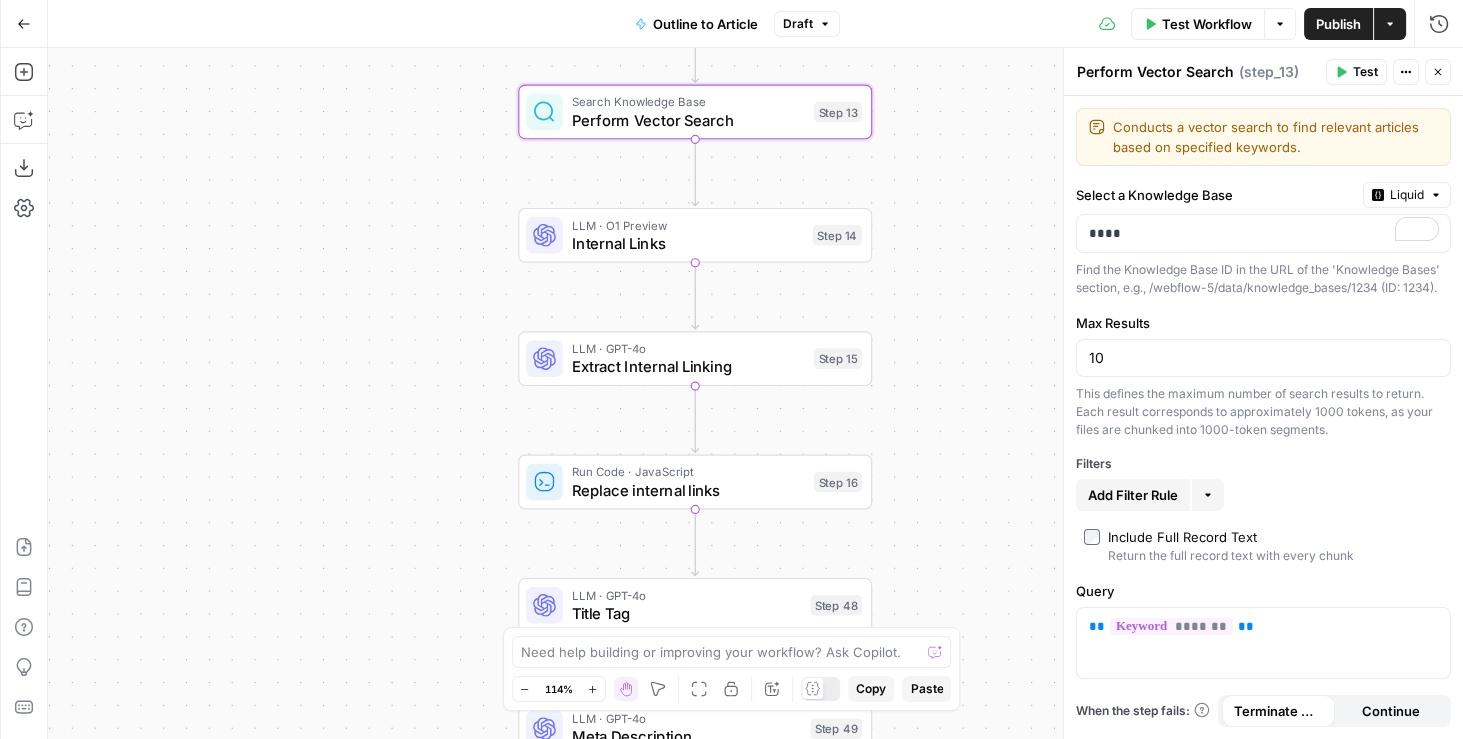 click on "true false Workflow Set Inputs Inputs LLM · GPT-4o Extract Outline Structure Step 11 Loop Iteration Generate Article Step 2 Condition Condition Step 3 LLM · Claude 3 Opus Prompt LLM Step 5 LLM · Claude 3 Opus Prompt LLM Step 8 Complete Write Liquid Text Compile Article Content Step 12 Run Code · JavaScript Intro | Body | Conclusion Step 20 LLM · O1 Preview New Introduction Step 21 LLM · GPT-4o Extract Intro Step 22 LLM · Claude 3 Opus New Conclusion Step 30 LLM · GPT-4o Extract Conclusion Step 31 Write Liquid Text Combine New Intro & Conclusion Step 23 LLM · GPT-4o Rewrite AI Speech Step 44 LLM · GPT-4o Categorize Article Step 34 Run Code · Python Get Webflow ID Step 40 Search Knowledge Base Perform Vector Search Step 13 LLM · O1 Preview Internal Links Step 14 LLM · GPT-4o Extract Internal Linking Step 15 Run Code · JavaScript Replace internal links Step 16 LLM · GPT-4o Title Tag Step 48 LLM · GPT-4o Meta Description Step 49 Run Code · Python Convert to HTML Step 35 Write Liquid Text Step 47" at bounding box center [755, 393] 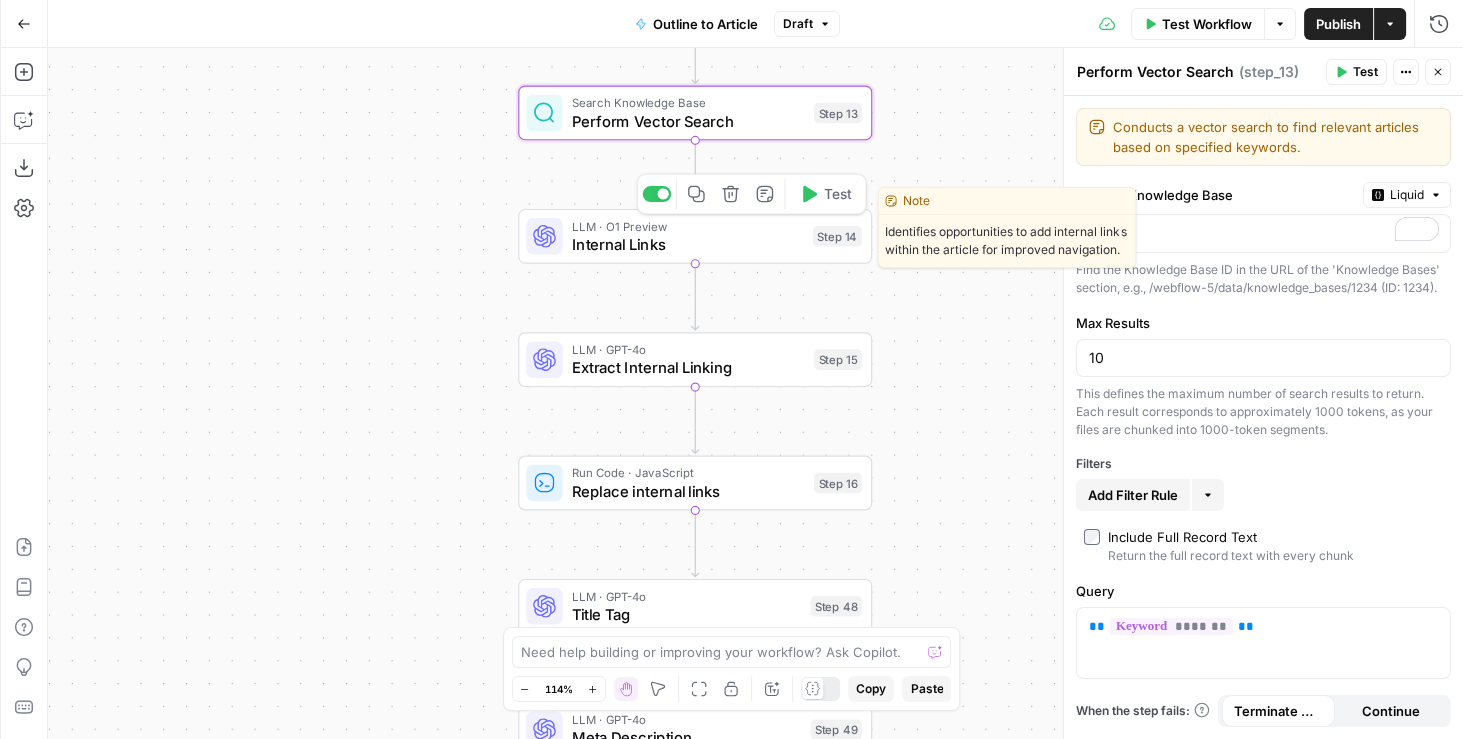 click on "Internal Links" at bounding box center [688, 244] 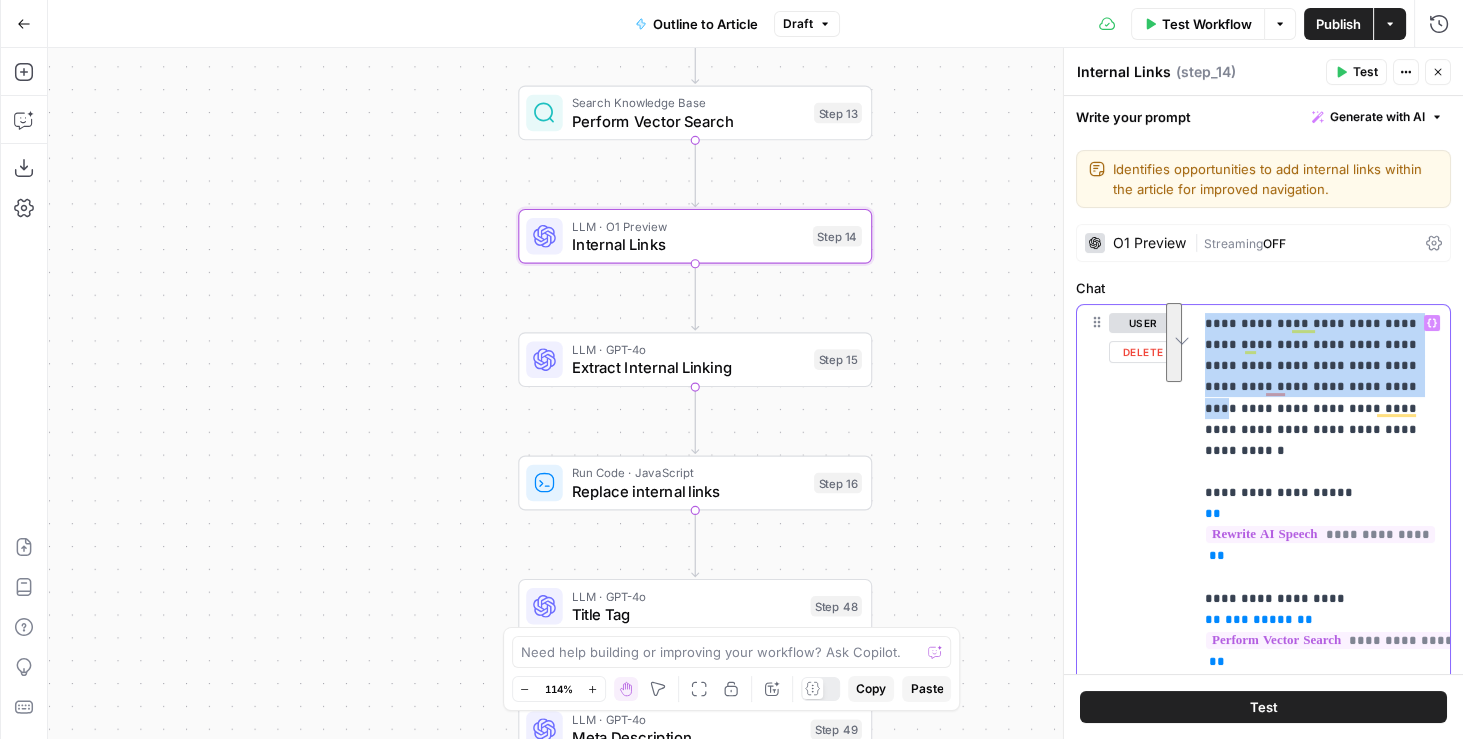 drag, startPoint x: 1202, startPoint y: 323, endPoint x: 1257, endPoint y: 378, distance: 77.781746 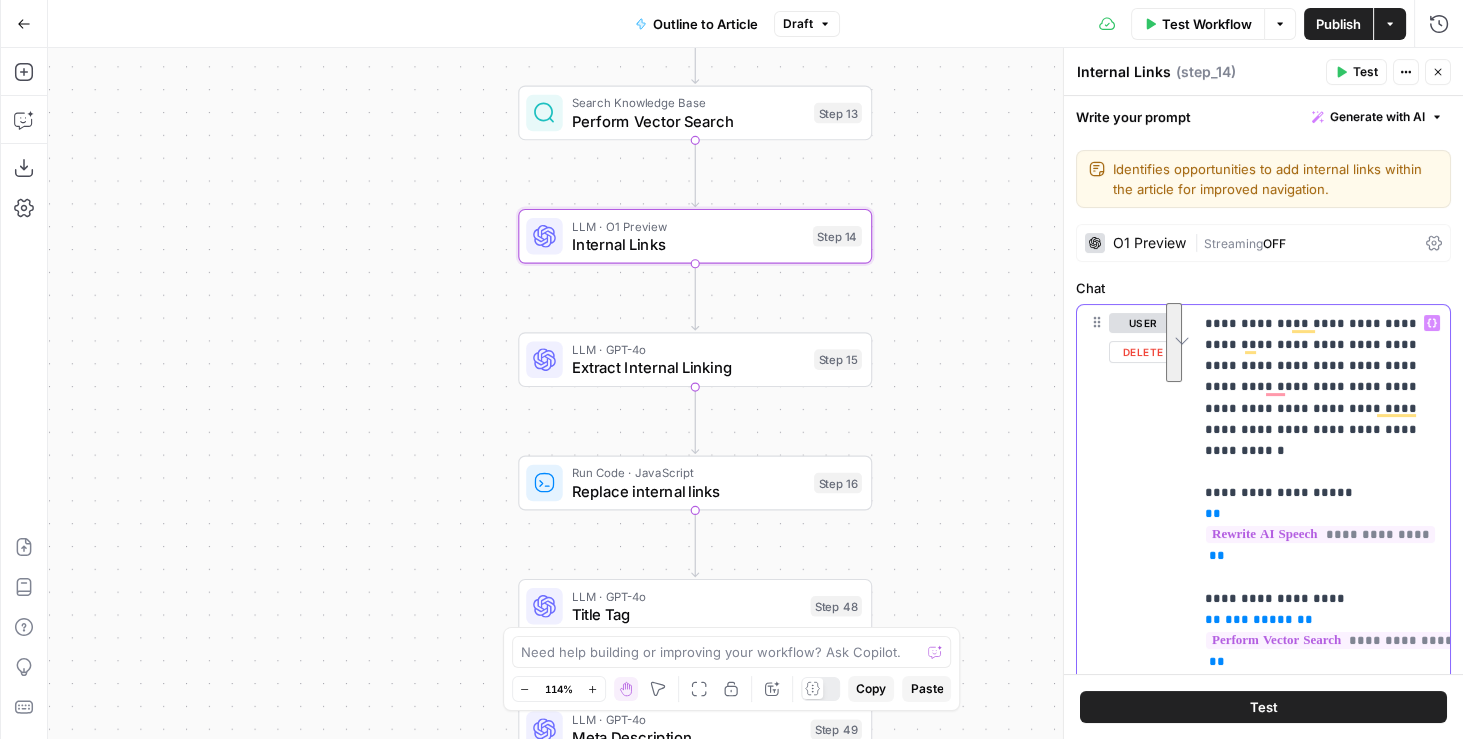 click on "**********" at bounding box center (1322, 968) 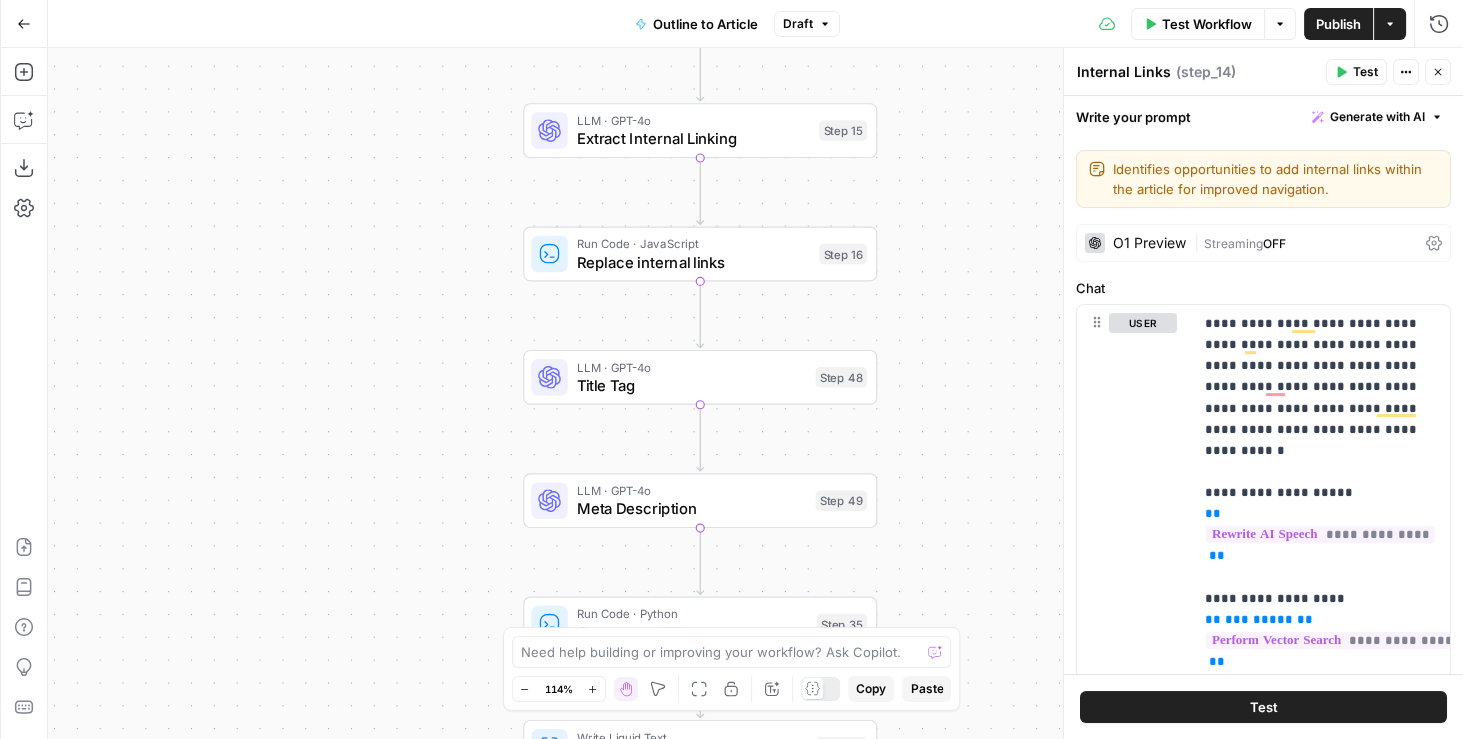 drag, startPoint x: 1021, startPoint y: 573, endPoint x: 1026, endPoint y: 344, distance: 229.05458 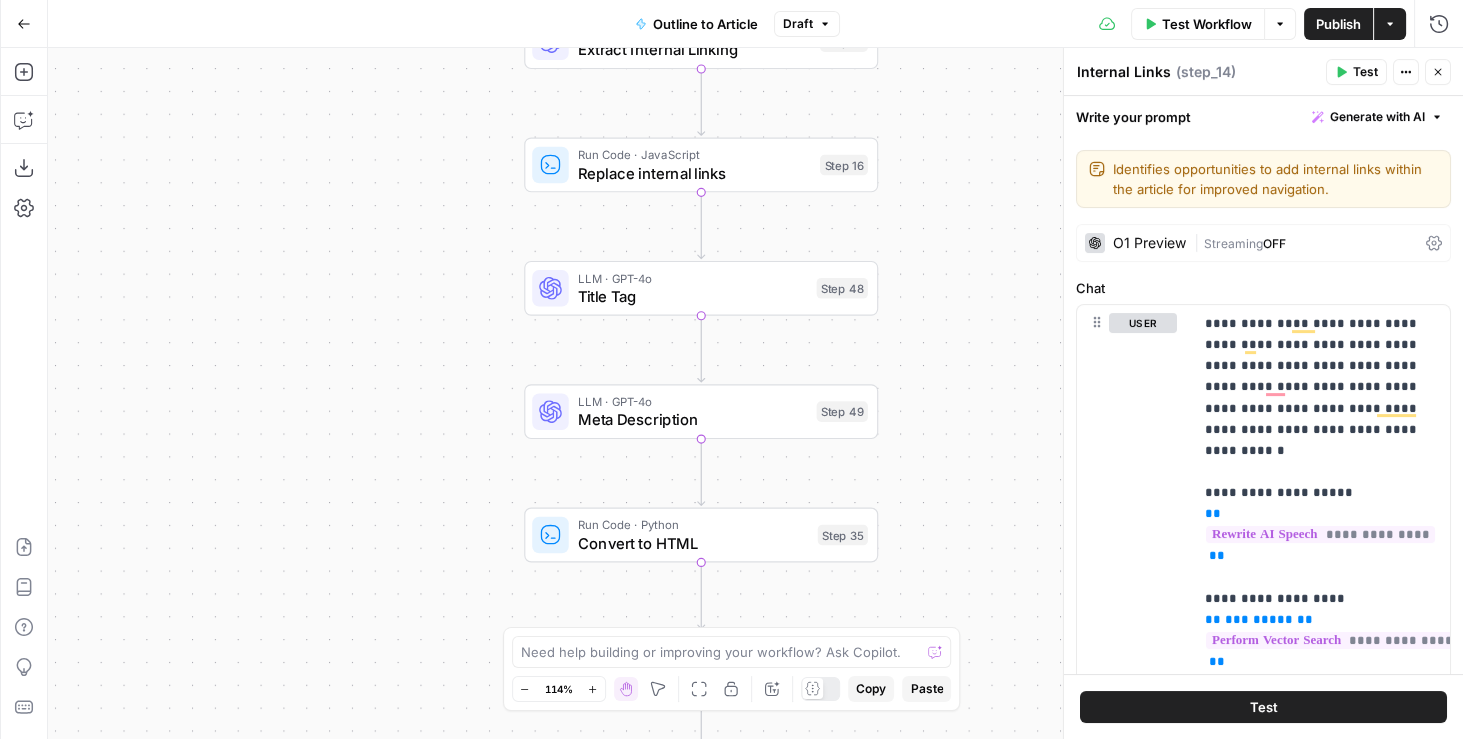 drag, startPoint x: 1029, startPoint y: 516, endPoint x: 1030, endPoint y: 400, distance: 116.00431 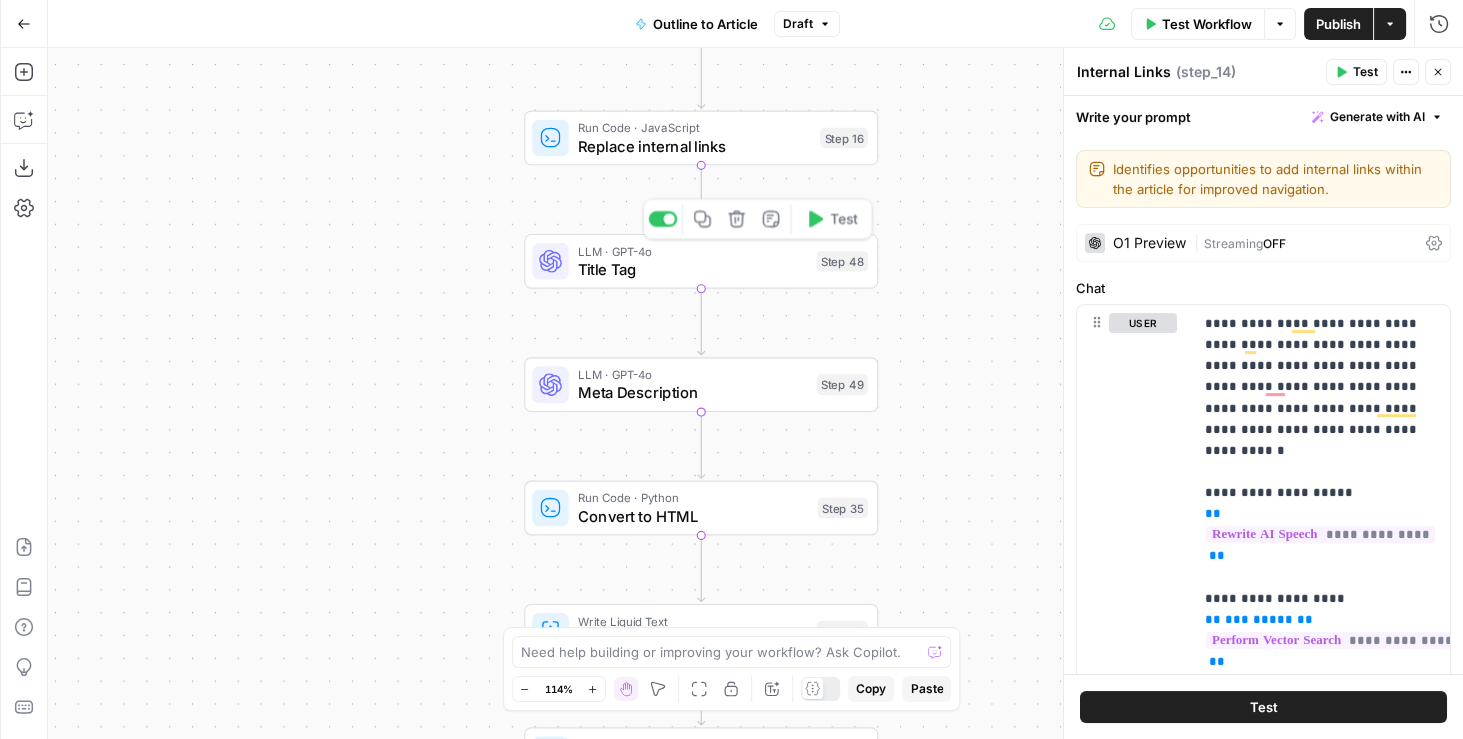 click on "Title Tag" at bounding box center [693, 269] 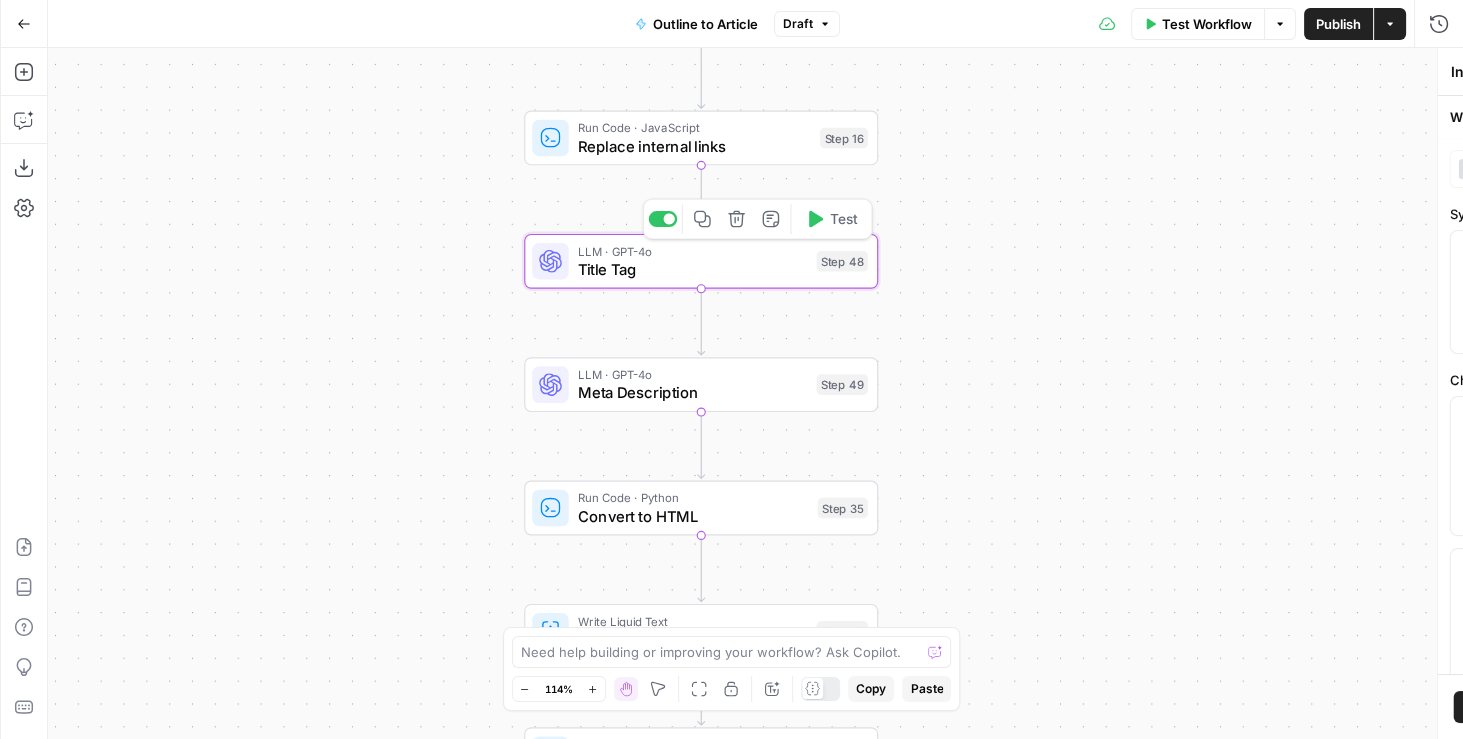 type on "Title Tag" 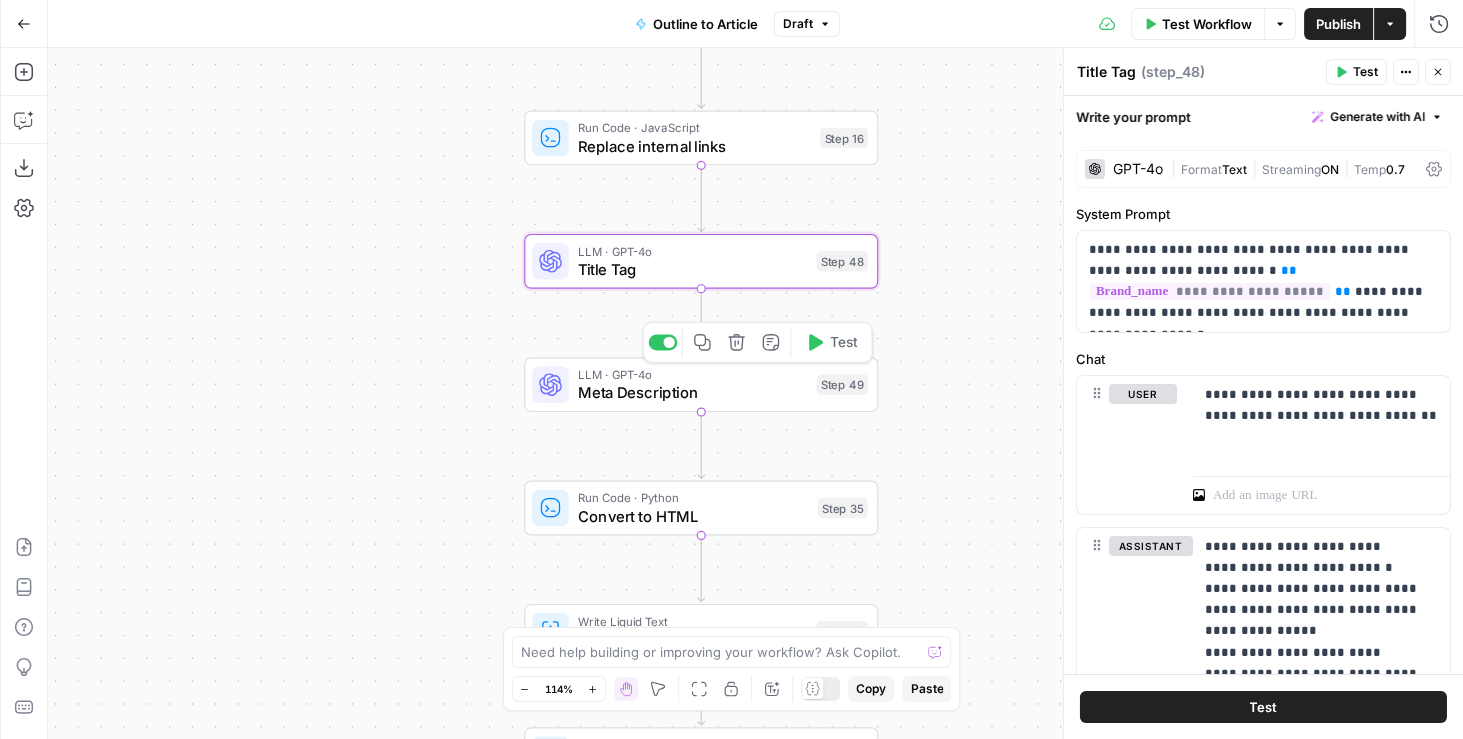 click on "Meta Description" at bounding box center (693, 392) 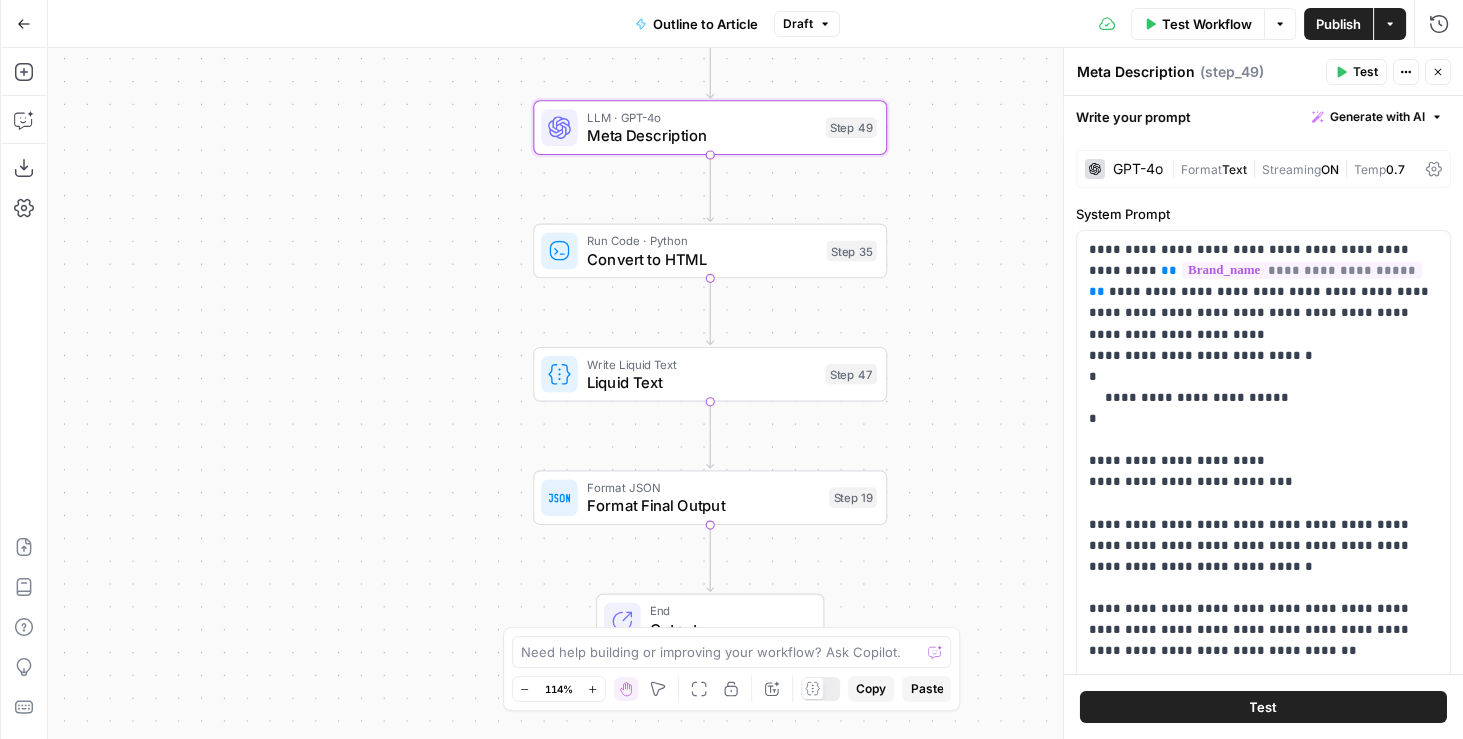 drag, startPoint x: 964, startPoint y: 579, endPoint x: 973, endPoint y: 323, distance: 256.15814 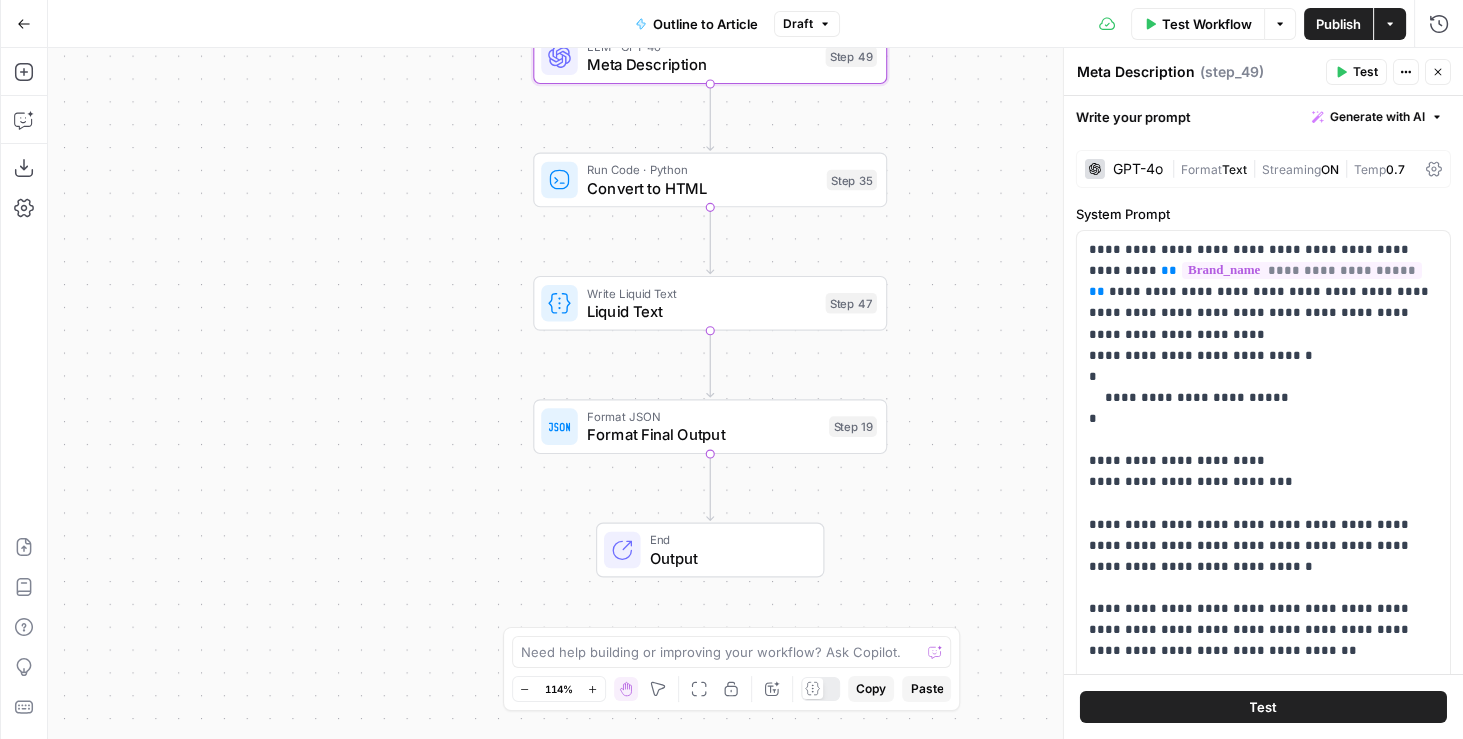 drag, startPoint x: 982, startPoint y: 484, endPoint x: 982, endPoint y: 413, distance: 71 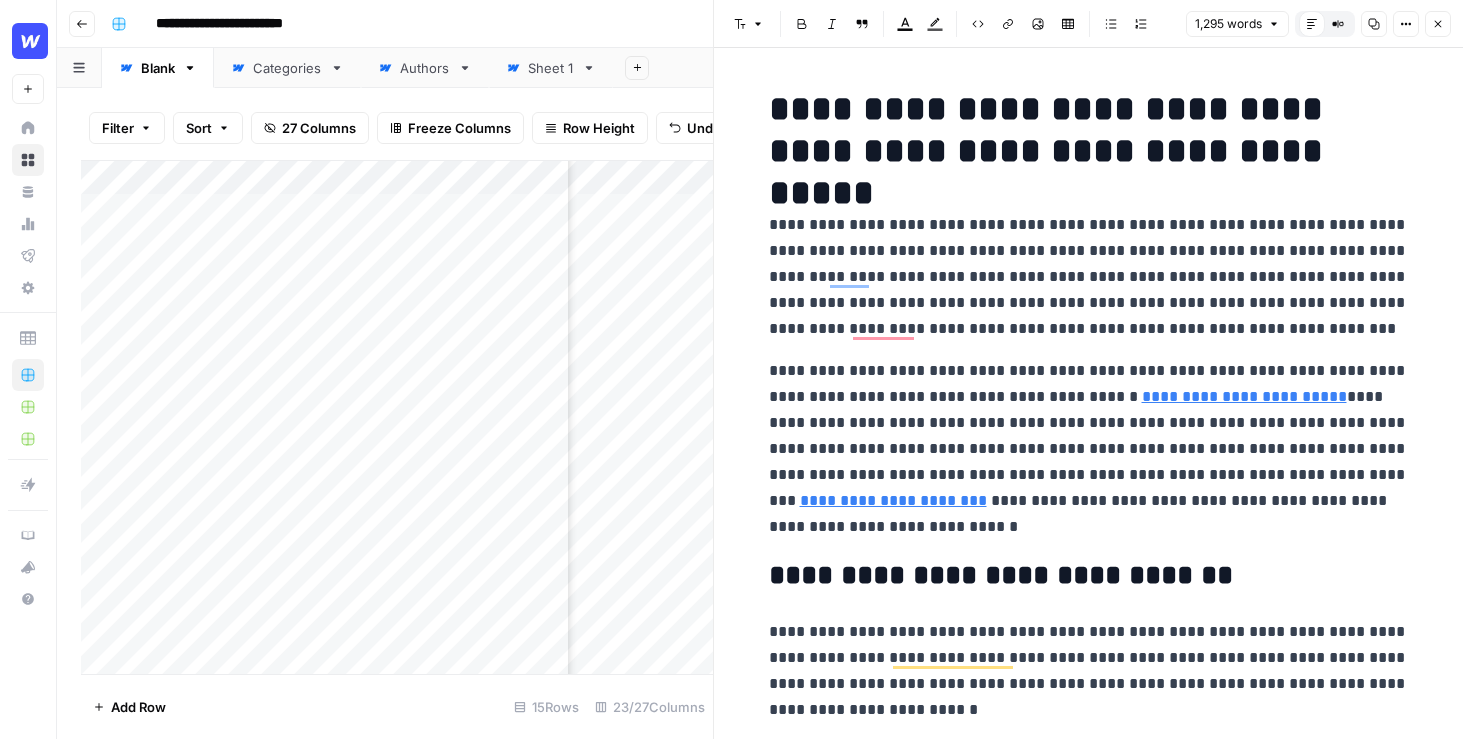 scroll, scrollTop: 0, scrollLeft: 0, axis: both 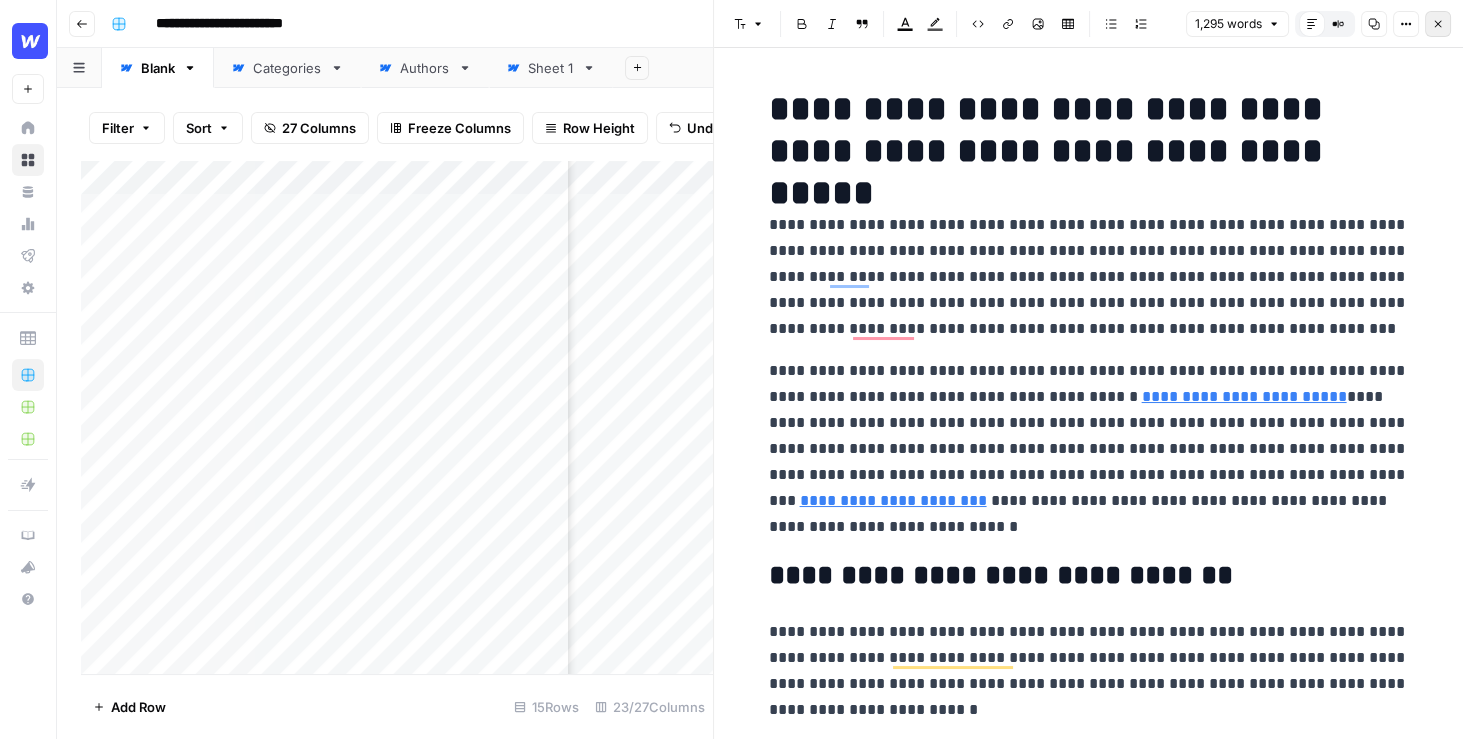 click 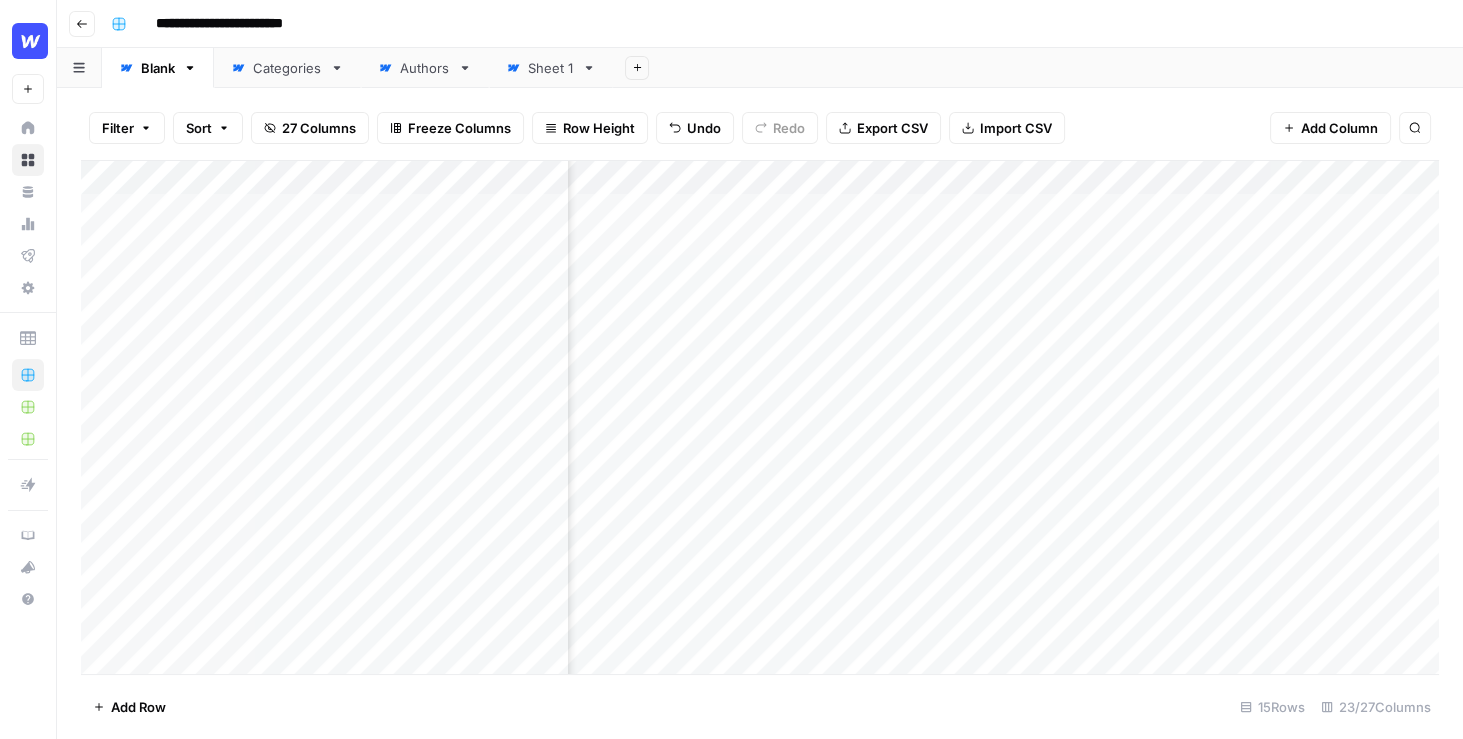 scroll, scrollTop: 0, scrollLeft: 0, axis: both 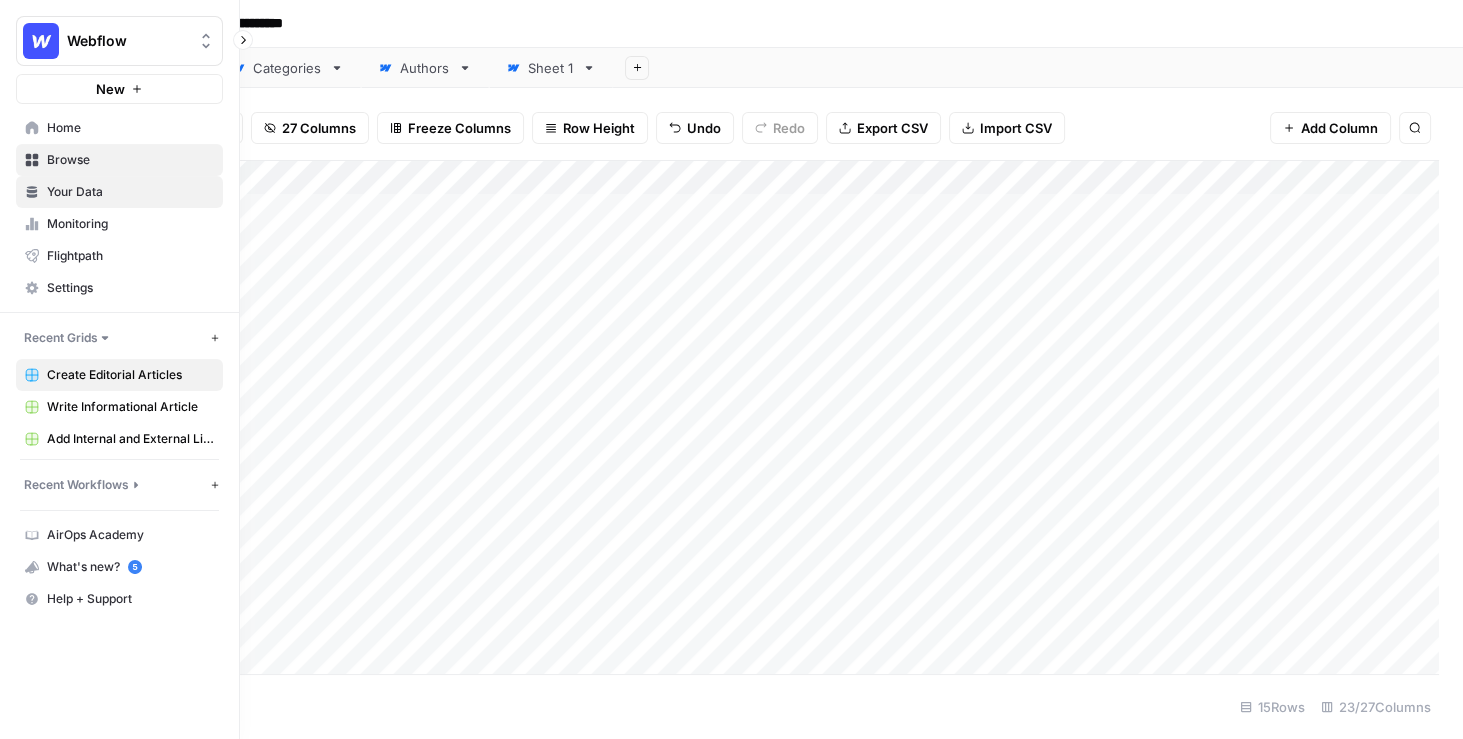 click on "Your Data" at bounding box center (130, 192) 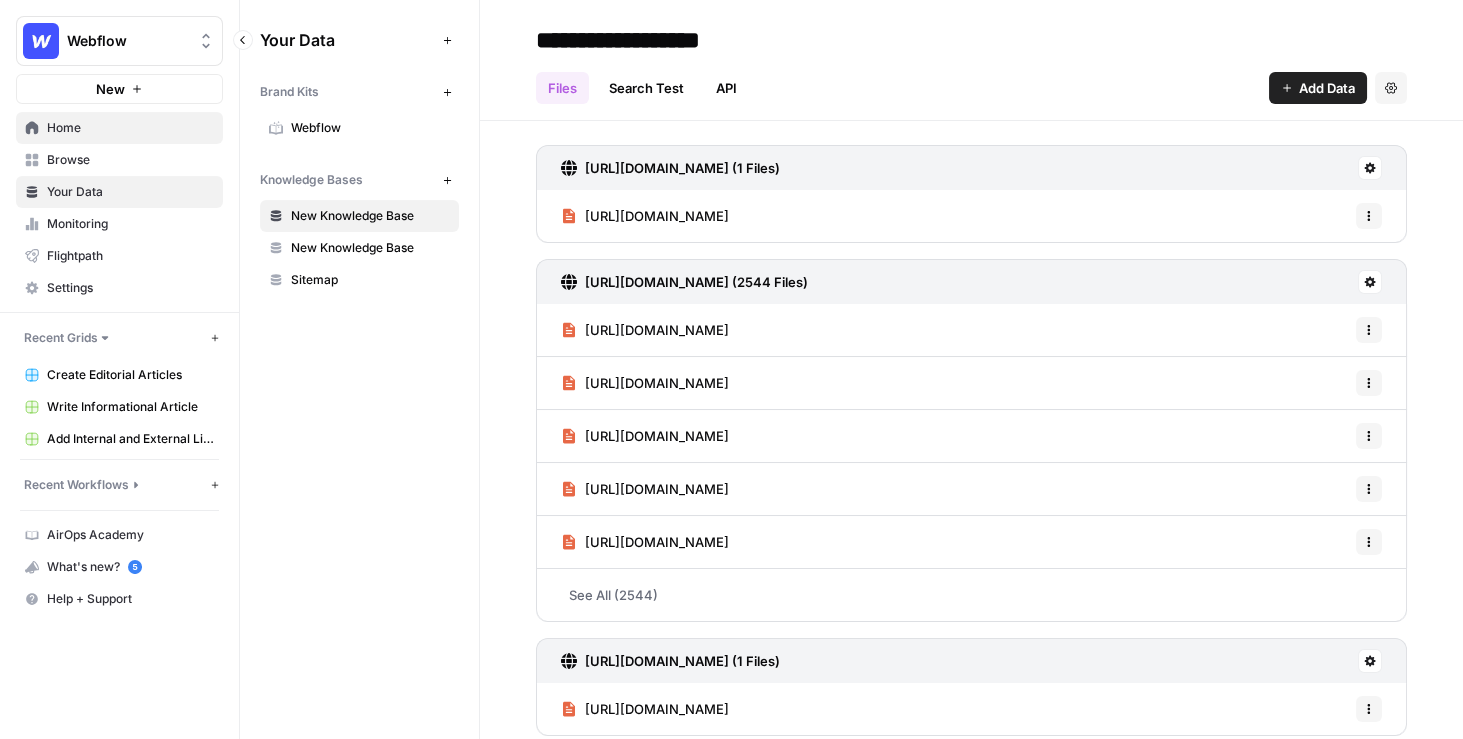 click on "Home" at bounding box center [119, 128] 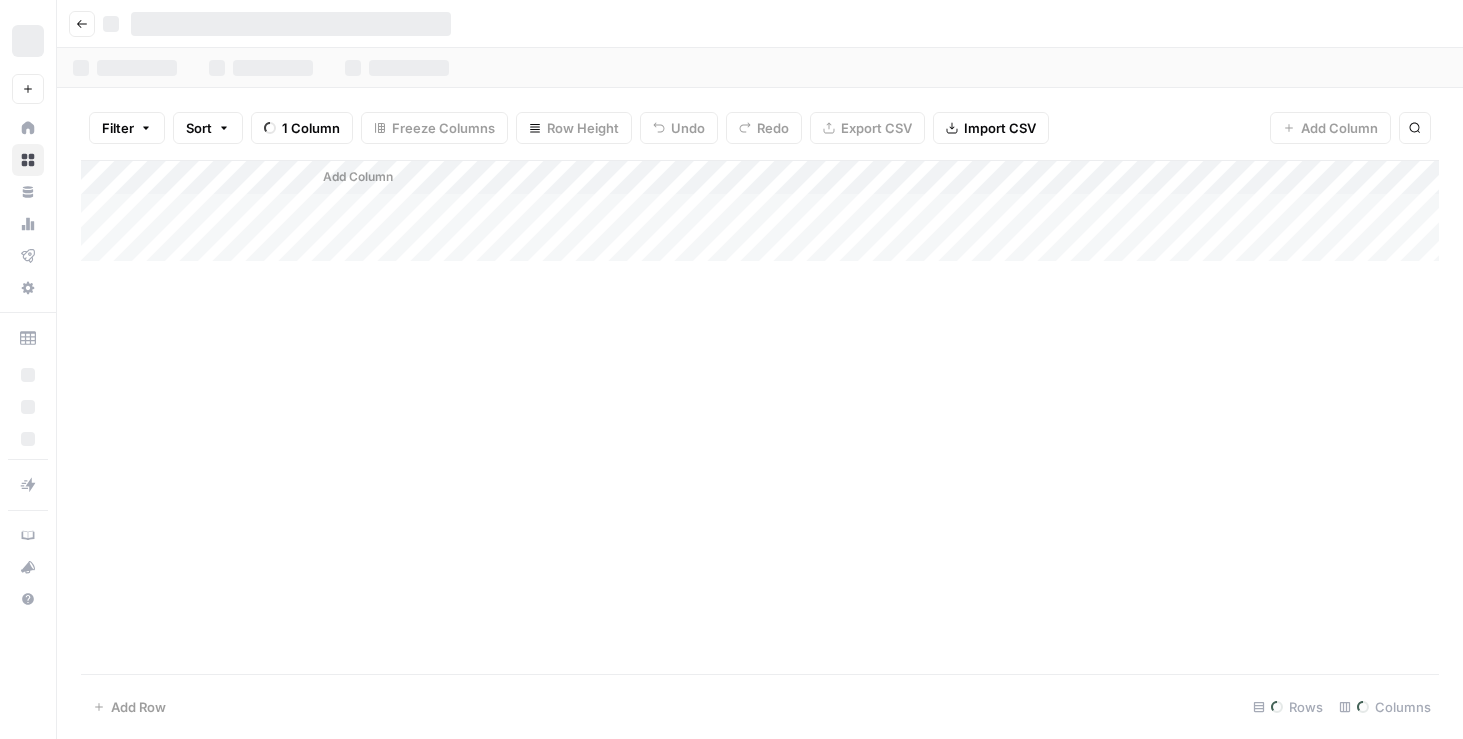 scroll, scrollTop: 0, scrollLeft: 0, axis: both 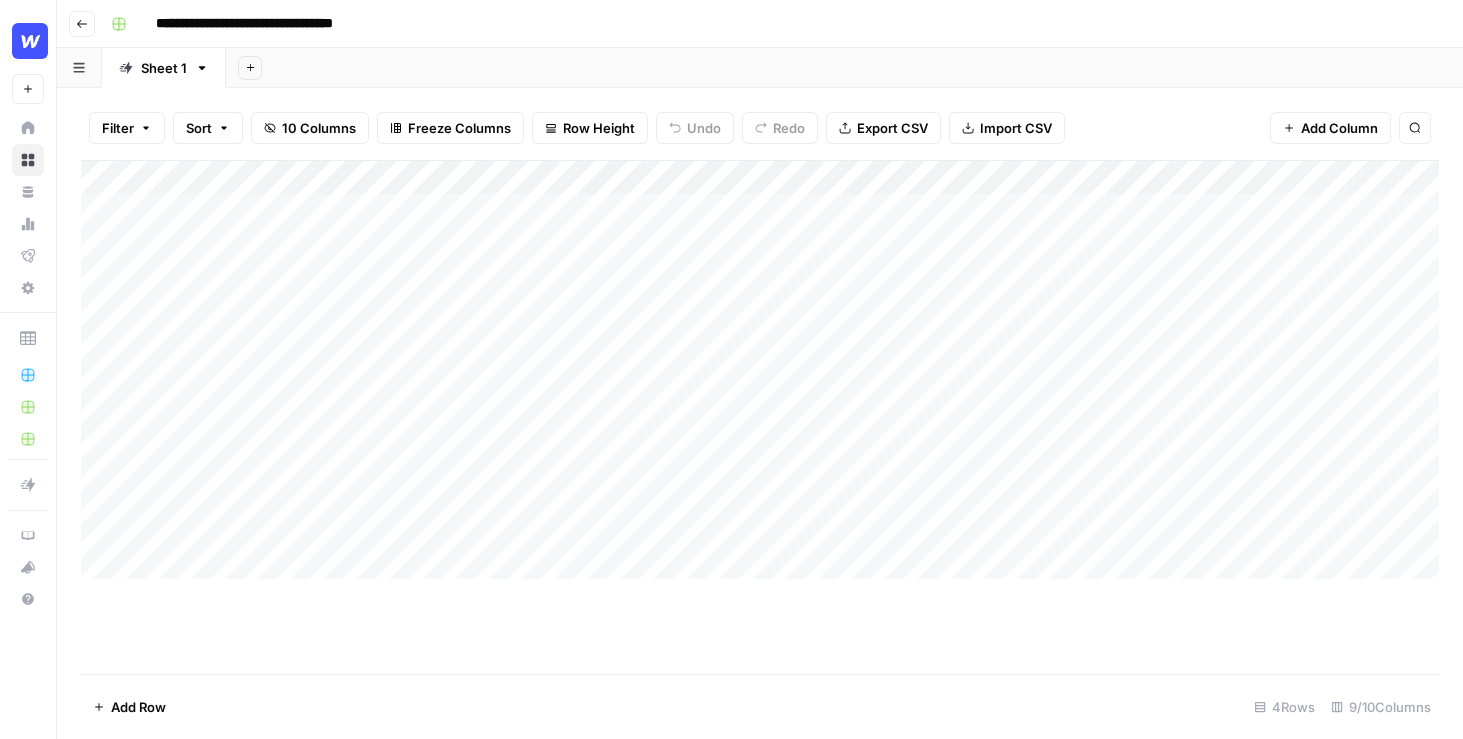 click on "Add Sheet" at bounding box center (844, 68) 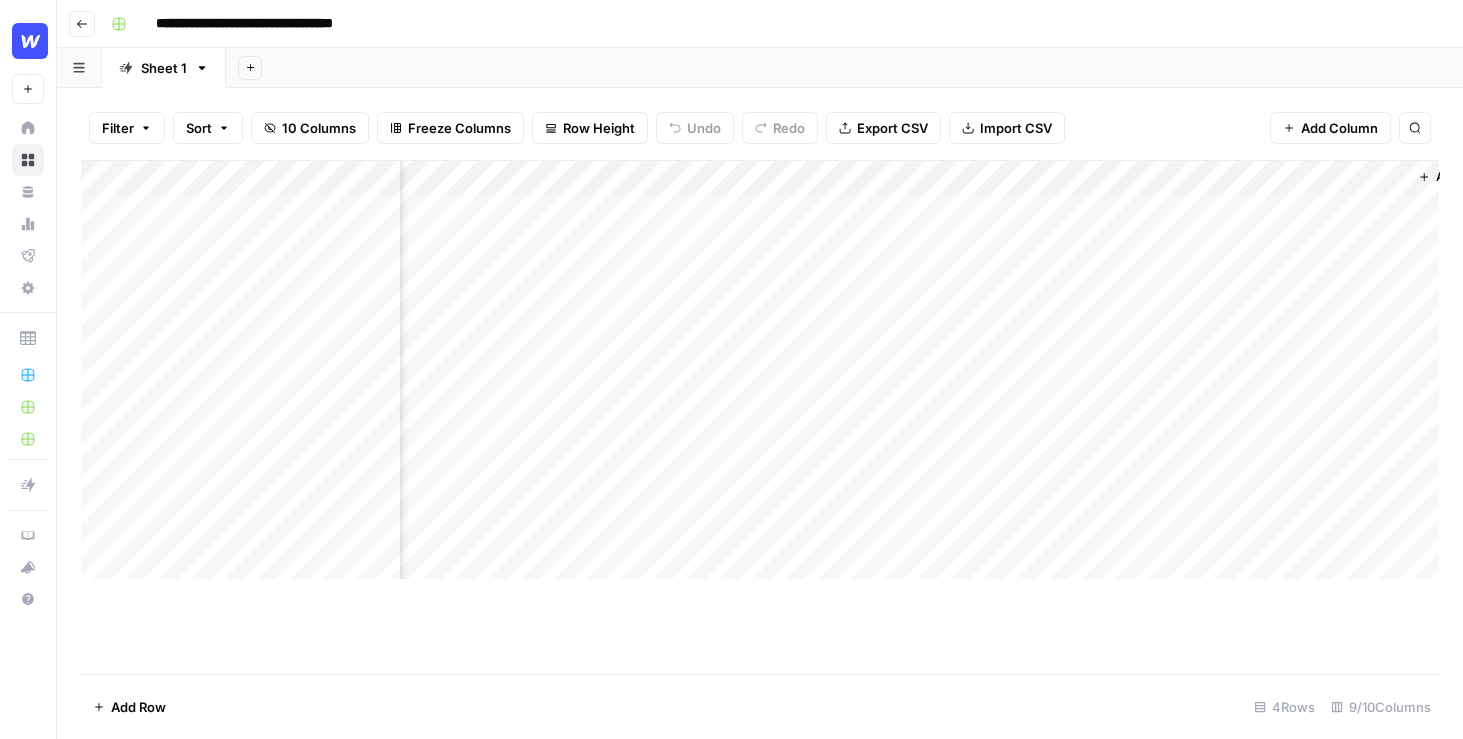 scroll, scrollTop: 0, scrollLeft: 1104, axis: horizontal 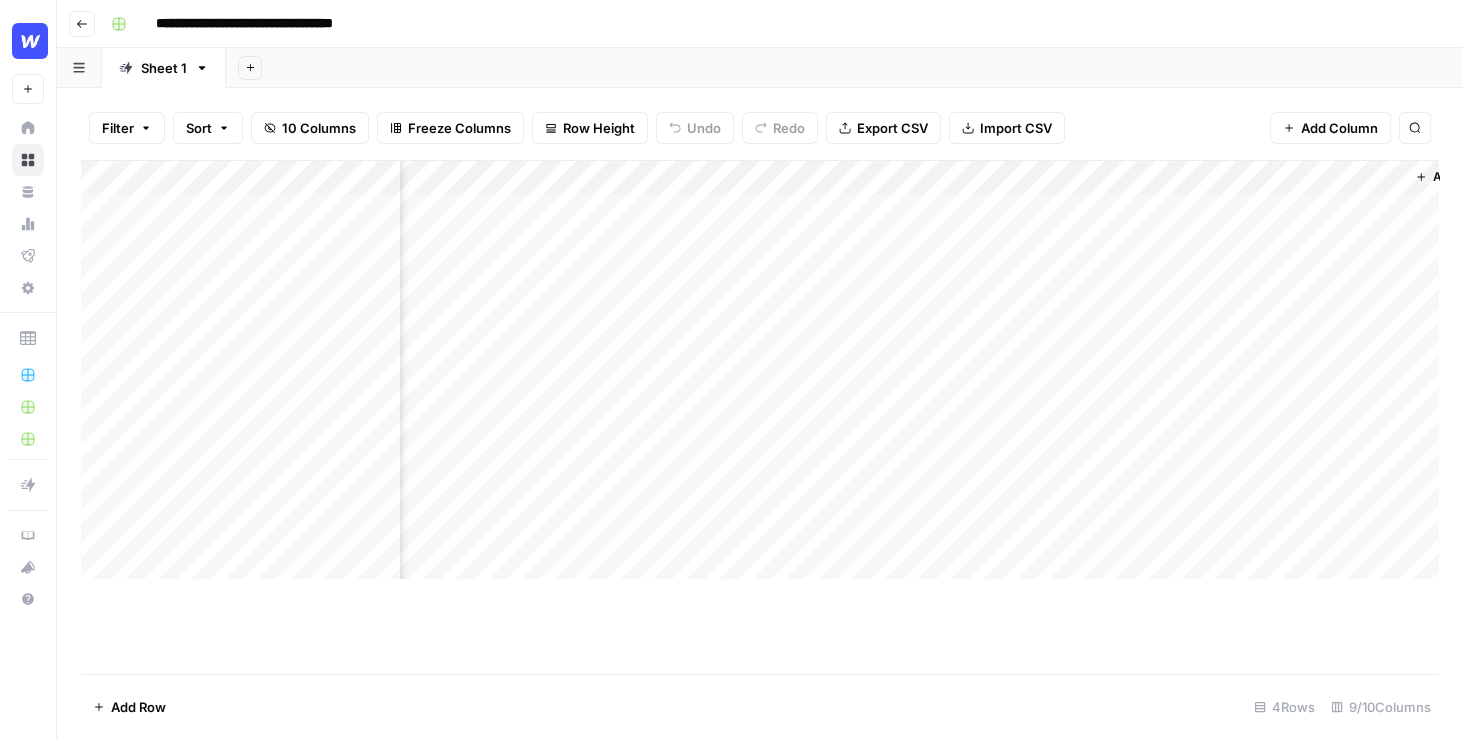 drag, startPoint x: 789, startPoint y: 238, endPoint x: 770, endPoint y: 421, distance: 183.98369 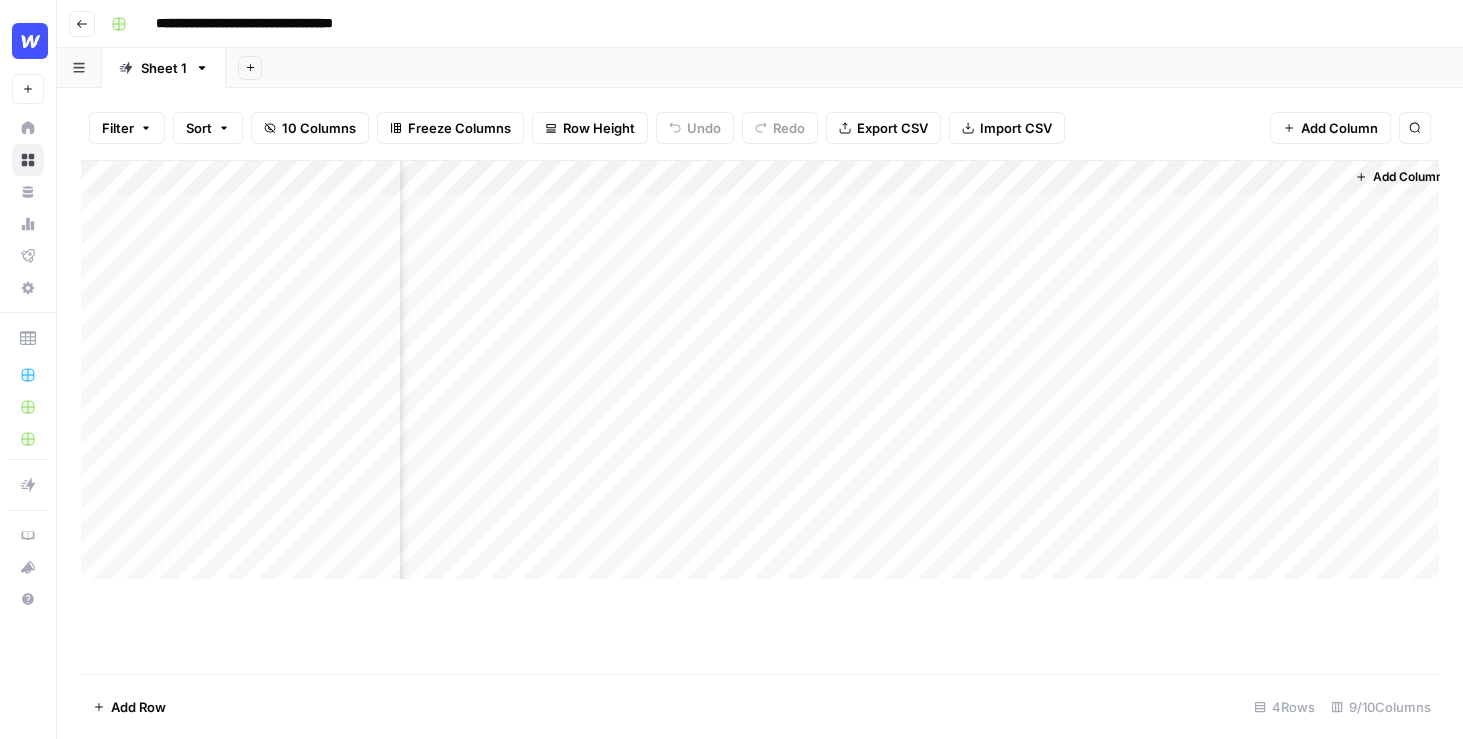 scroll, scrollTop: 0, scrollLeft: 1180, axis: horizontal 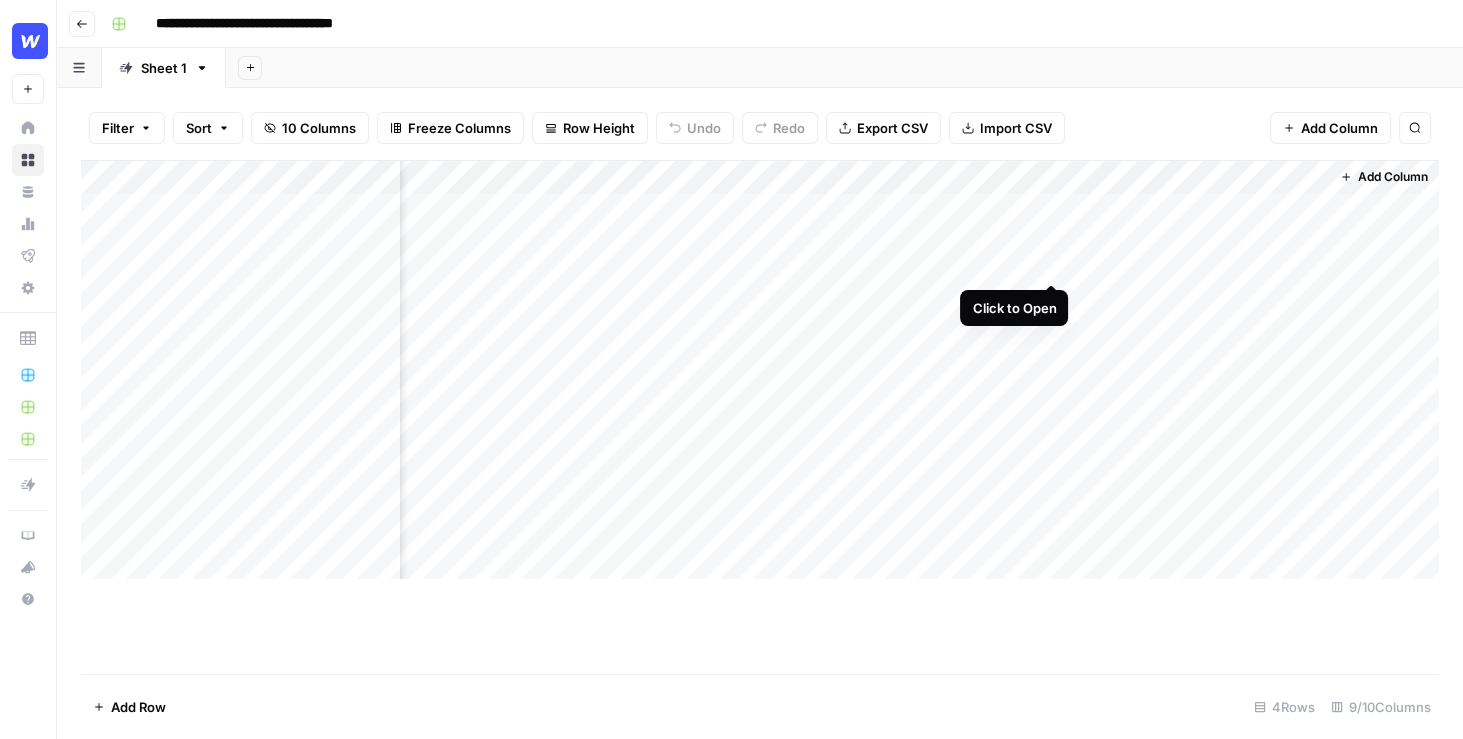 click on "Add Column" at bounding box center (760, 370) 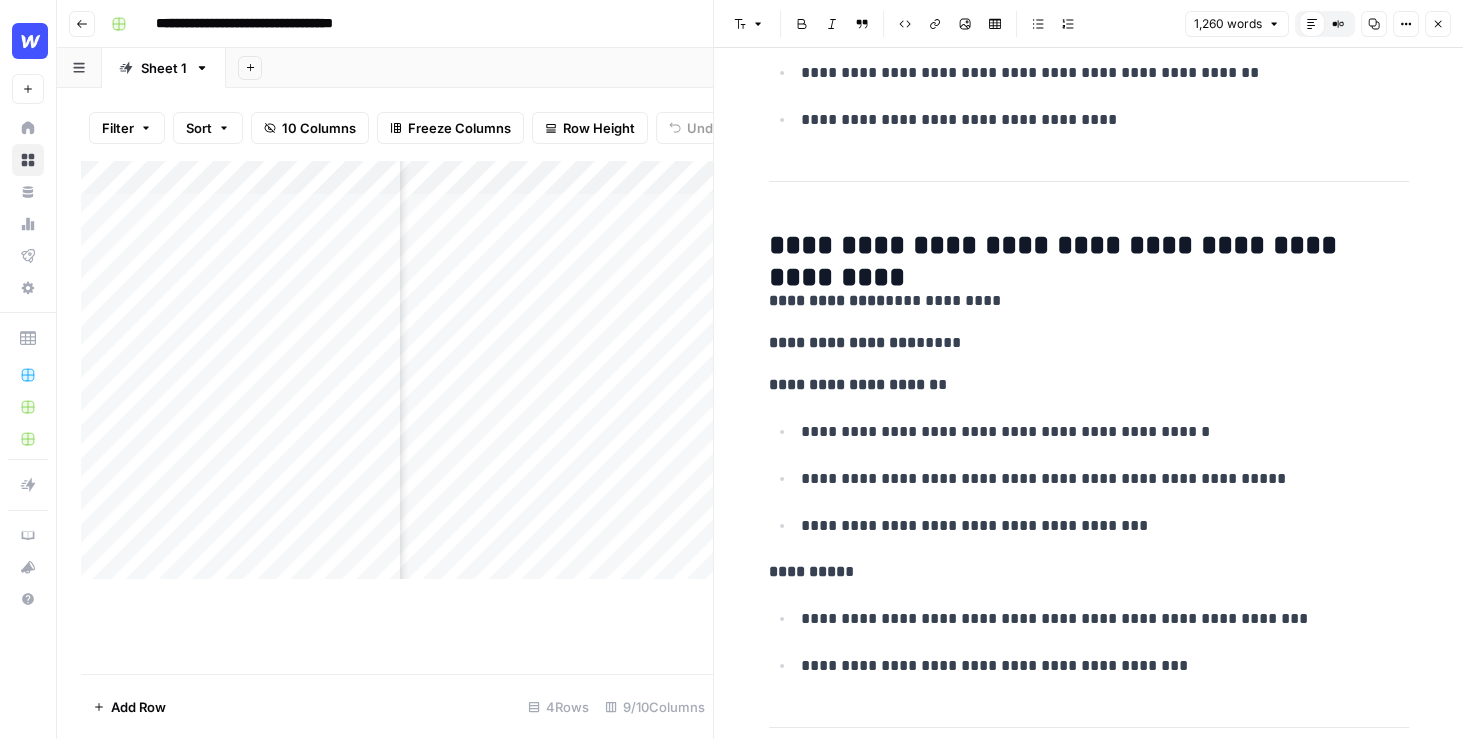 scroll, scrollTop: 4817, scrollLeft: 0, axis: vertical 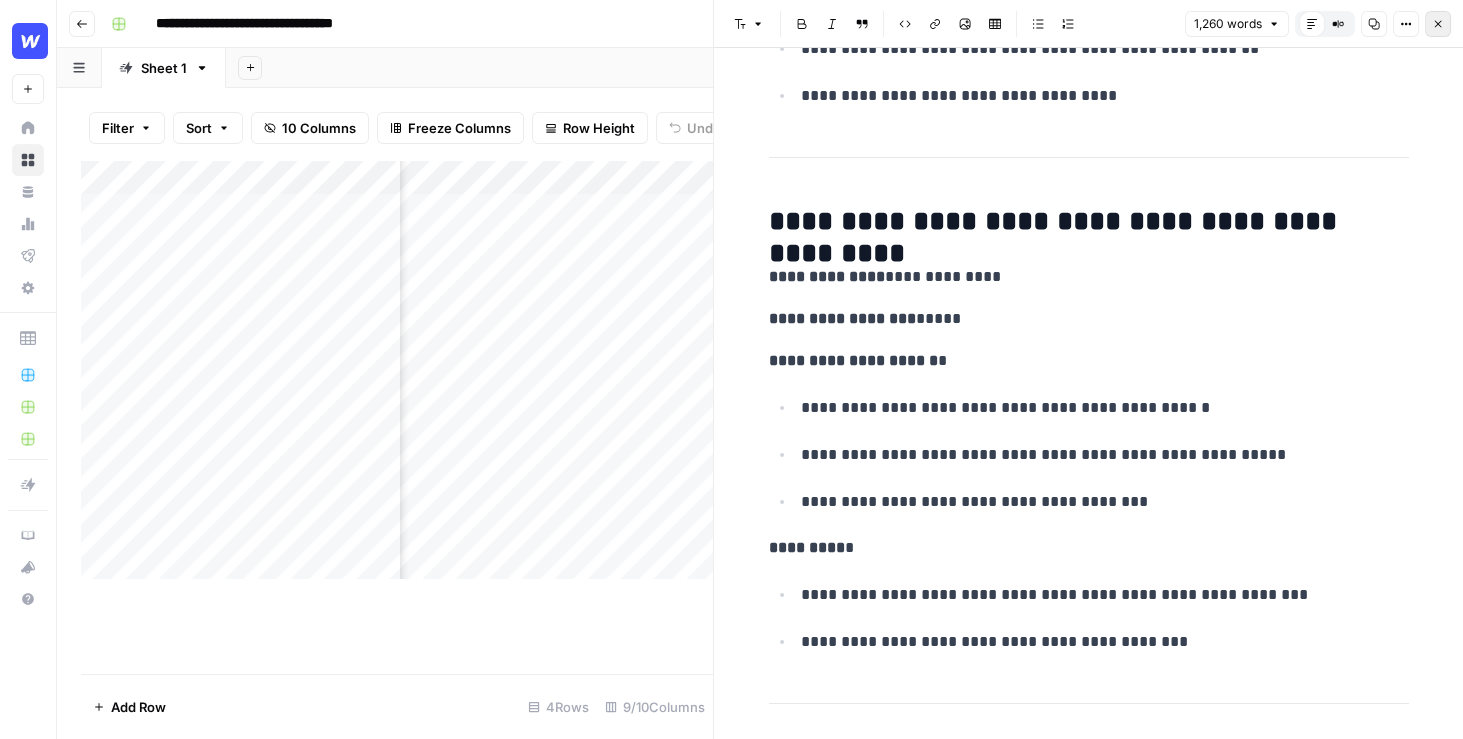 click 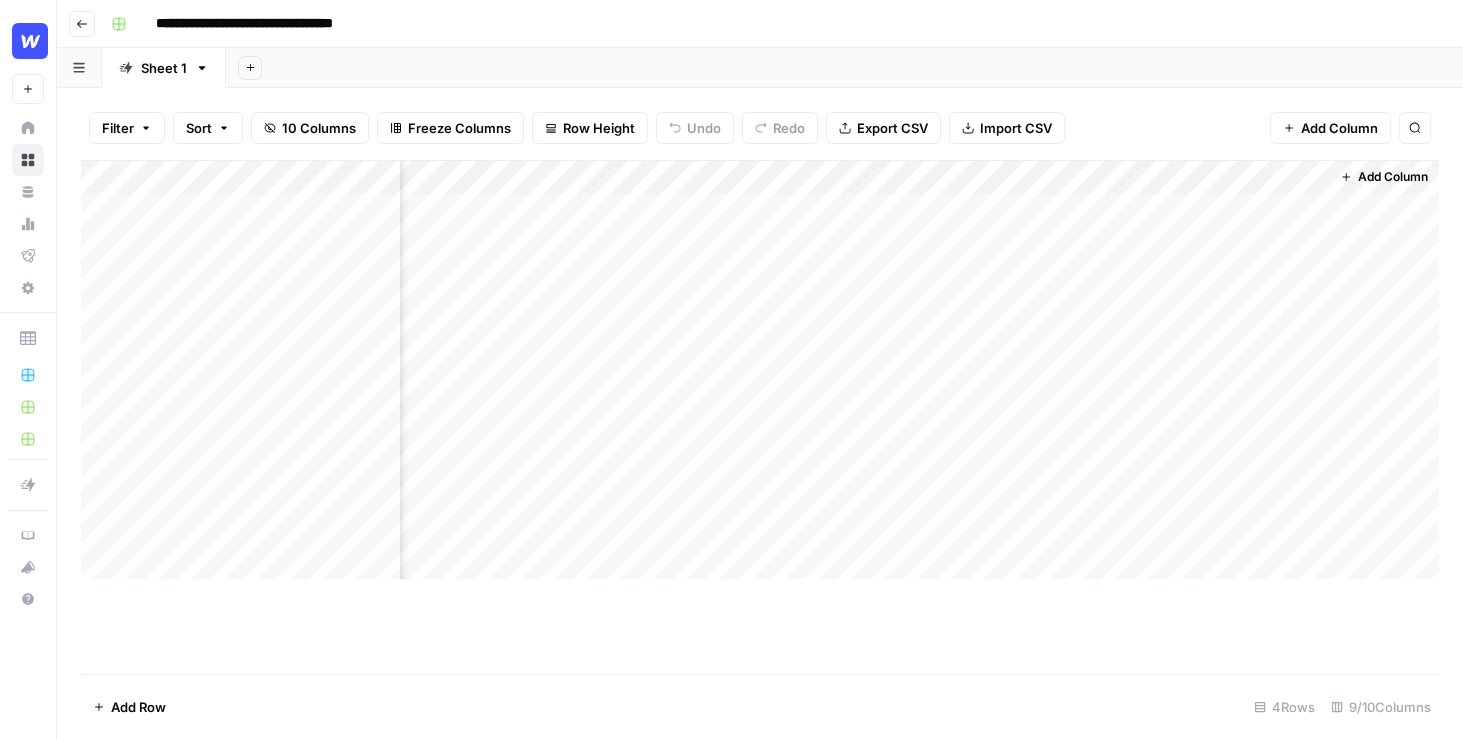 scroll, scrollTop: 0, scrollLeft: 1156, axis: horizontal 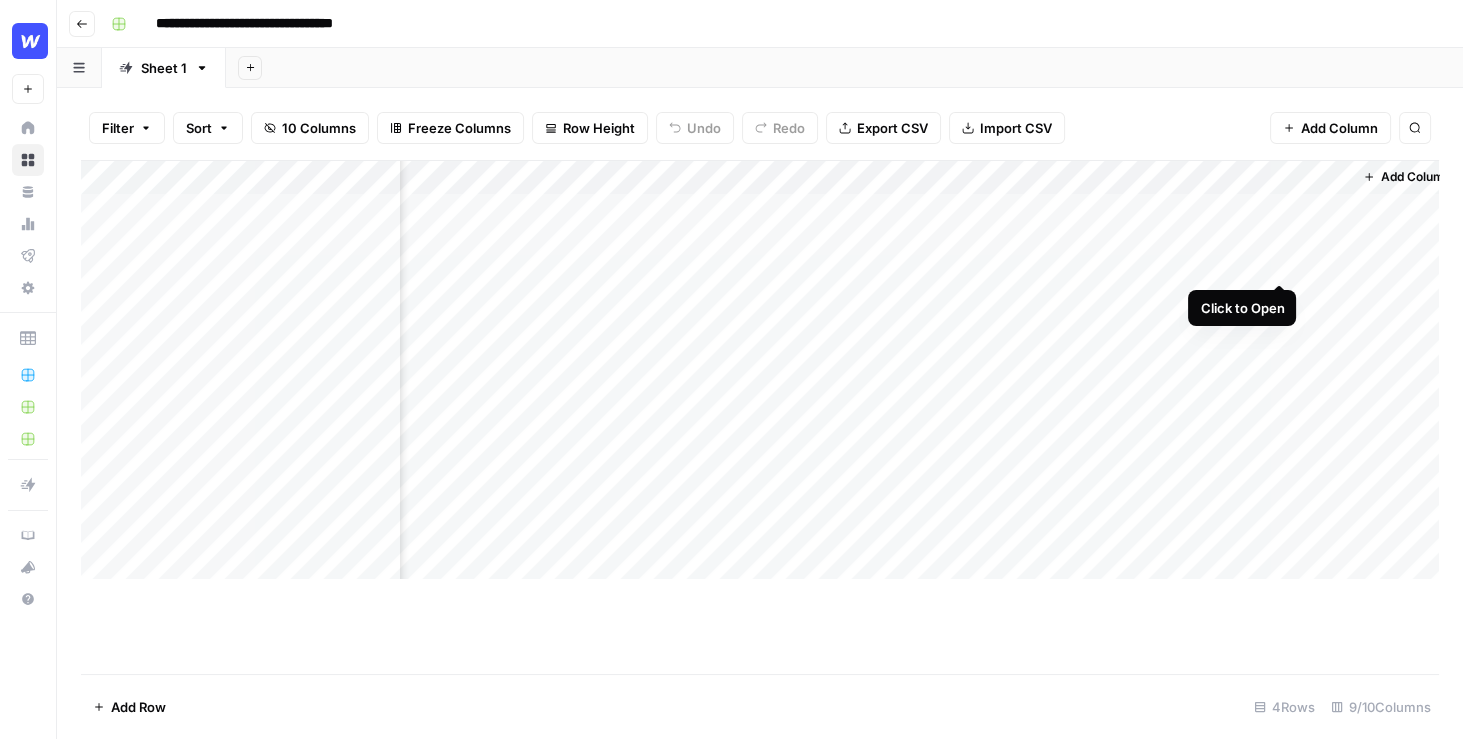 click on "Add Column" at bounding box center (760, 370) 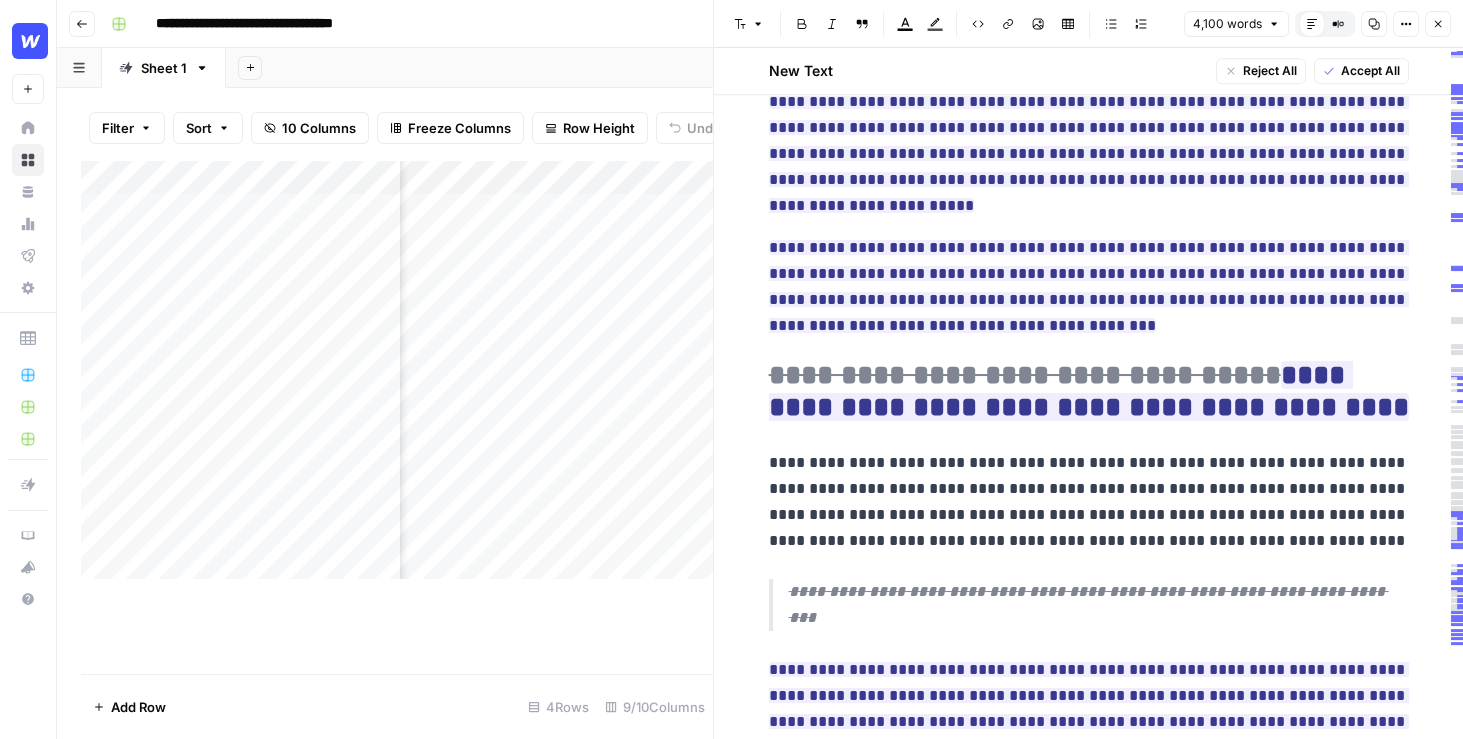 scroll, scrollTop: 1284, scrollLeft: 0, axis: vertical 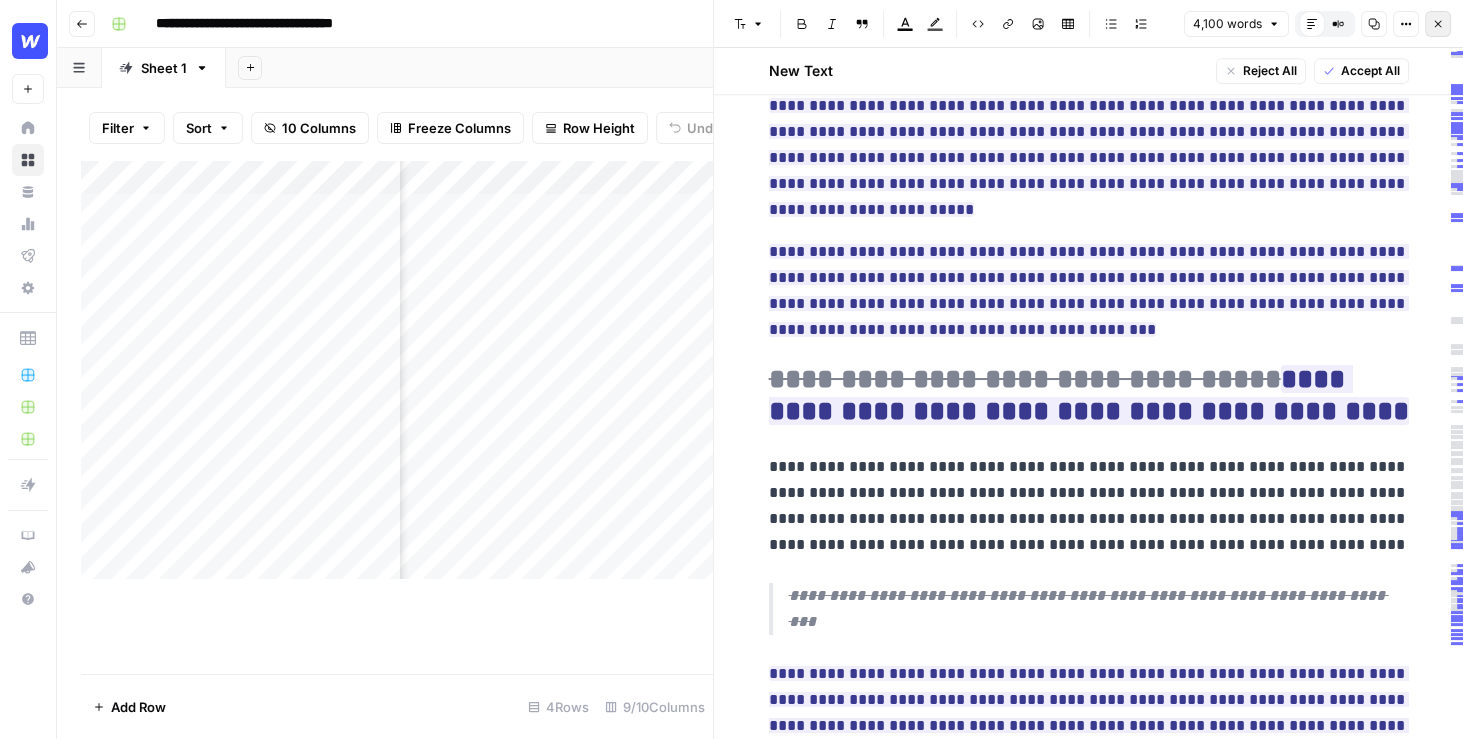 click on "Close" at bounding box center (1438, 24) 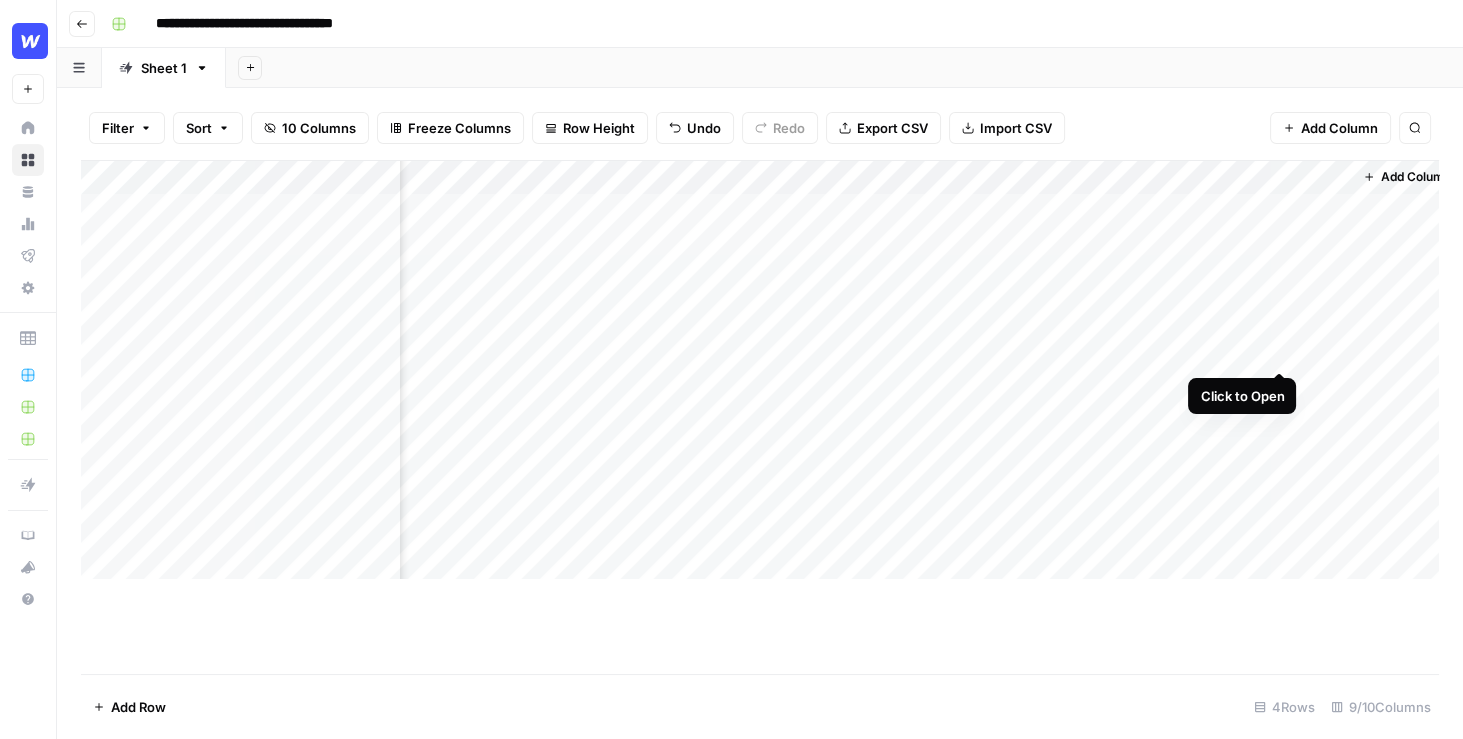 click on "Add Column" at bounding box center (760, 370) 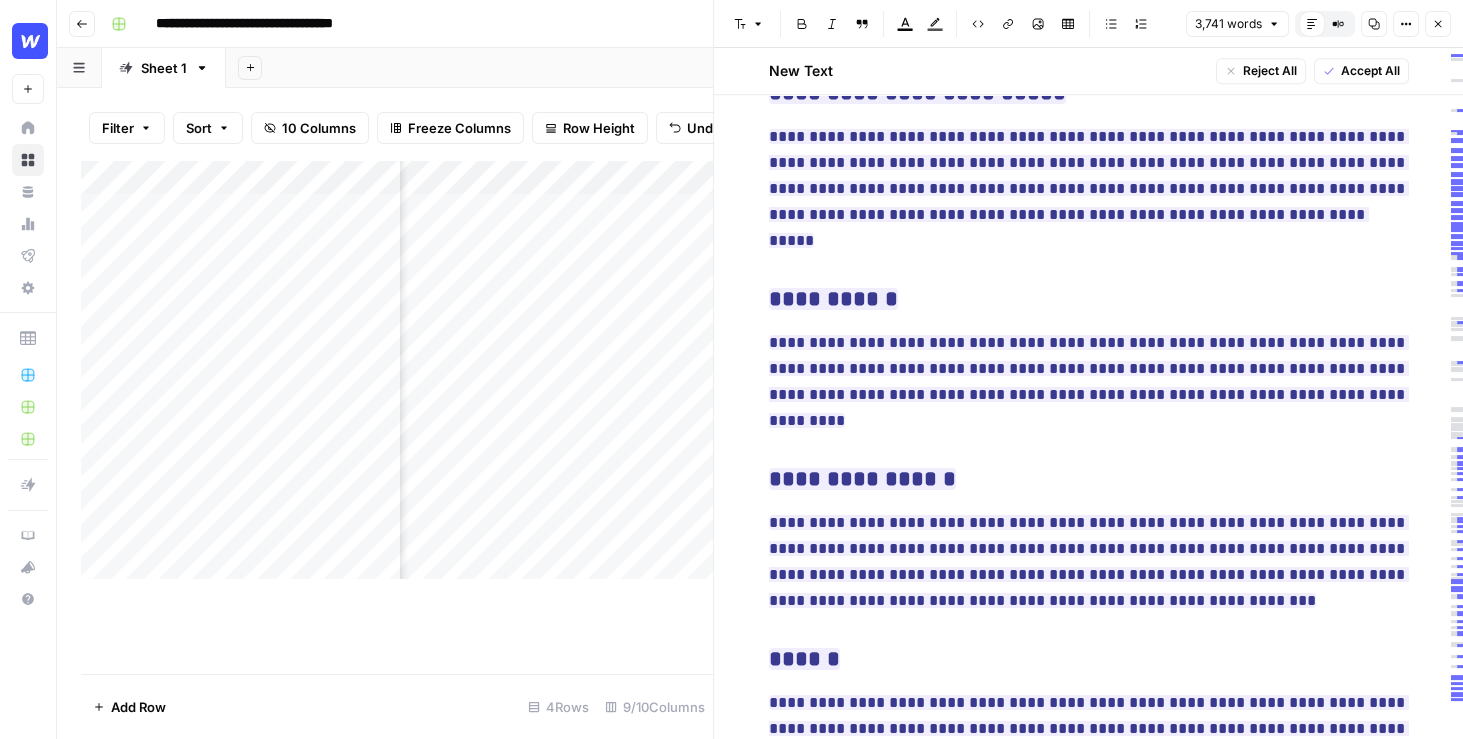 scroll, scrollTop: 2340, scrollLeft: 0, axis: vertical 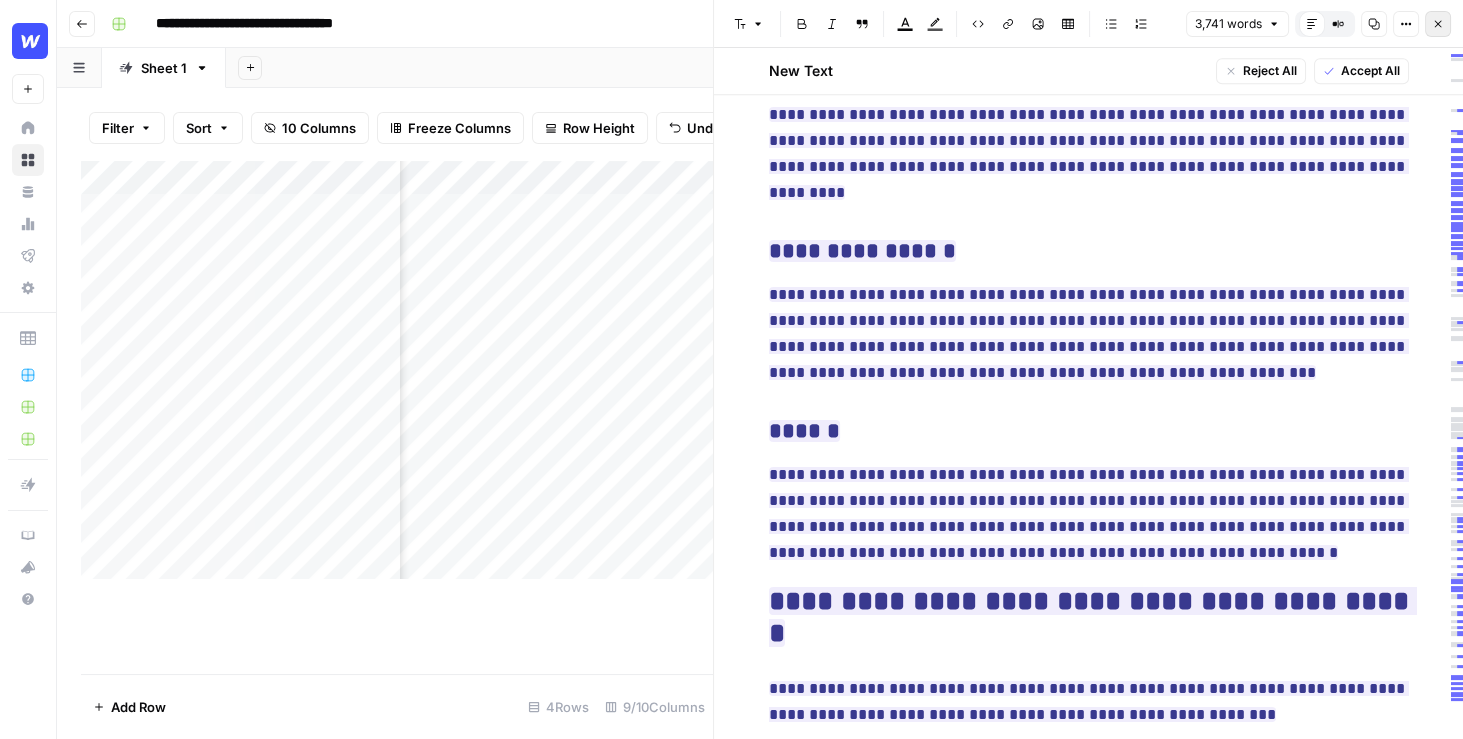 click 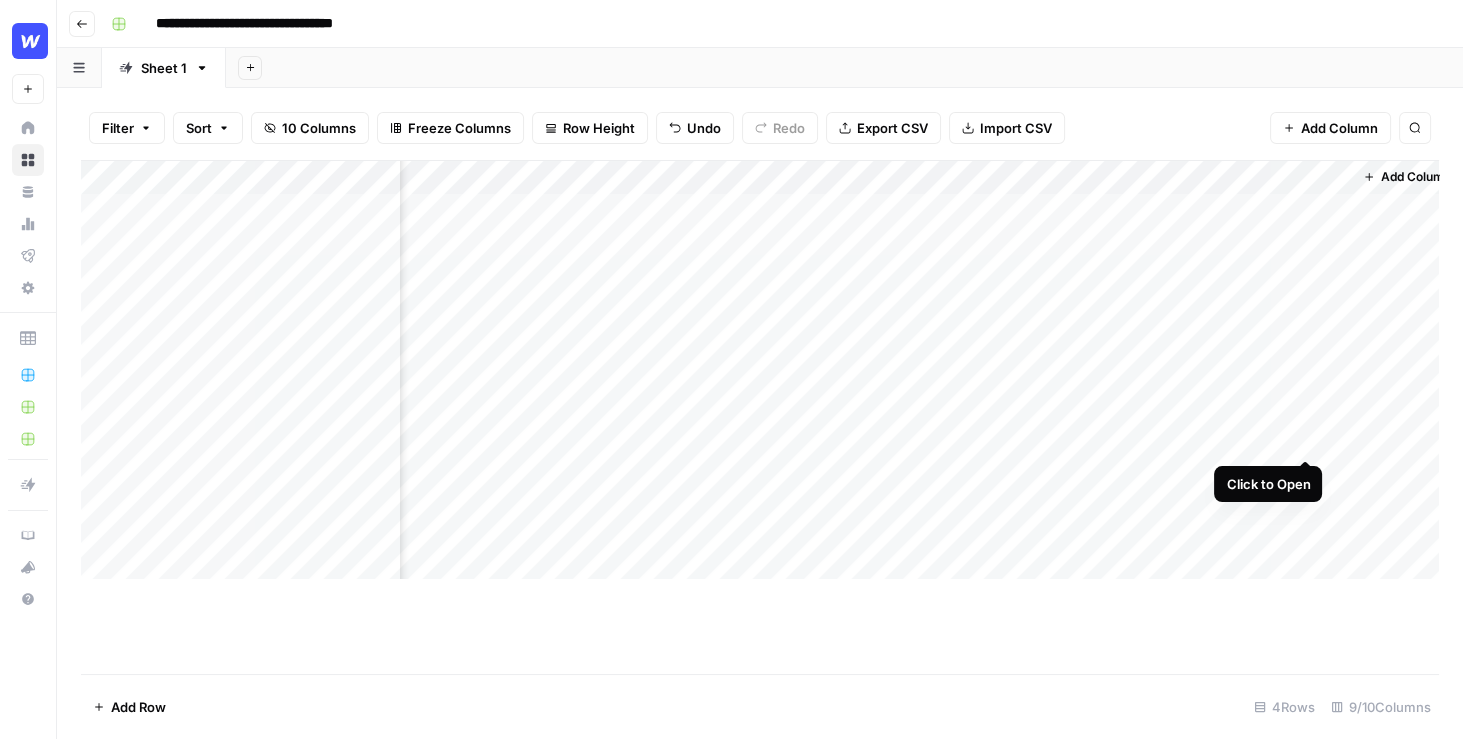 click on "Add Column" at bounding box center (760, 370) 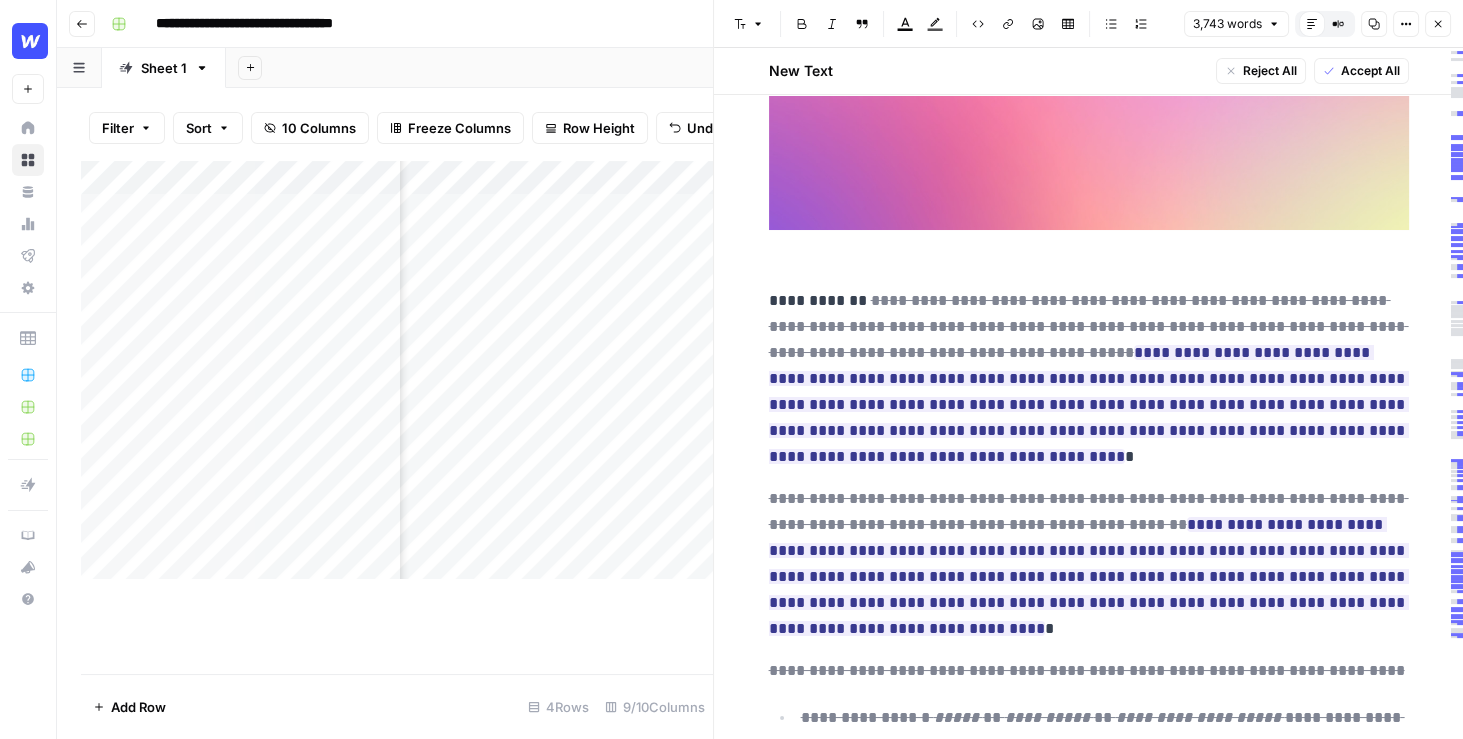 scroll, scrollTop: 517, scrollLeft: 0, axis: vertical 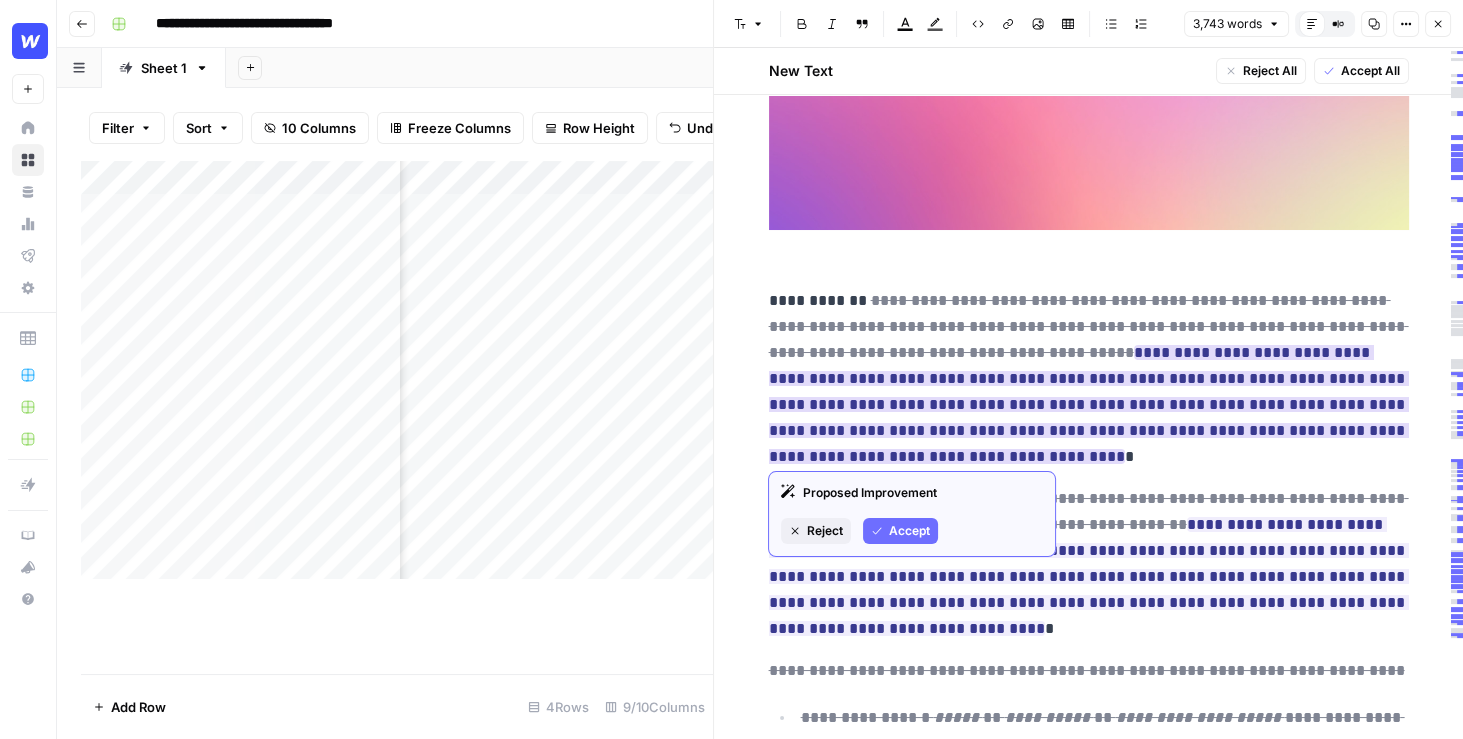 click on "Accept" at bounding box center [900, 531] 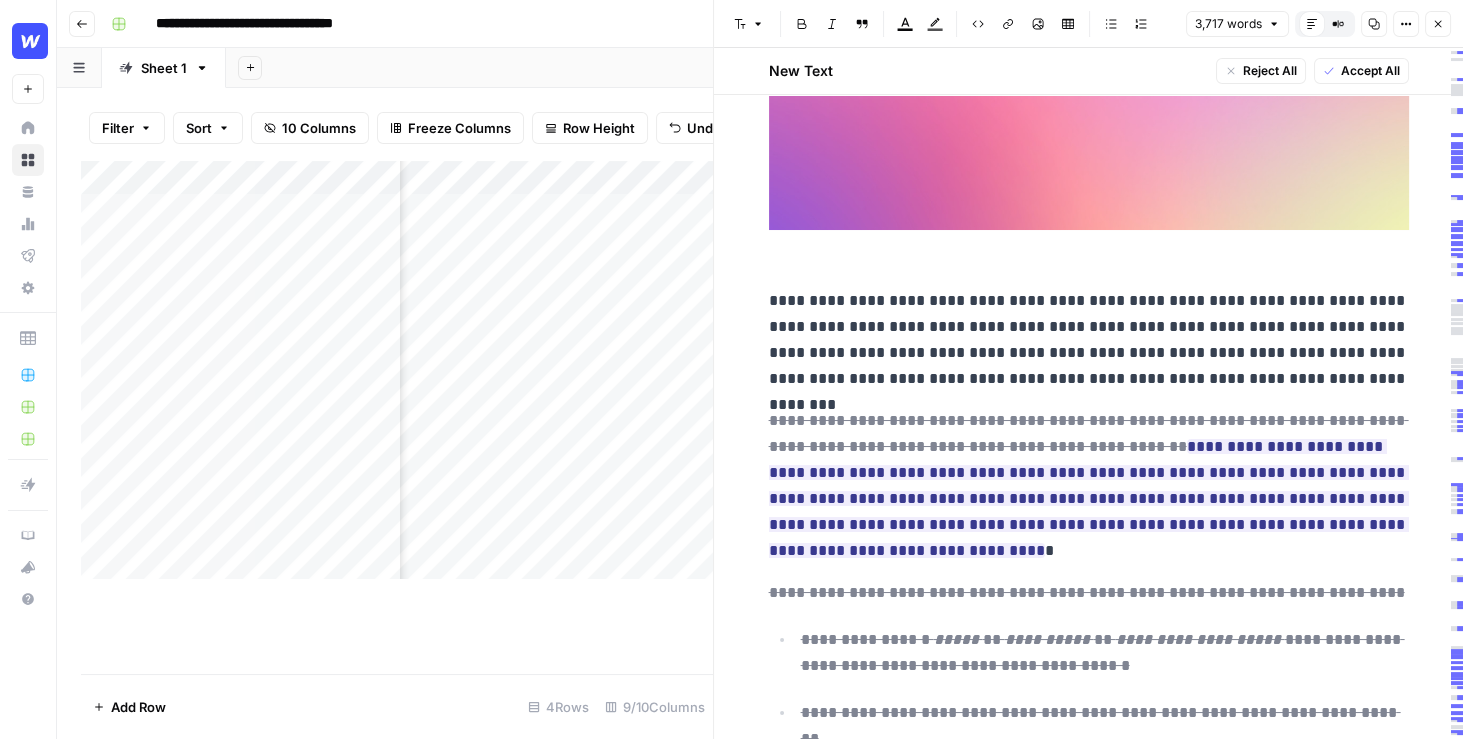 scroll, scrollTop: 0, scrollLeft: 713, axis: horizontal 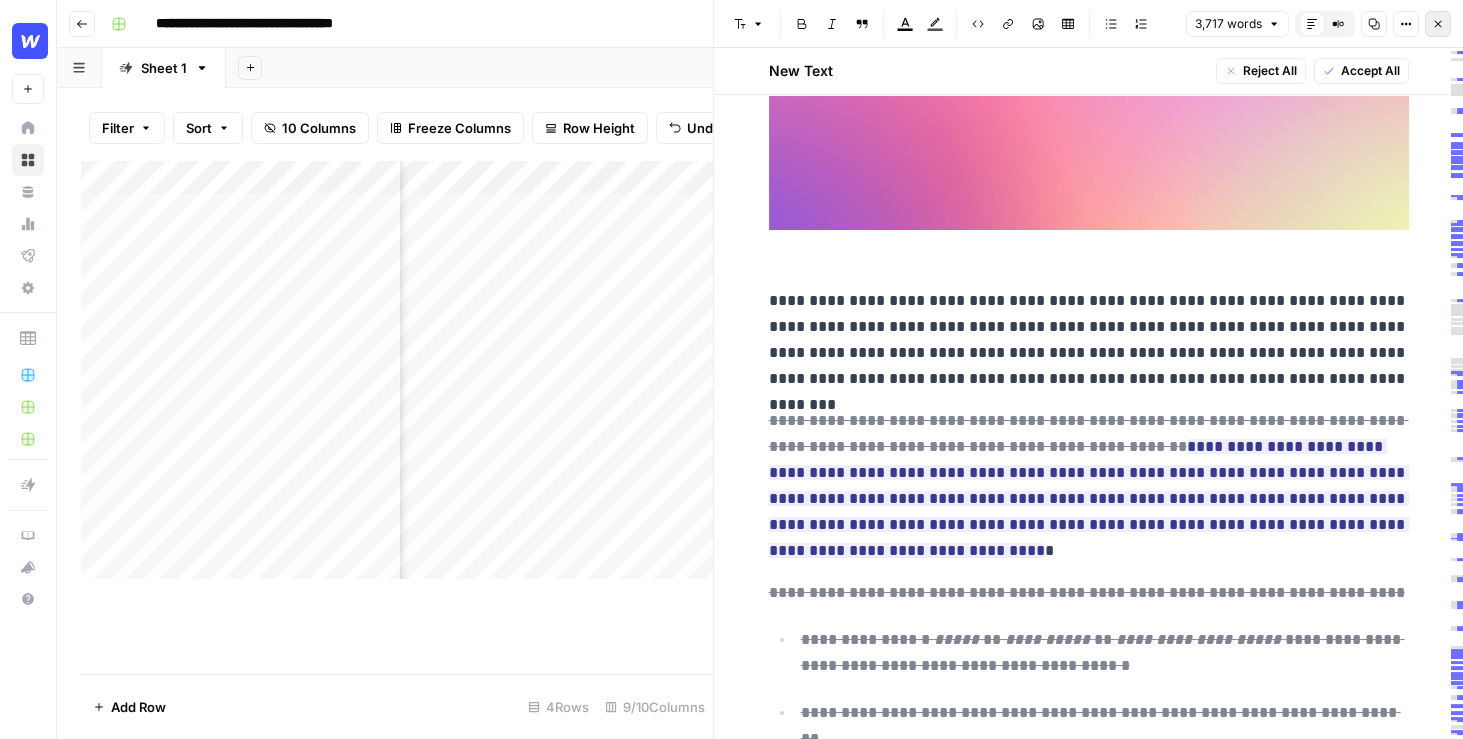 click 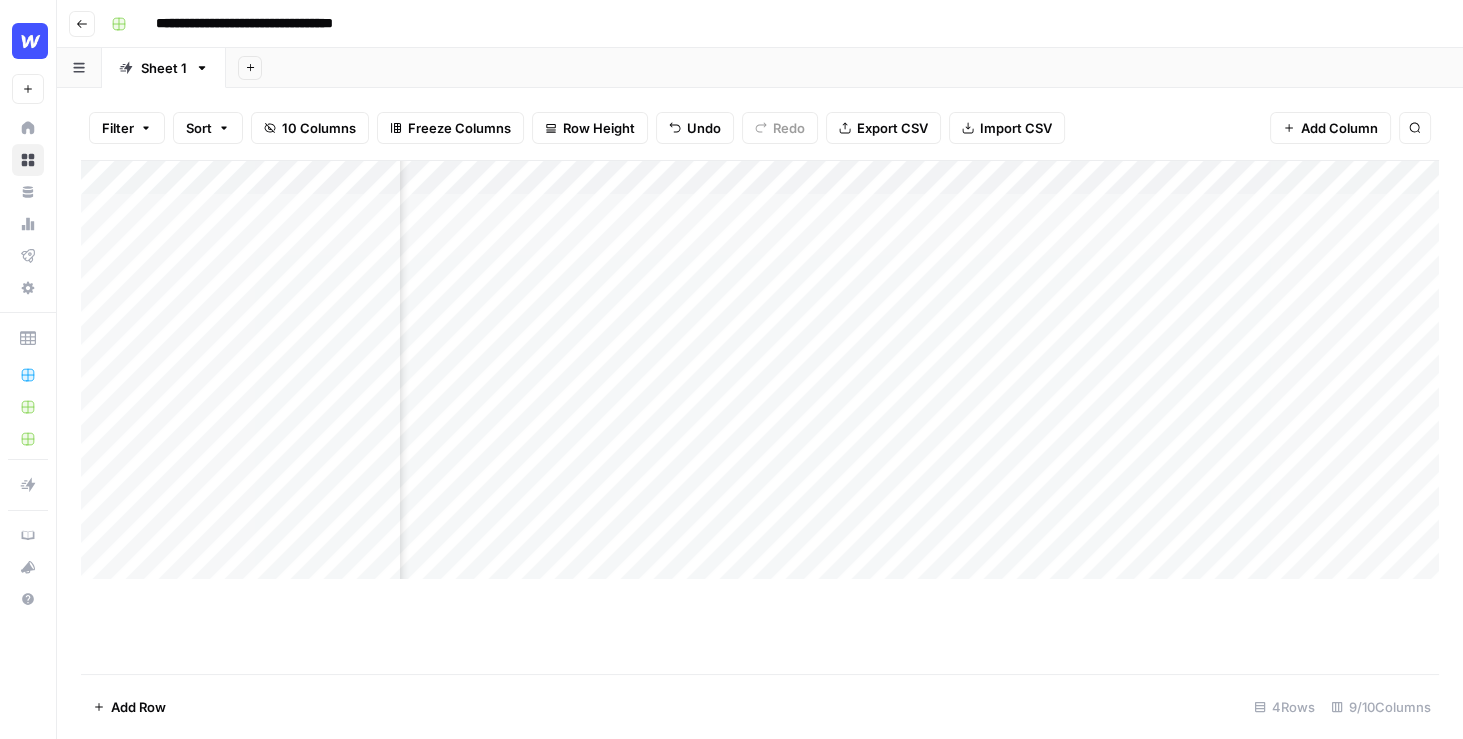 scroll, scrollTop: 0, scrollLeft: 0, axis: both 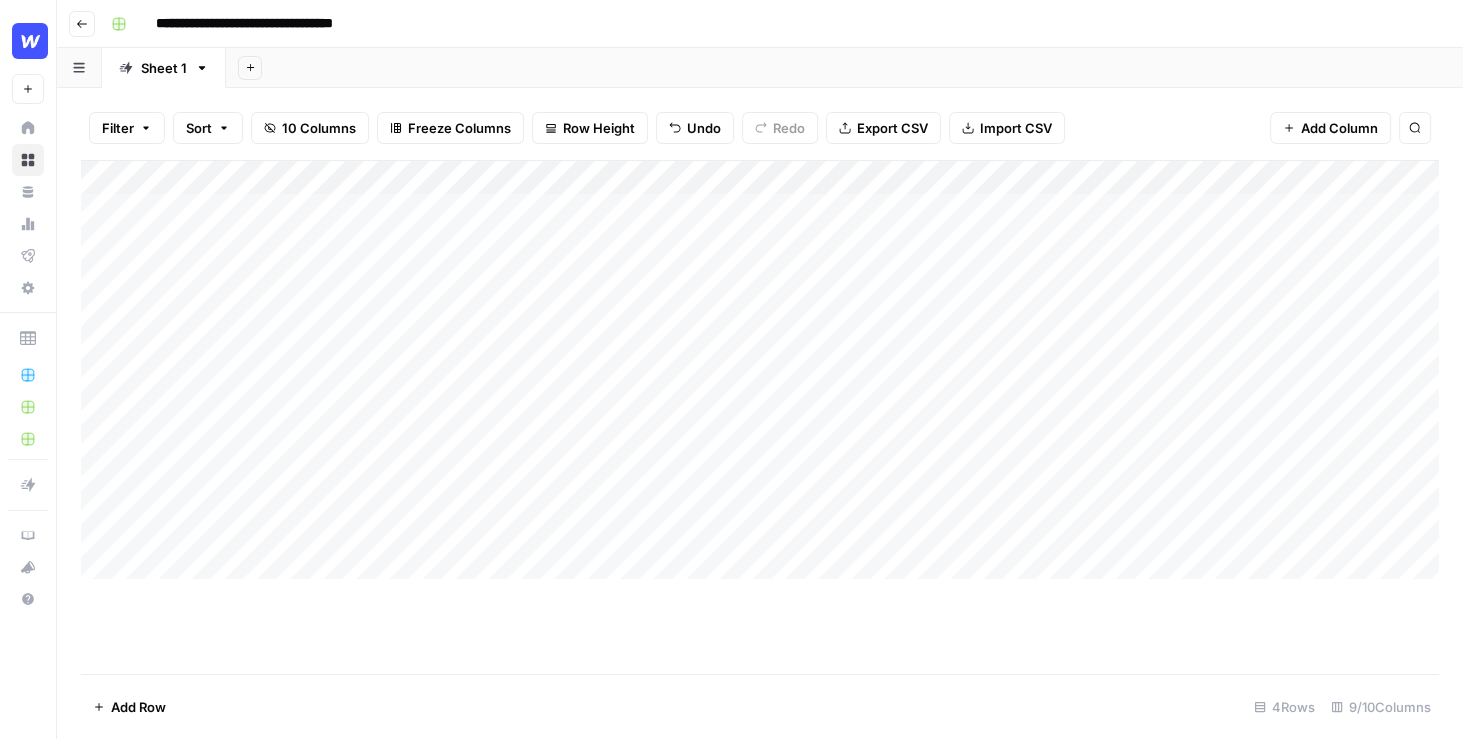 click on "Add Sheet" at bounding box center [844, 68] 